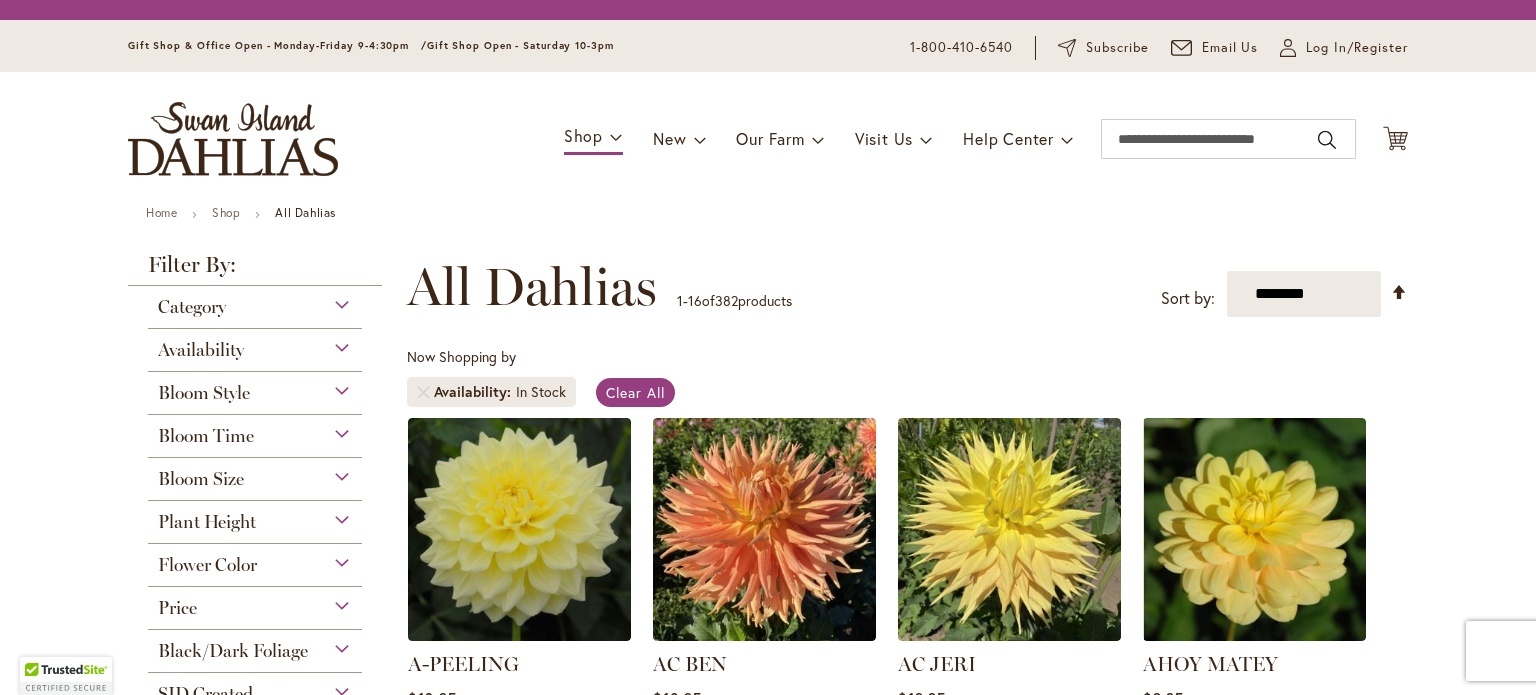 scroll, scrollTop: 0, scrollLeft: 0, axis: both 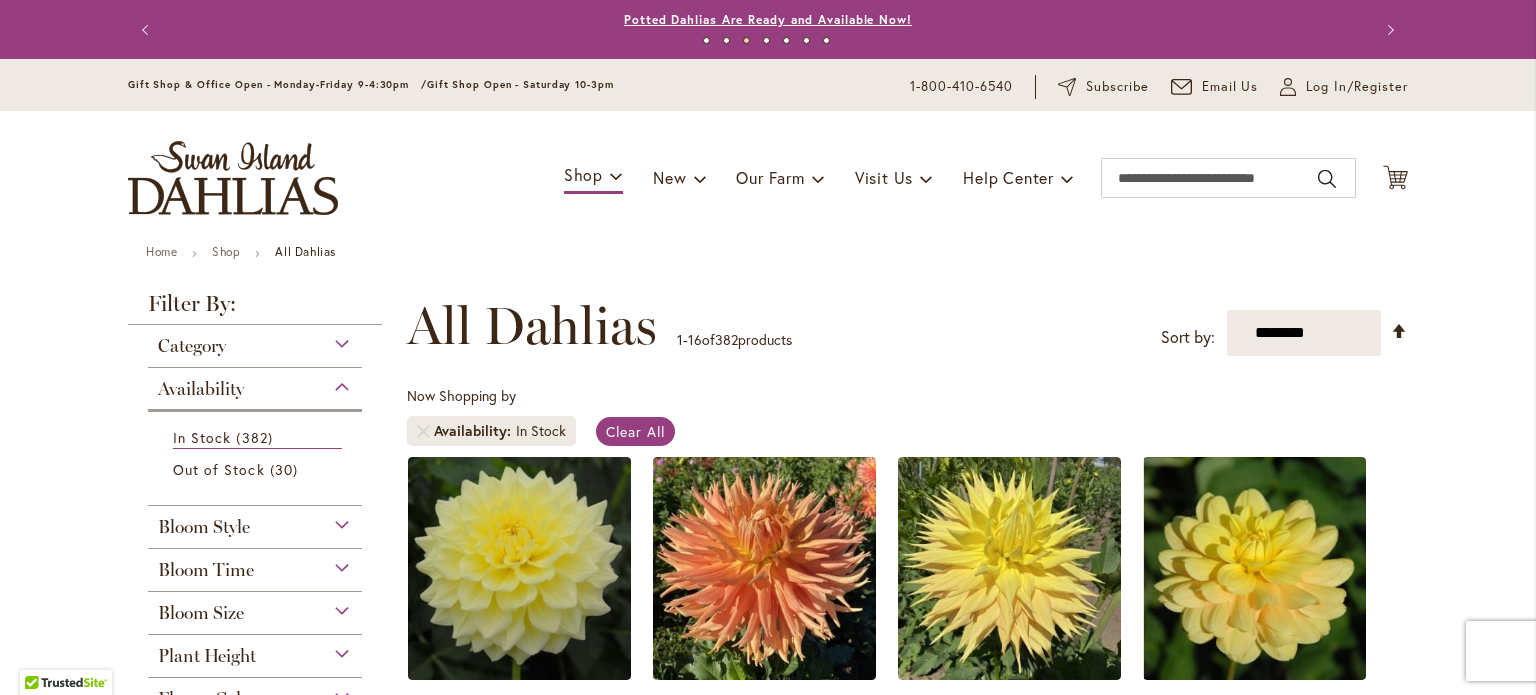 type on "**********" 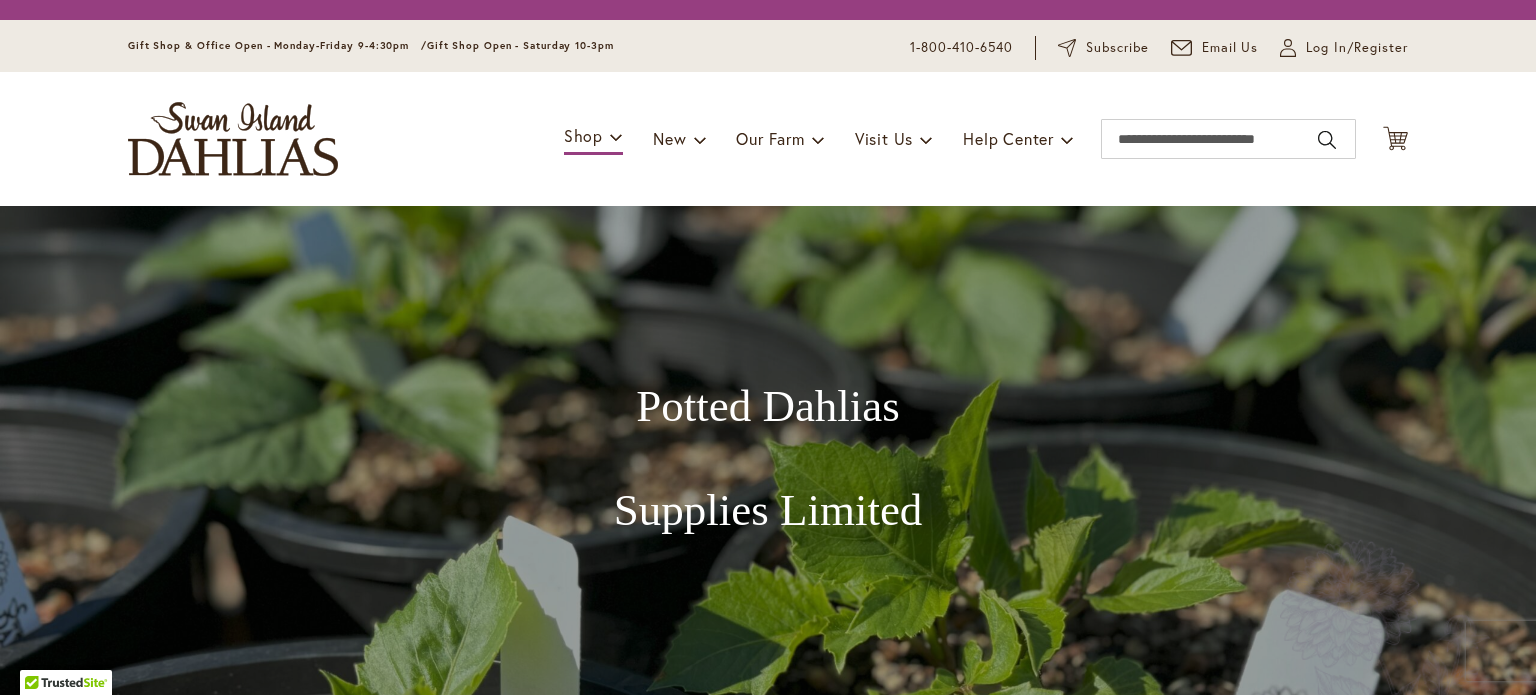 scroll, scrollTop: 0, scrollLeft: 0, axis: both 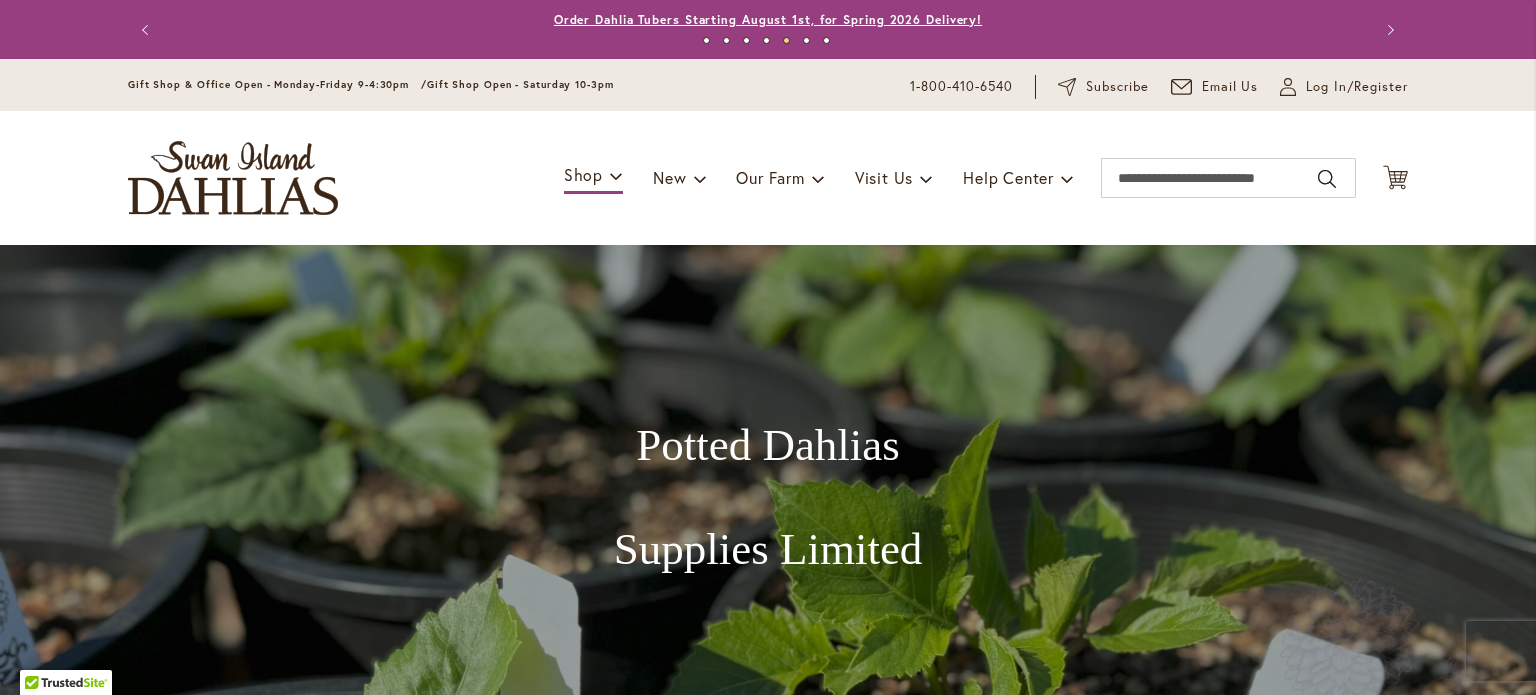 type on "**********" 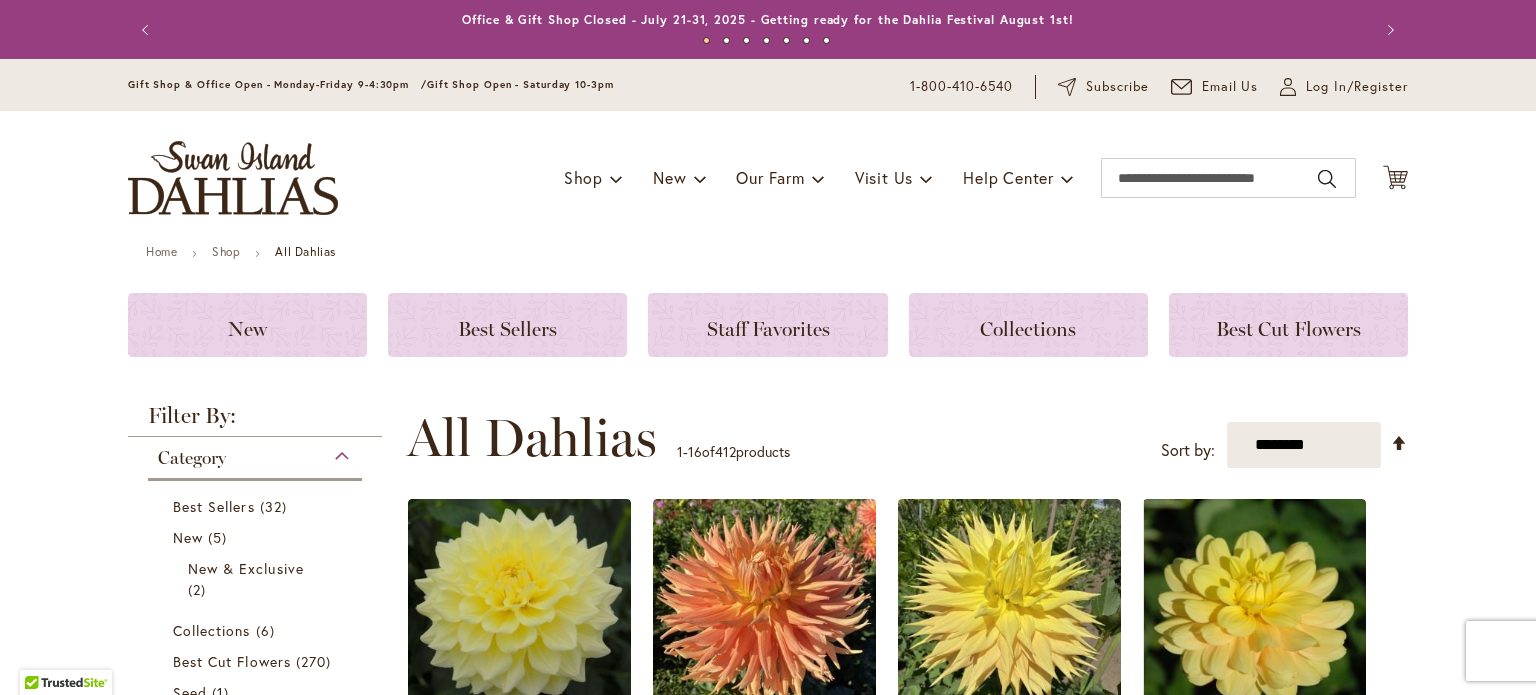 scroll, scrollTop: 0, scrollLeft: 0, axis: both 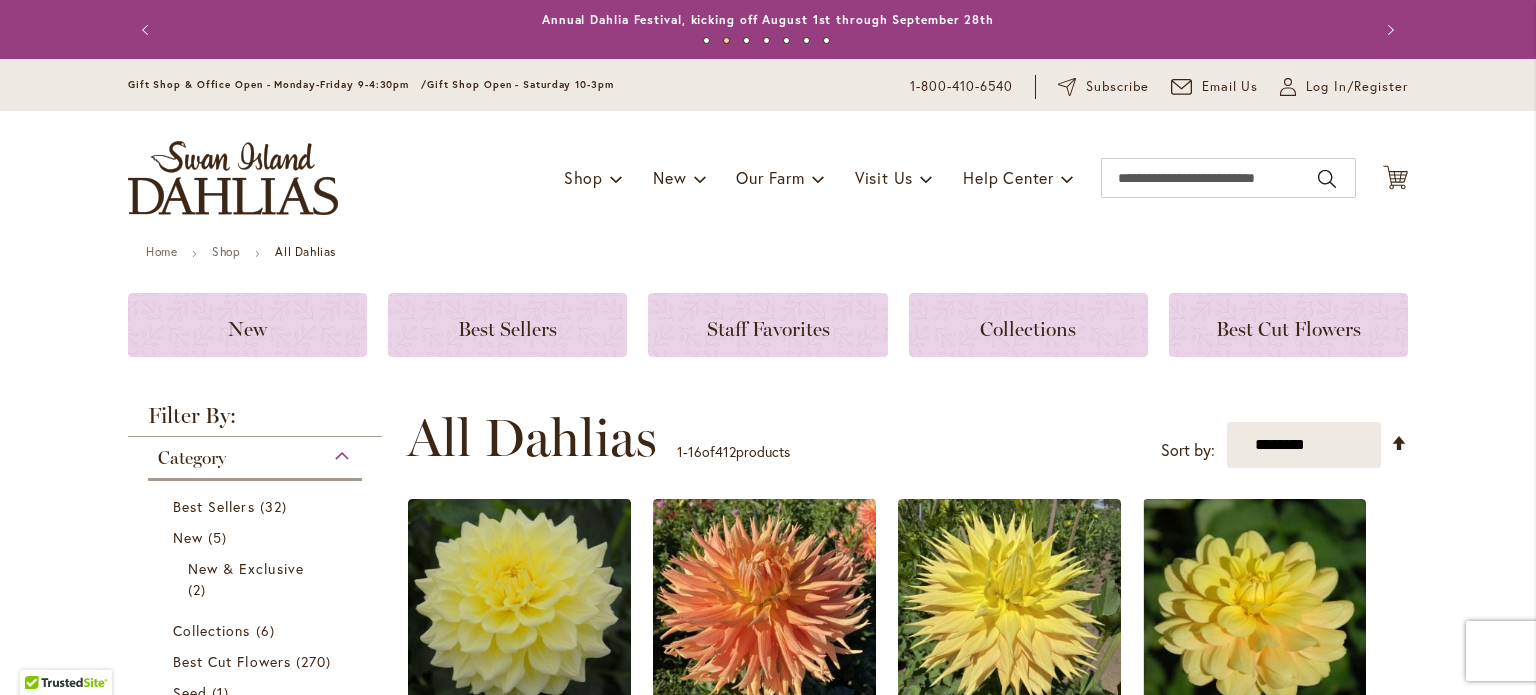 type on "**********" 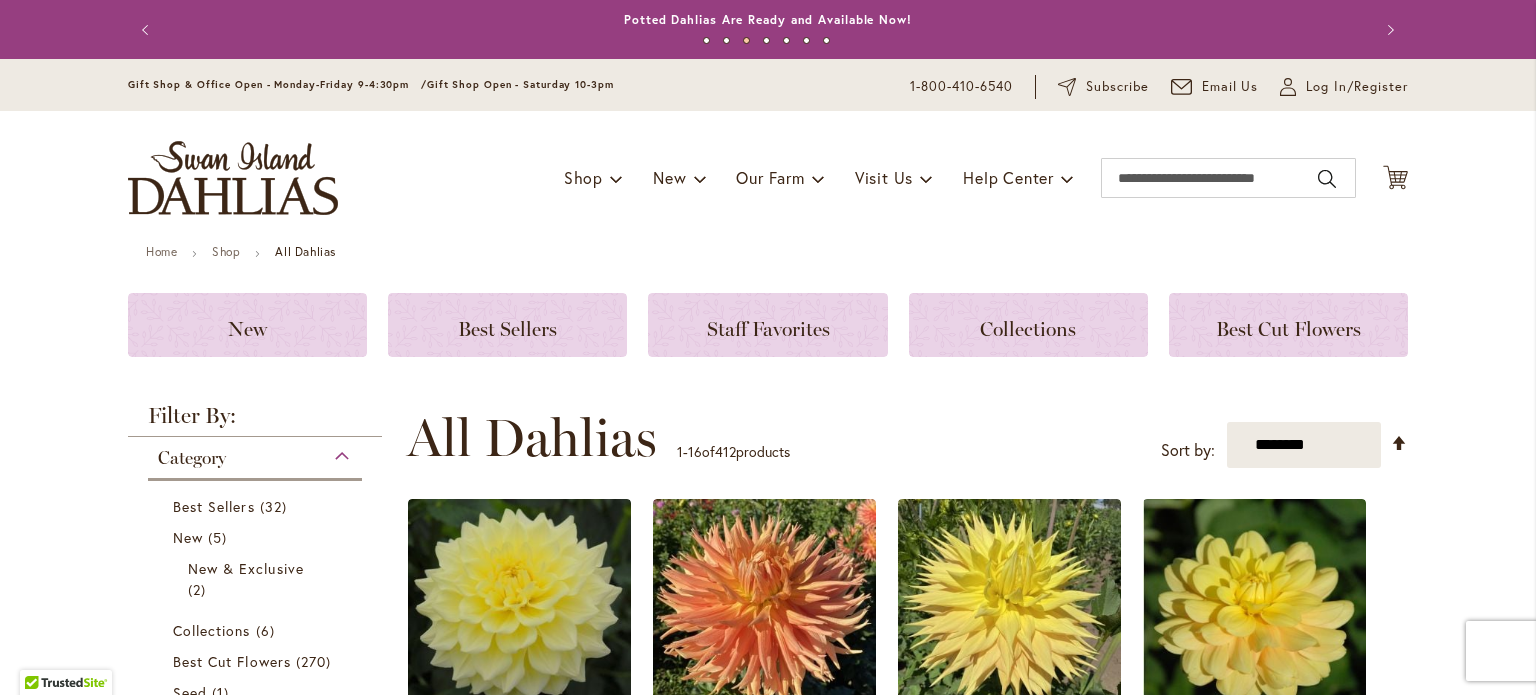 click on "Next" at bounding box center (1388, 30) 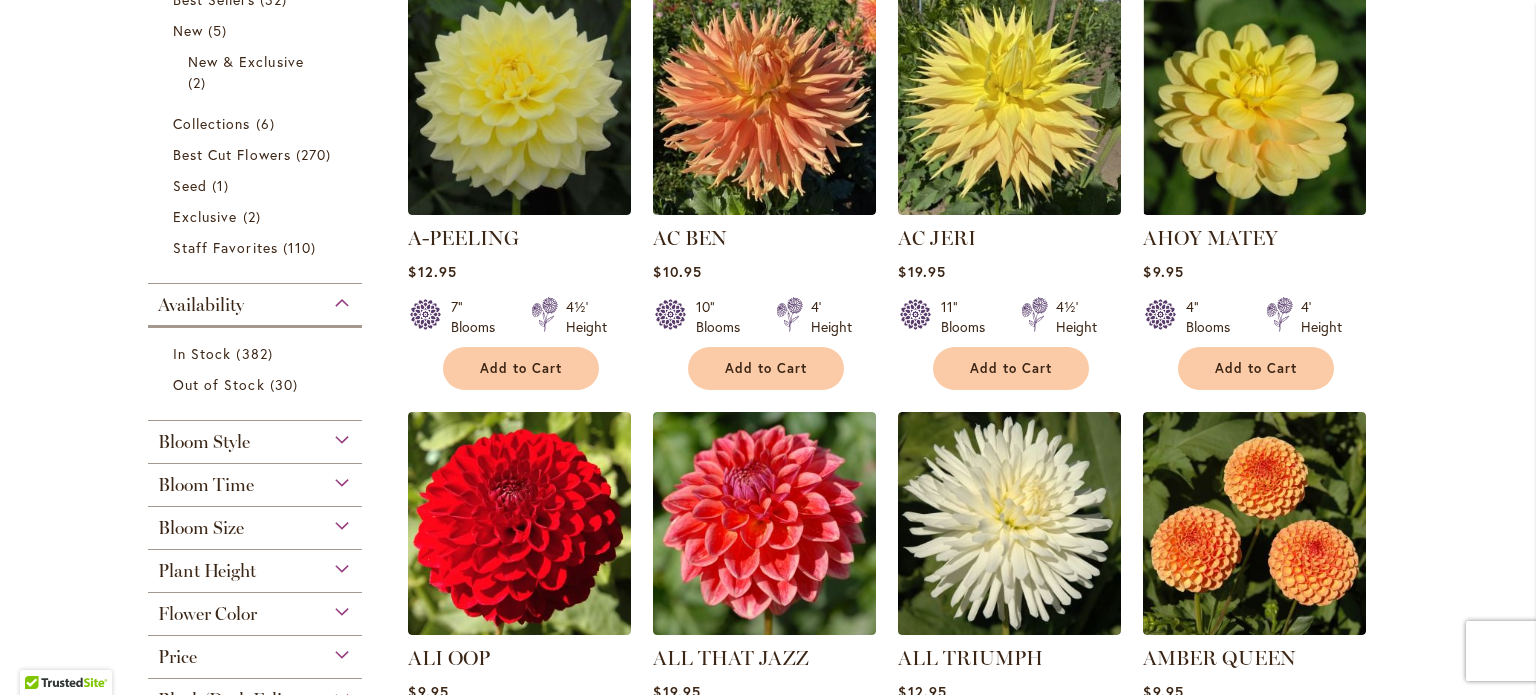 scroll, scrollTop: 500, scrollLeft: 0, axis: vertical 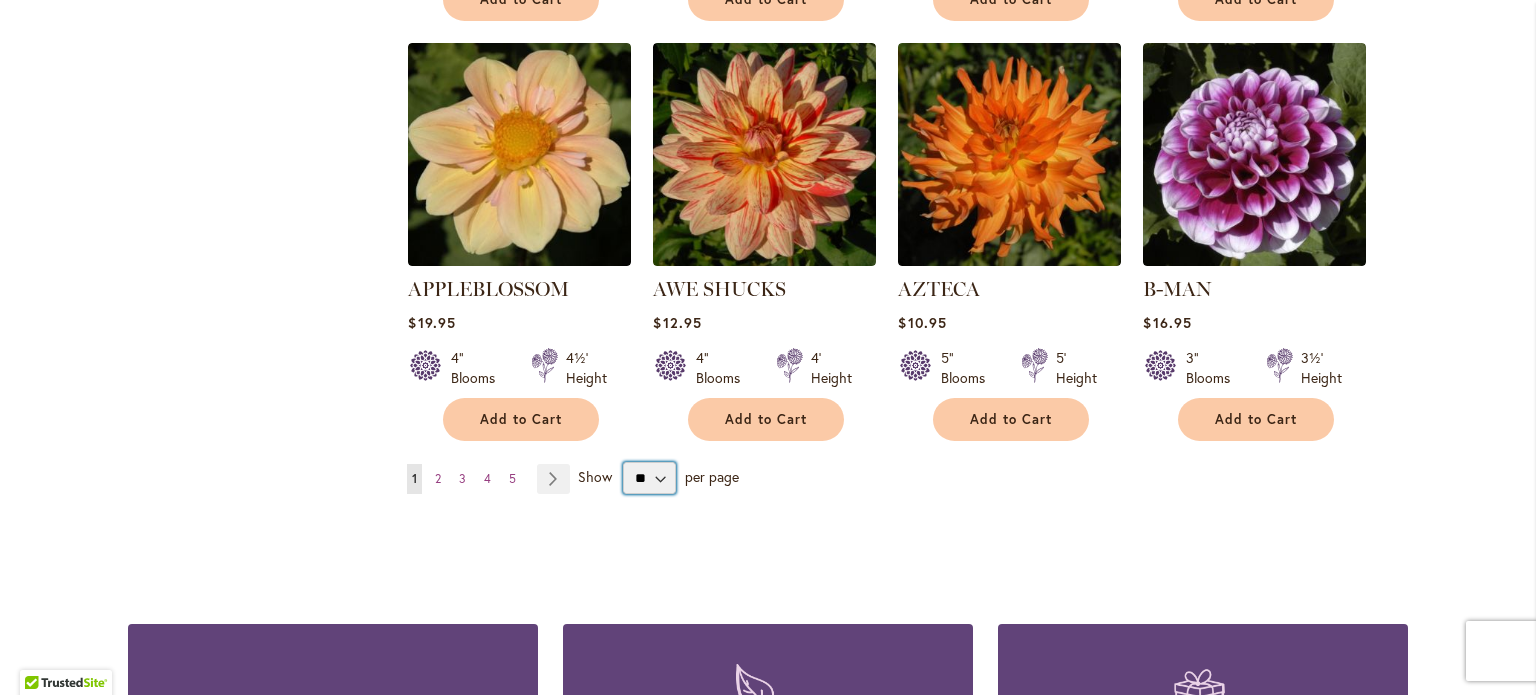 click on "**
**
**
**" at bounding box center (649, 478) 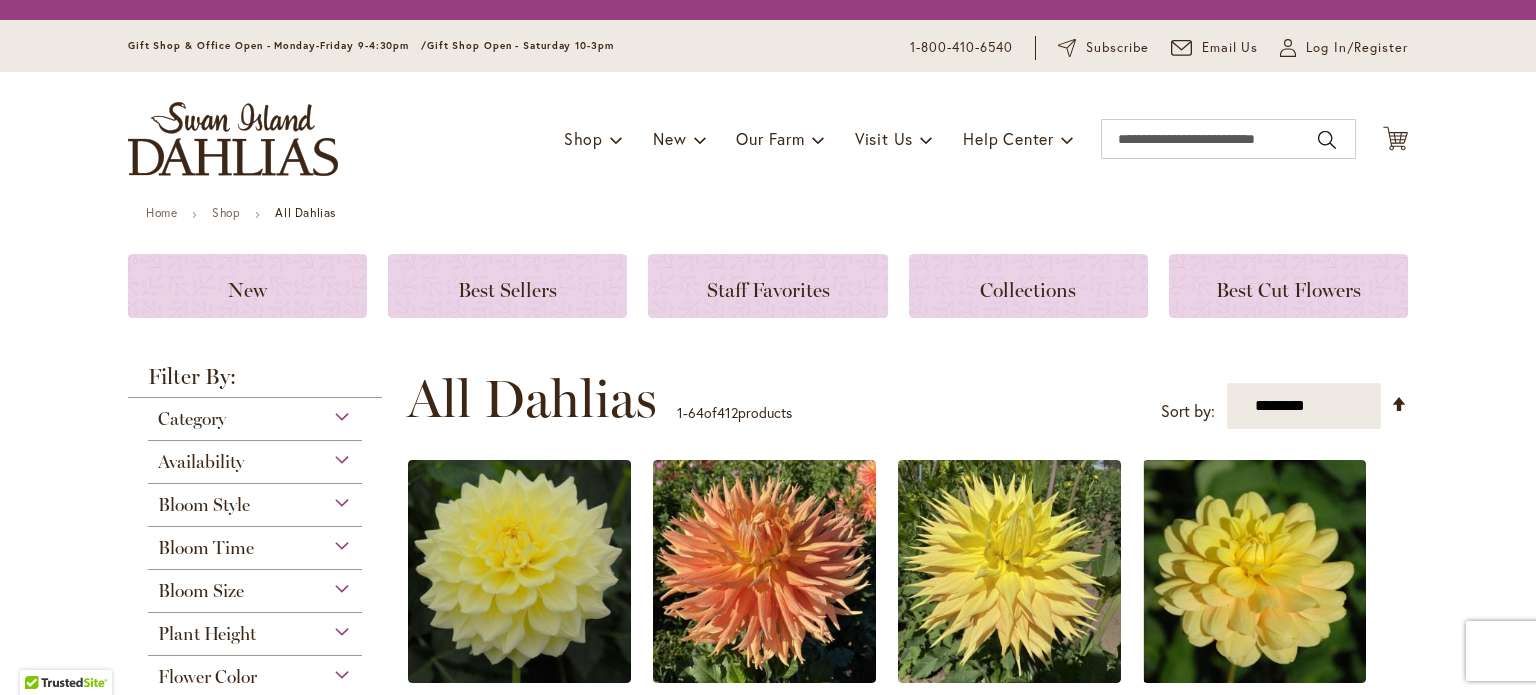 scroll, scrollTop: 0, scrollLeft: 0, axis: both 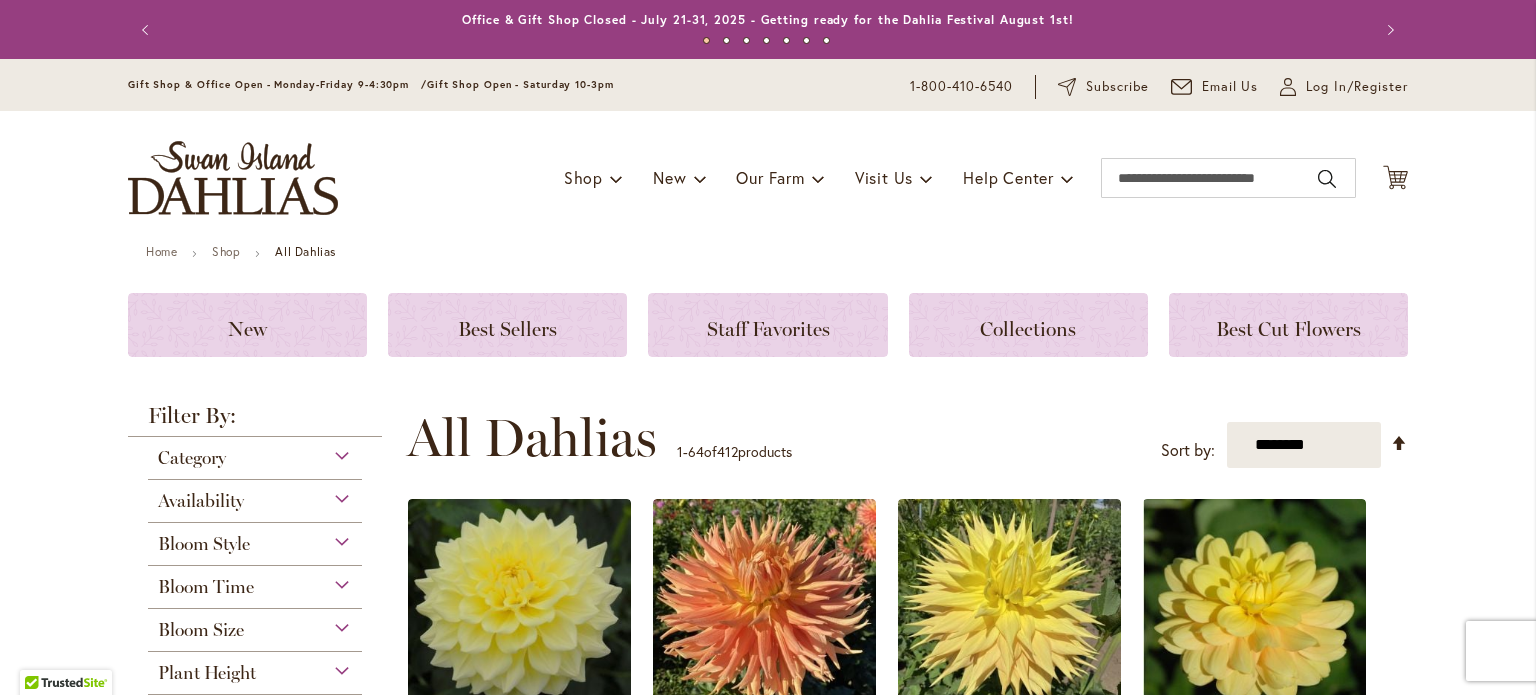 type on "**********" 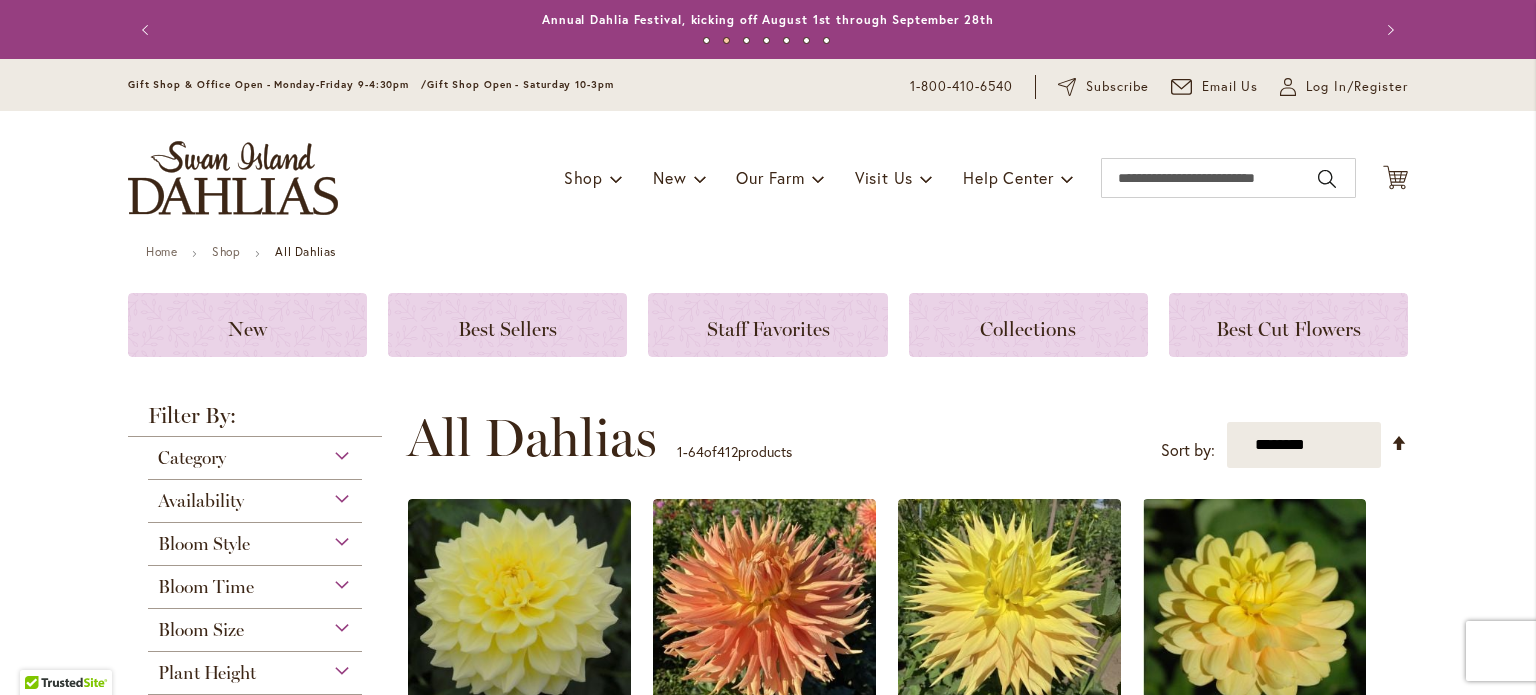 scroll, scrollTop: 608, scrollLeft: 0, axis: vertical 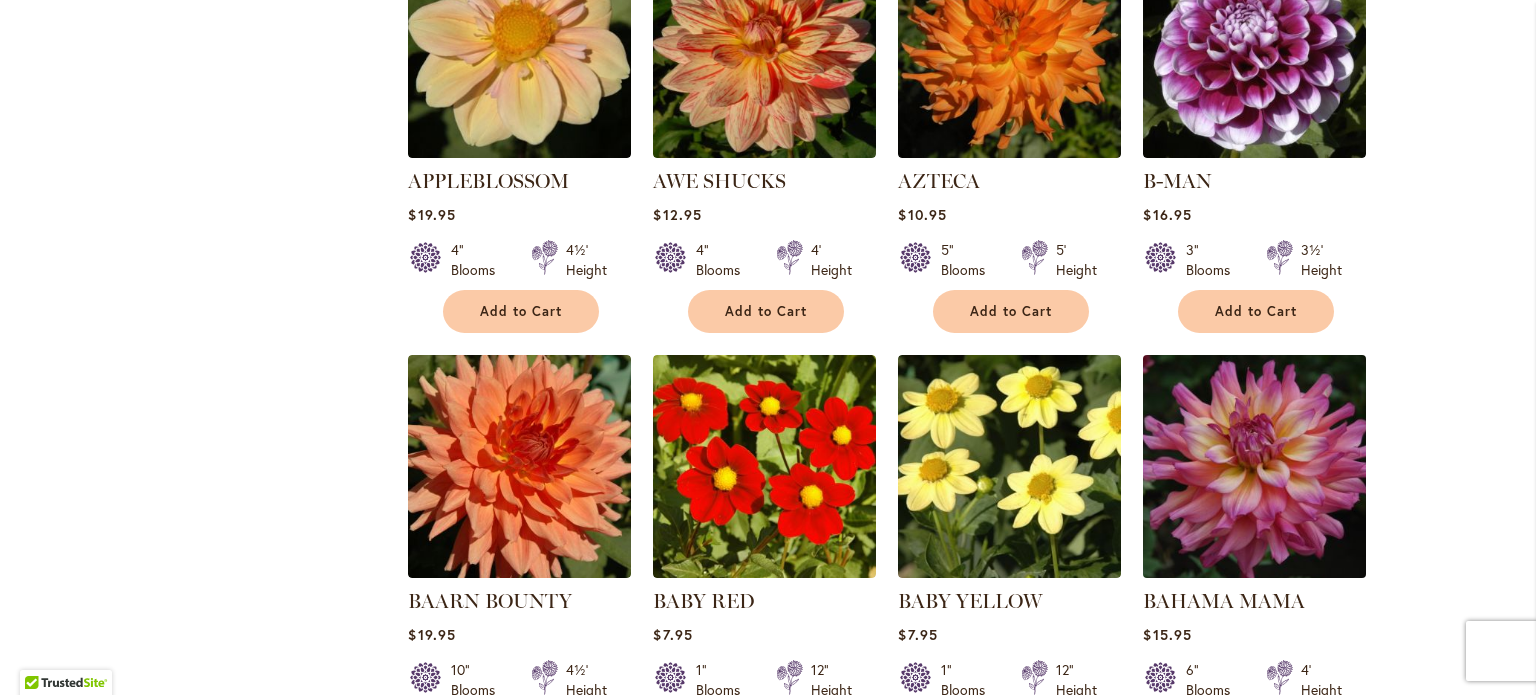 click at bounding box center (1255, 467) 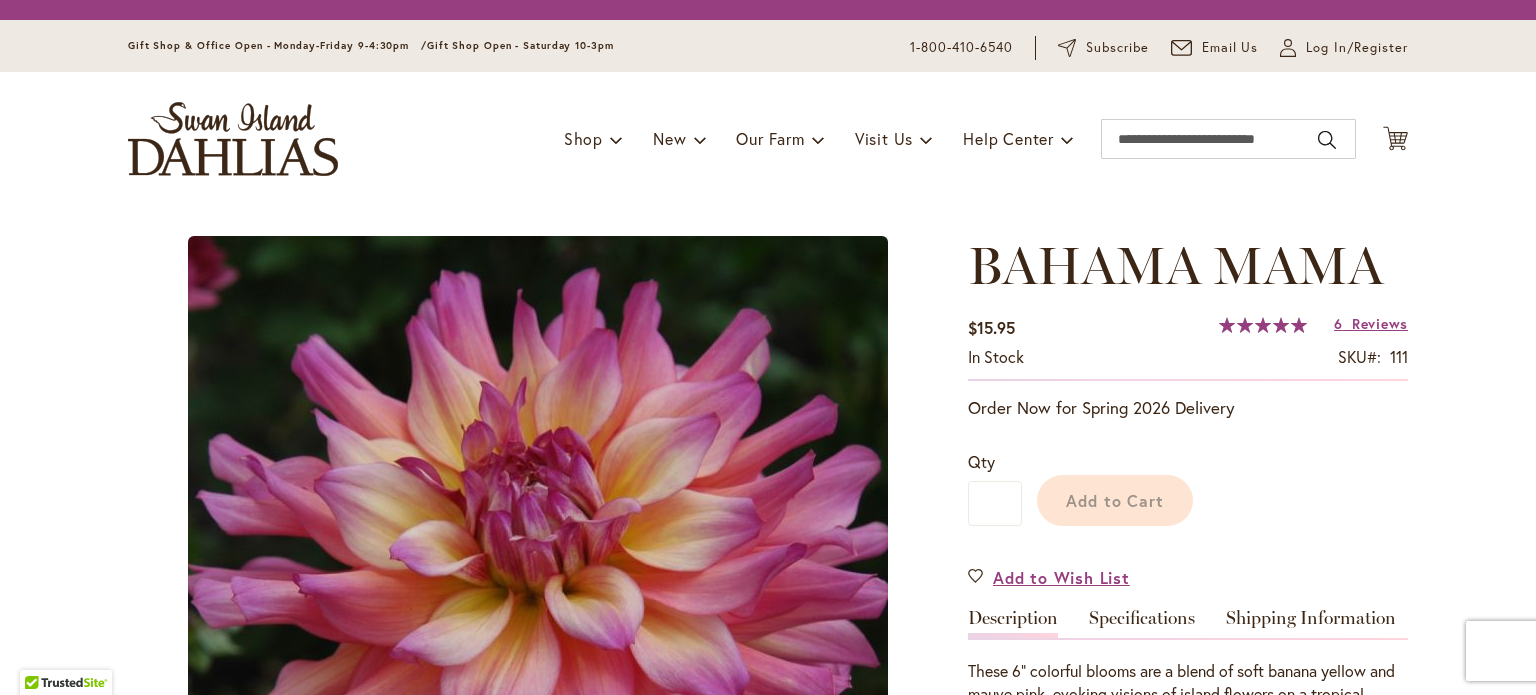 scroll, scrollTop: 0, scrollLeft: 0, axis: both 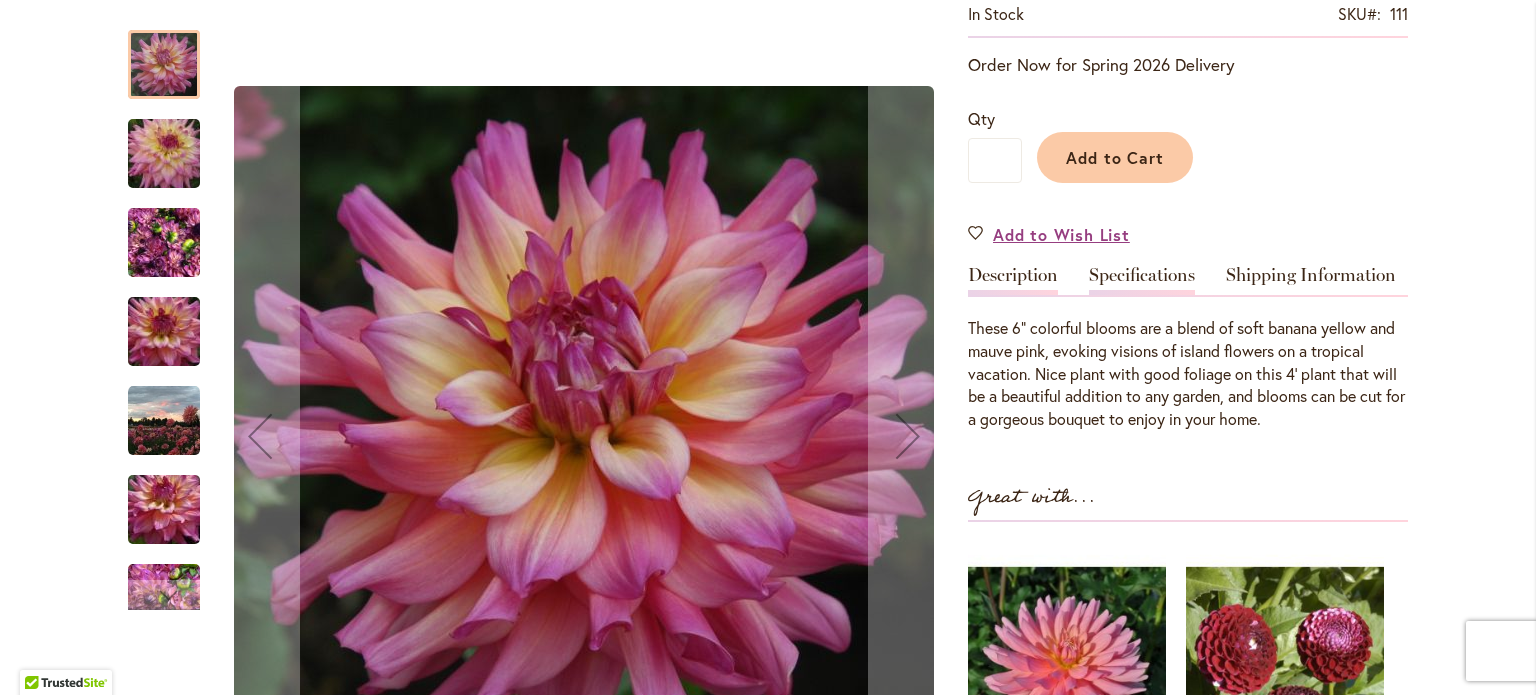 type on "**********" 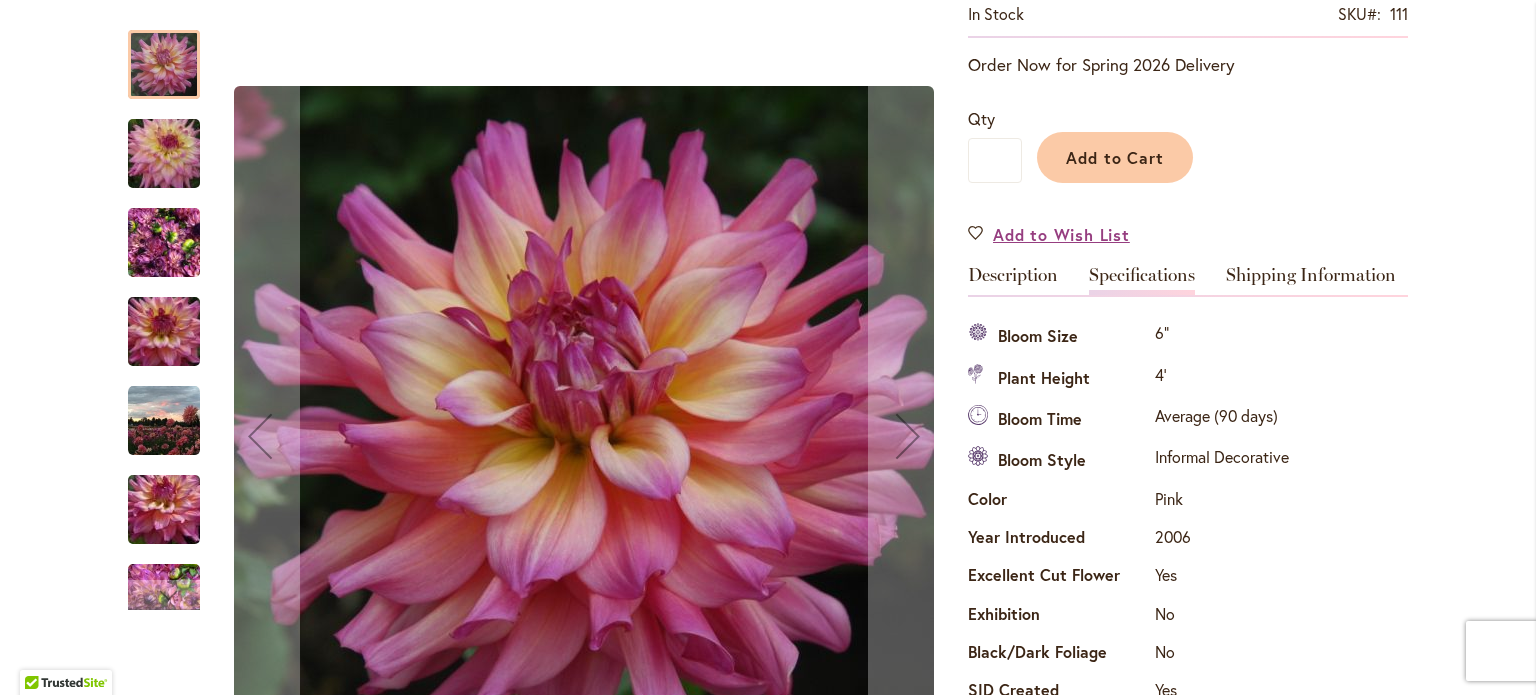 scroll, scrollTop: 664, scrollLeft: 0, axis: vertical 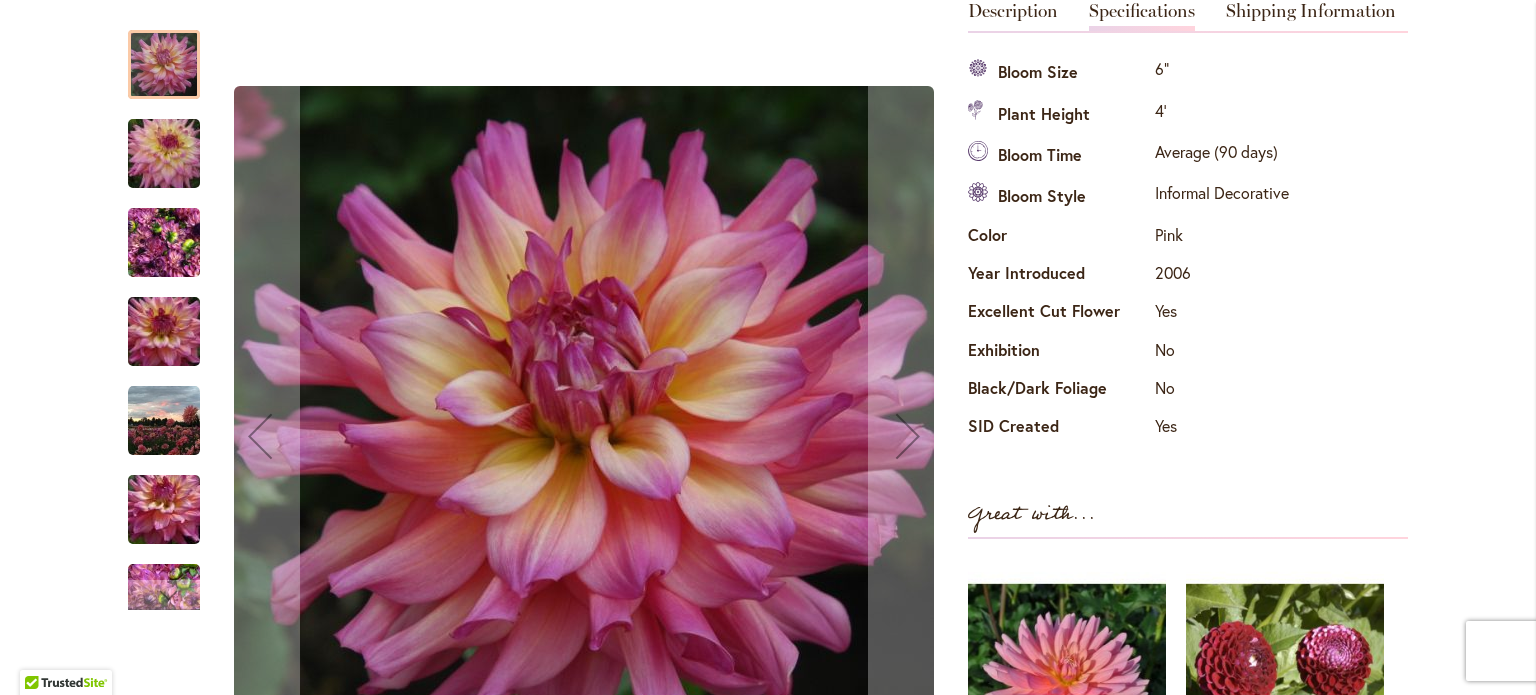 click at bounding box center (164, 154) 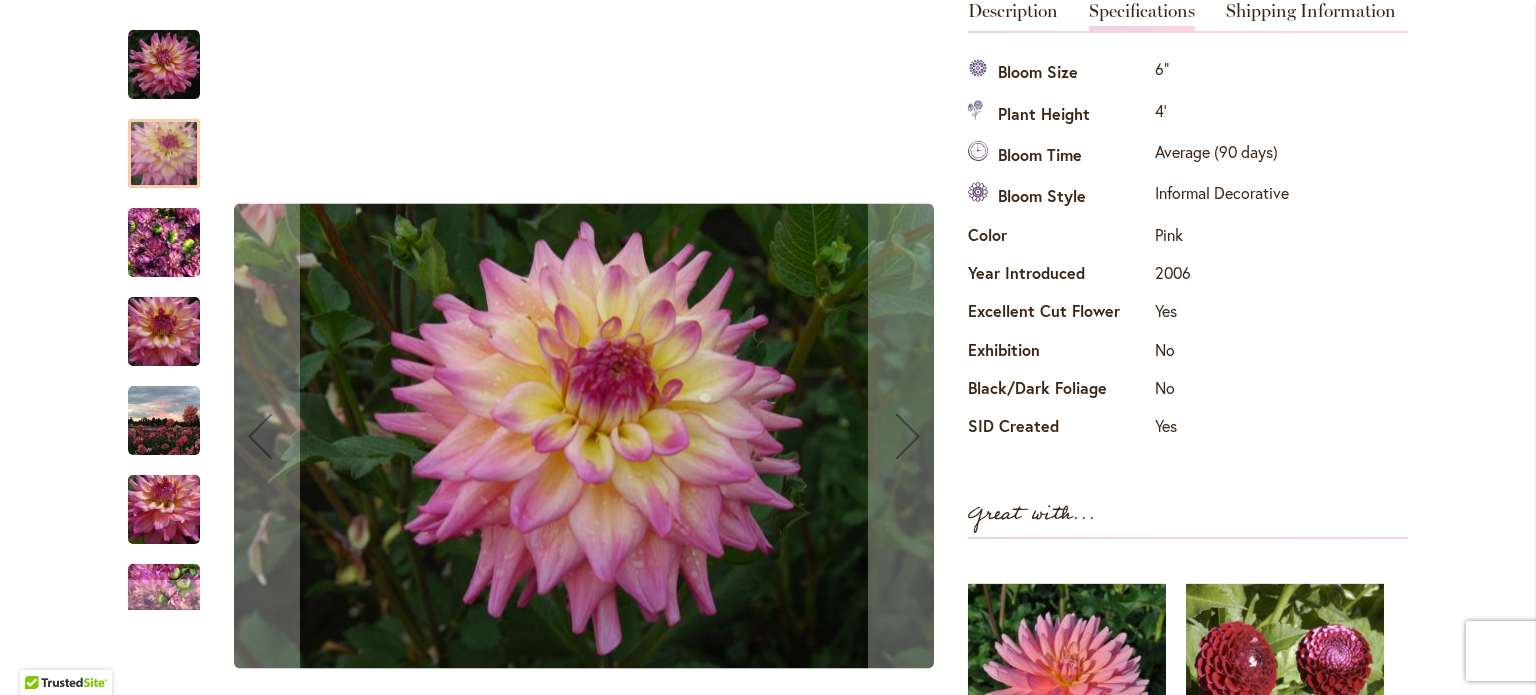 click at bounding box center (164, 243) 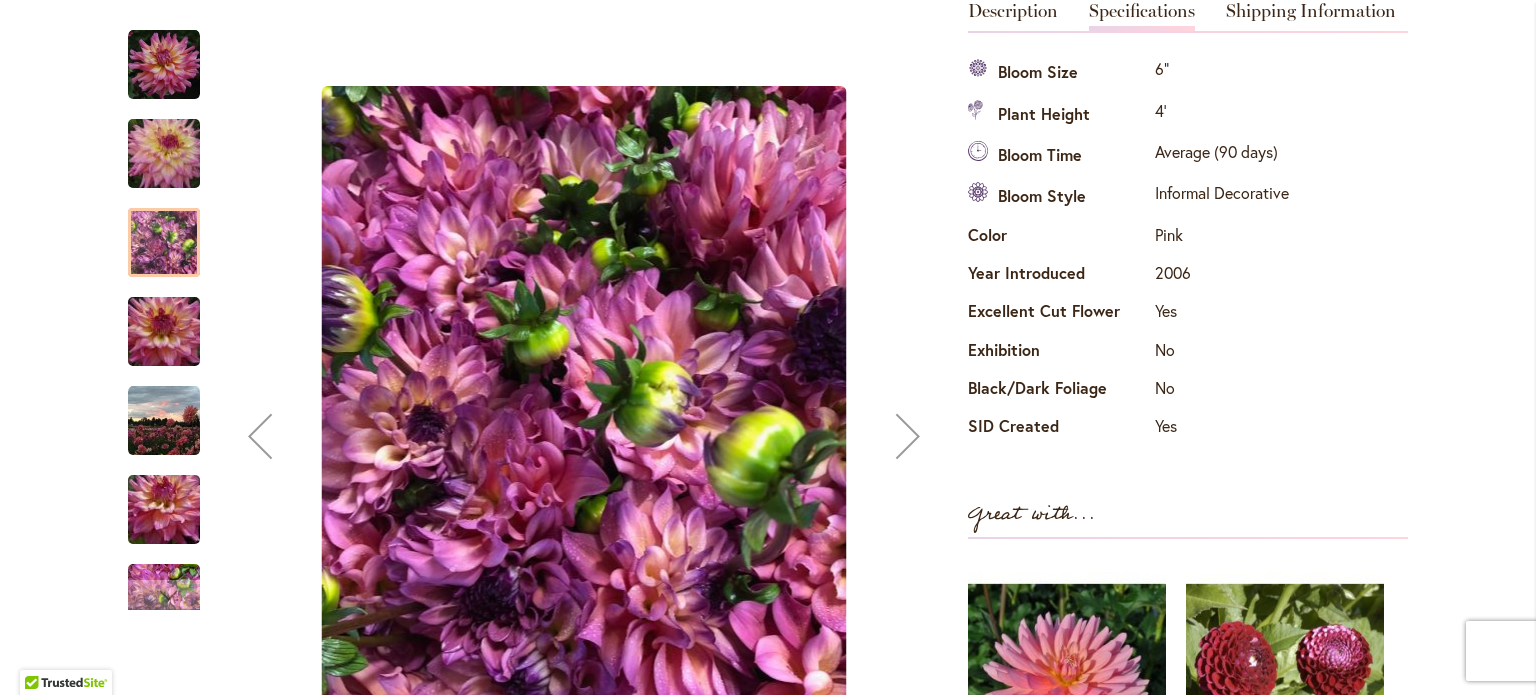 click at bounding box center (164, 332) 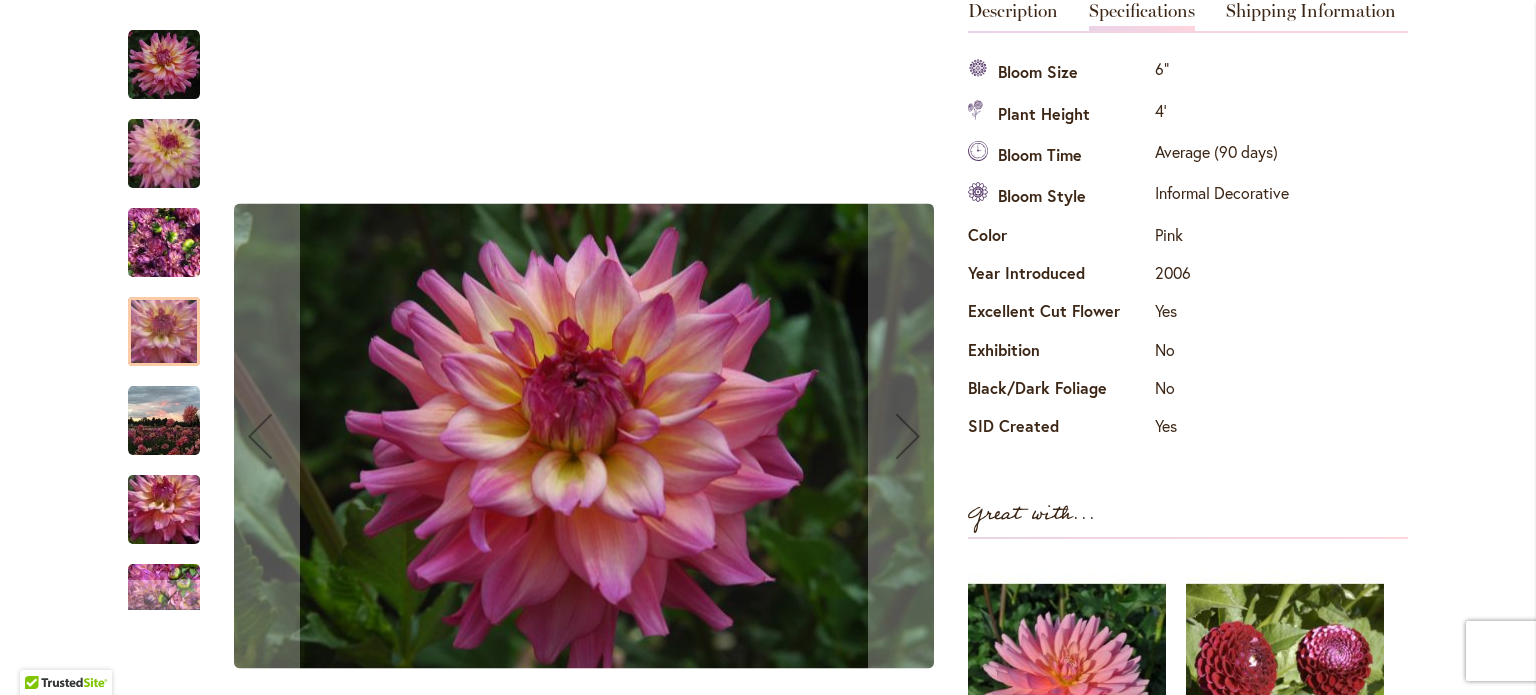 click at bounding box center [164, 331] 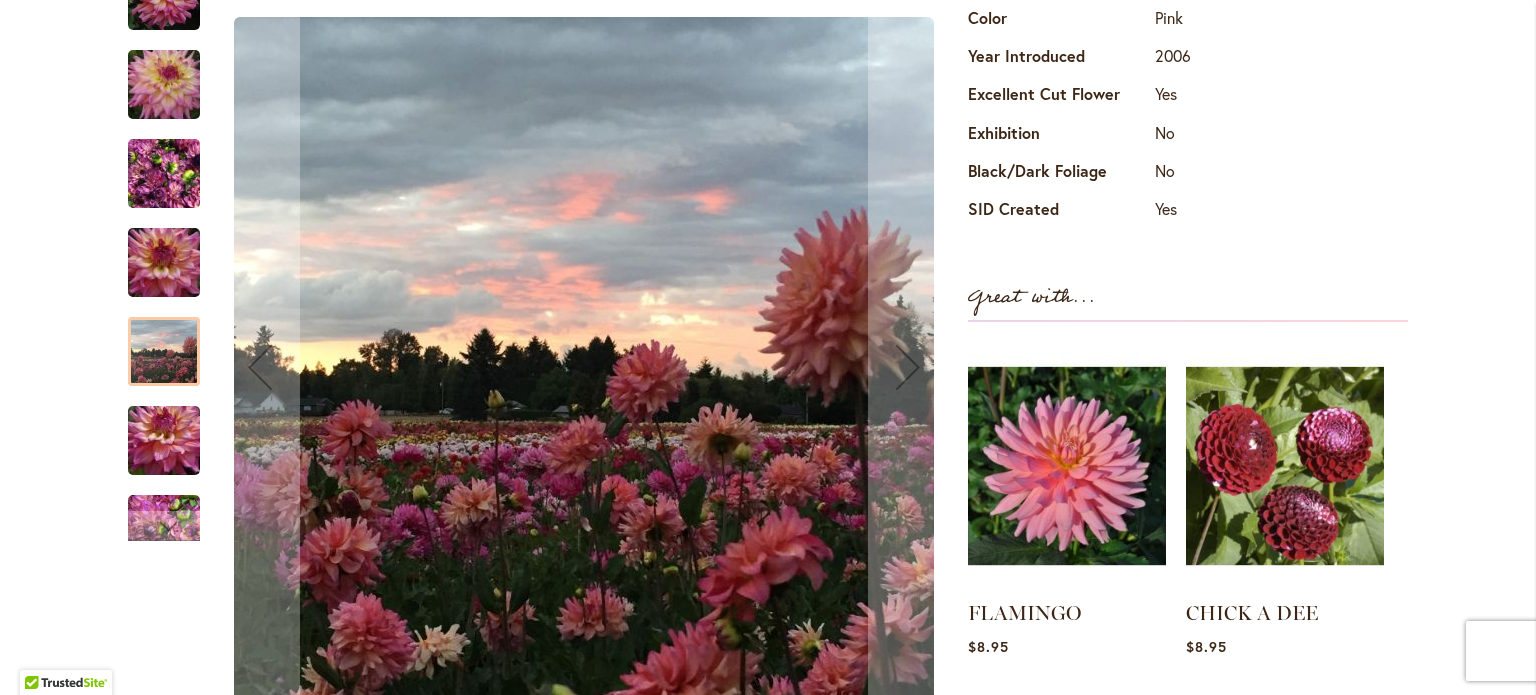 scroll, scrollTop: 864, scrollLeft: 0, axis: vertical 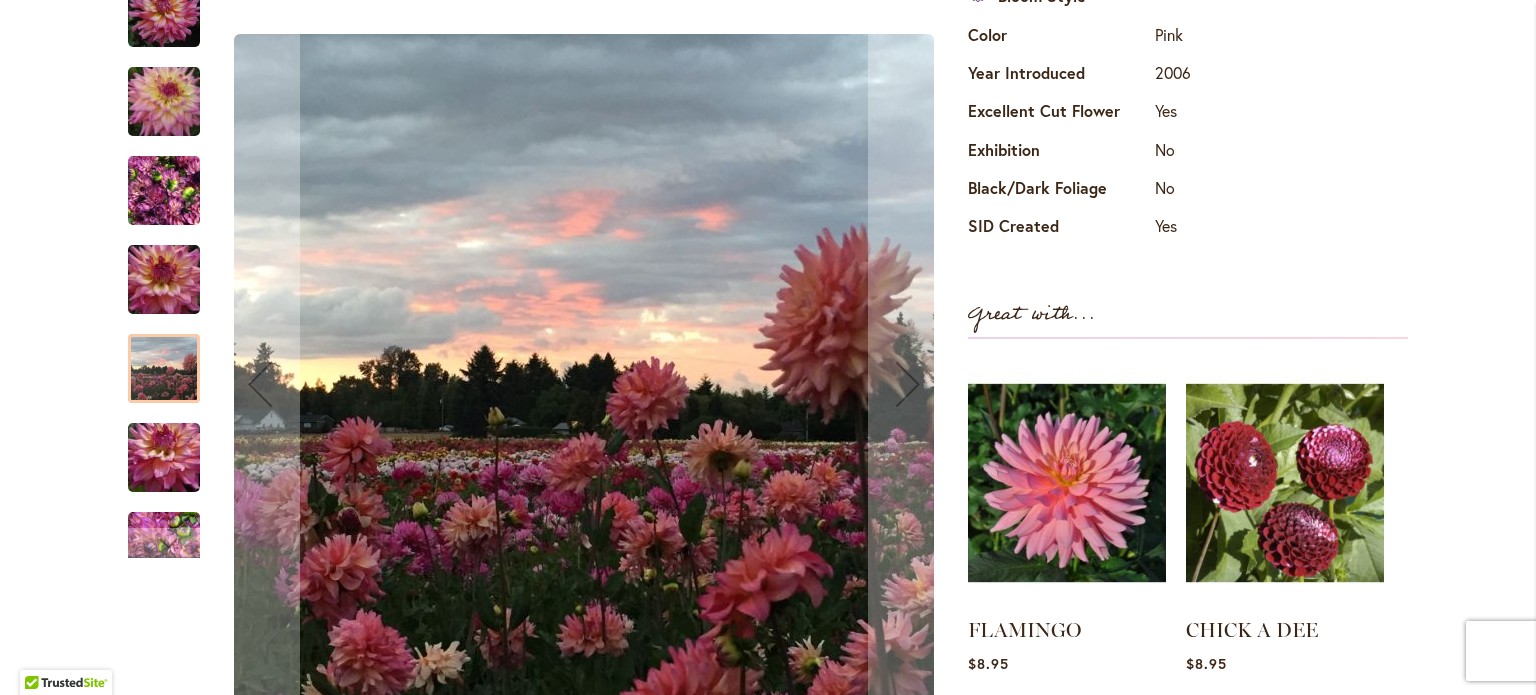 click at bounding box center (164, 457) 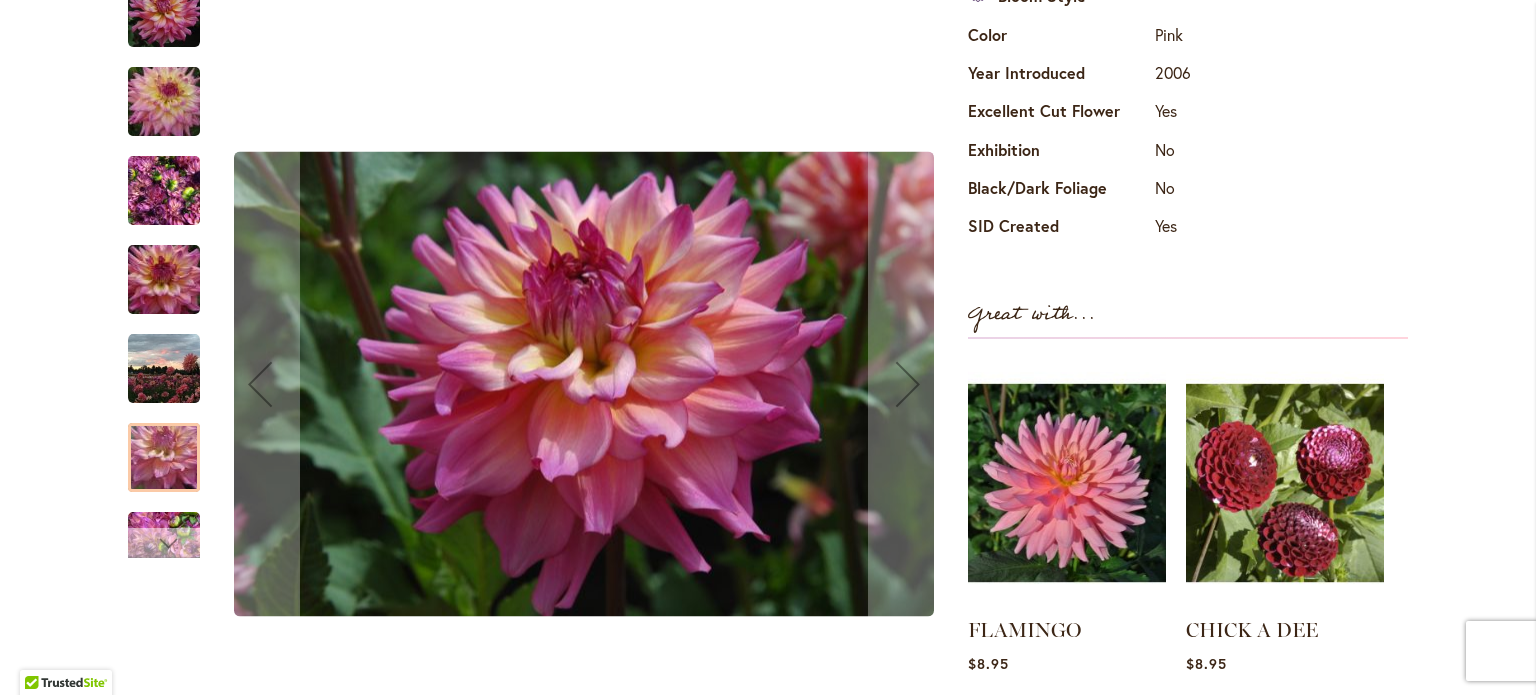 click at bounding box center [164, 543] 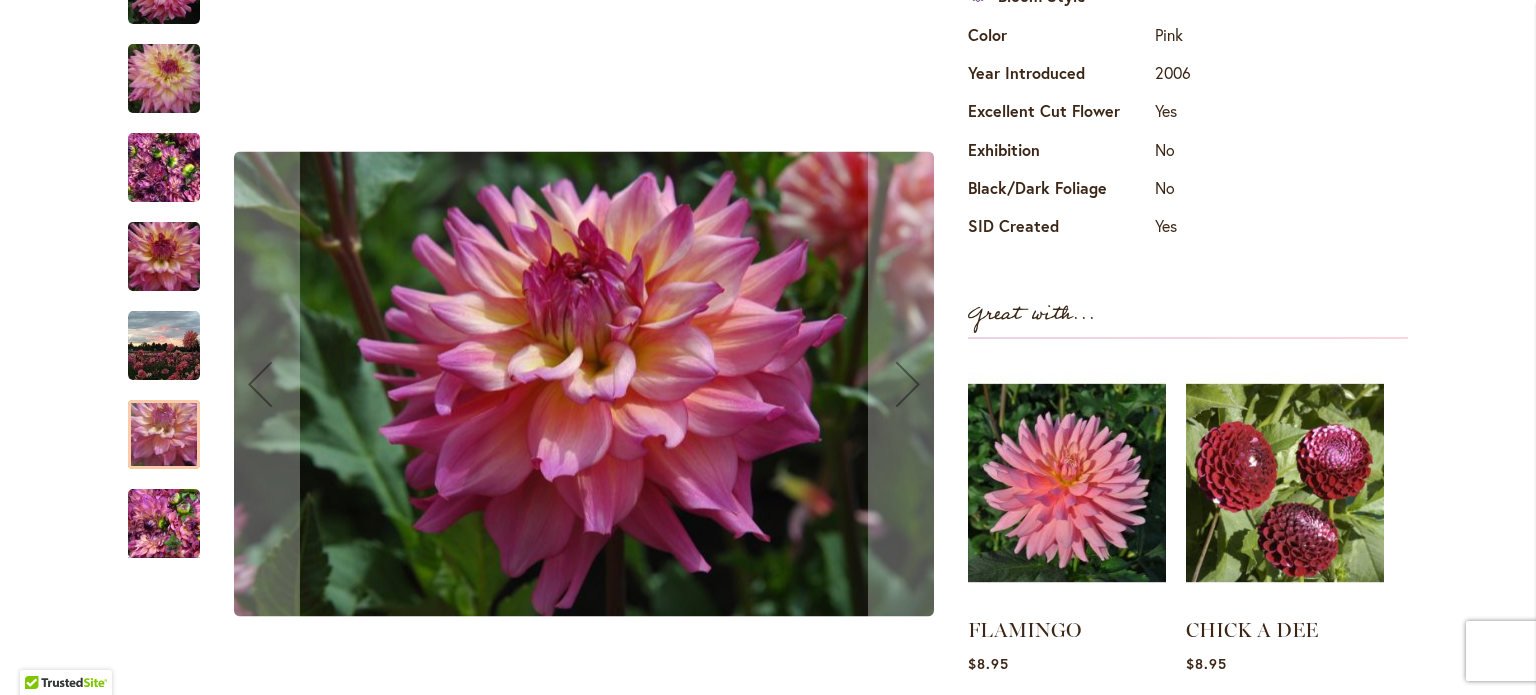 click at bounding box center (164, 524) 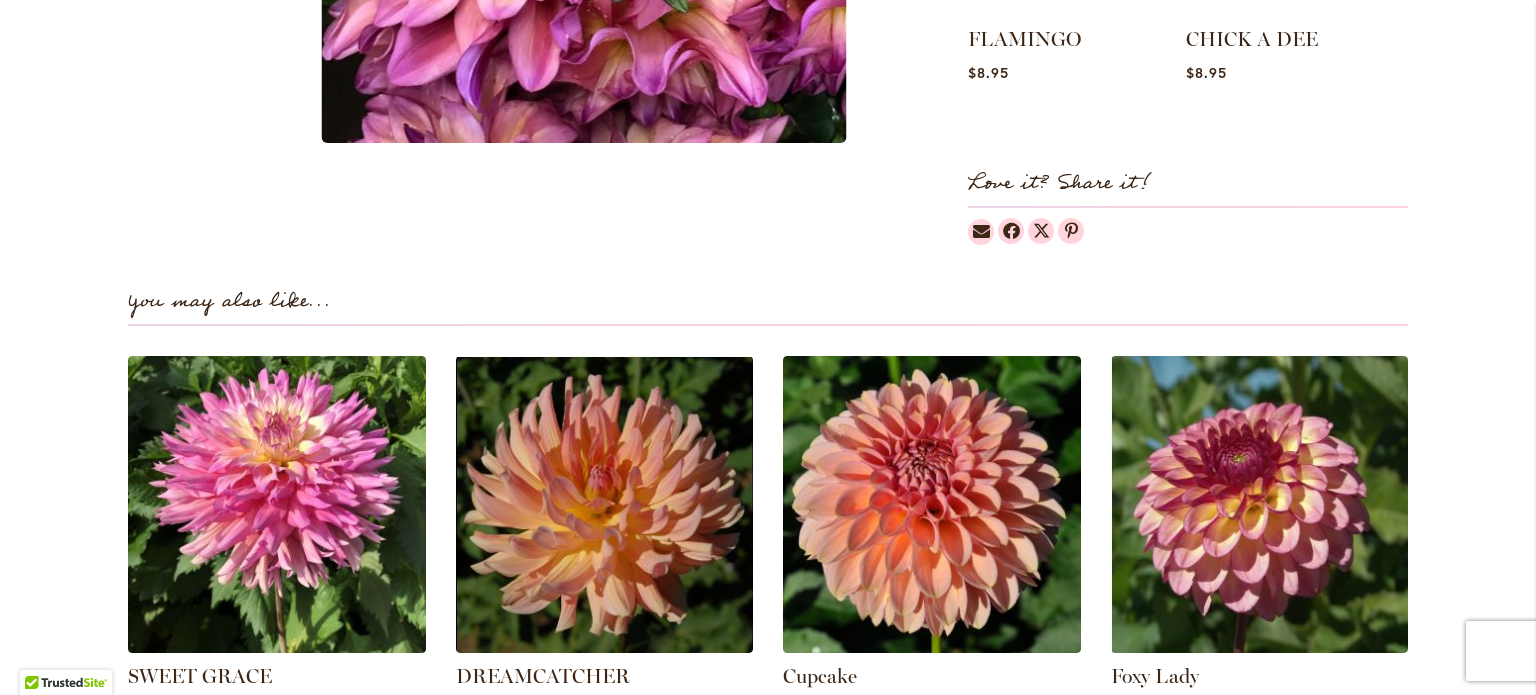 scroll, scrollTop: 1564, scrollLeft: 0, axis: vertical 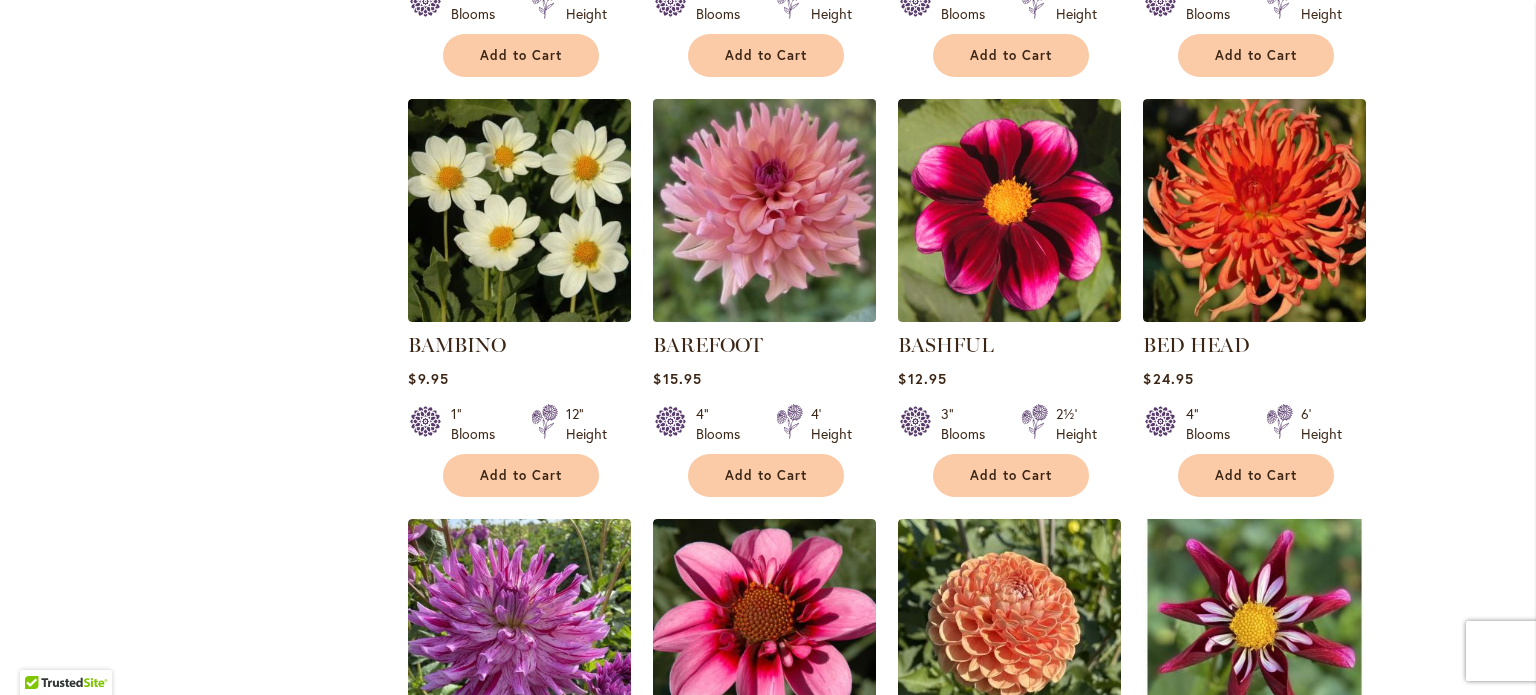 type on "**********" 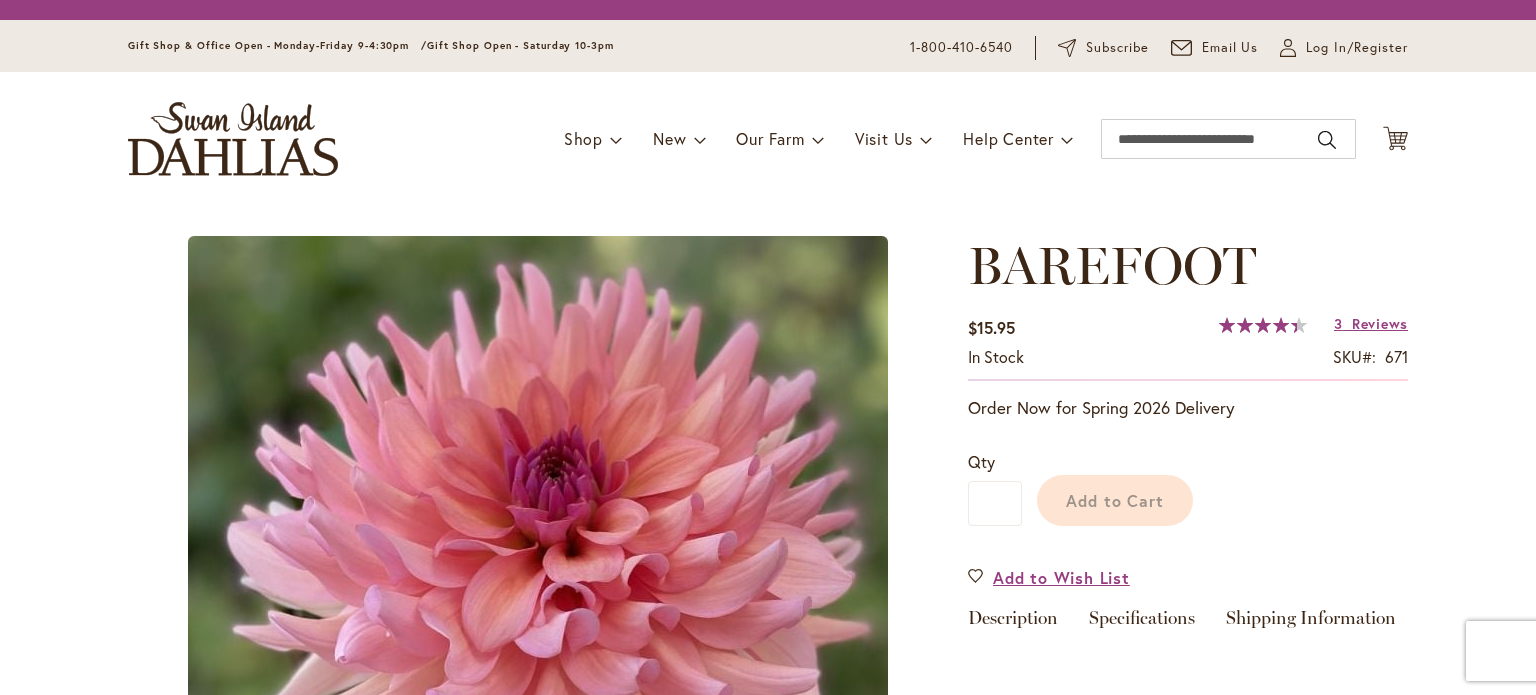 scroll, scrollTop: 0, scrollLeft: 0, axis: both 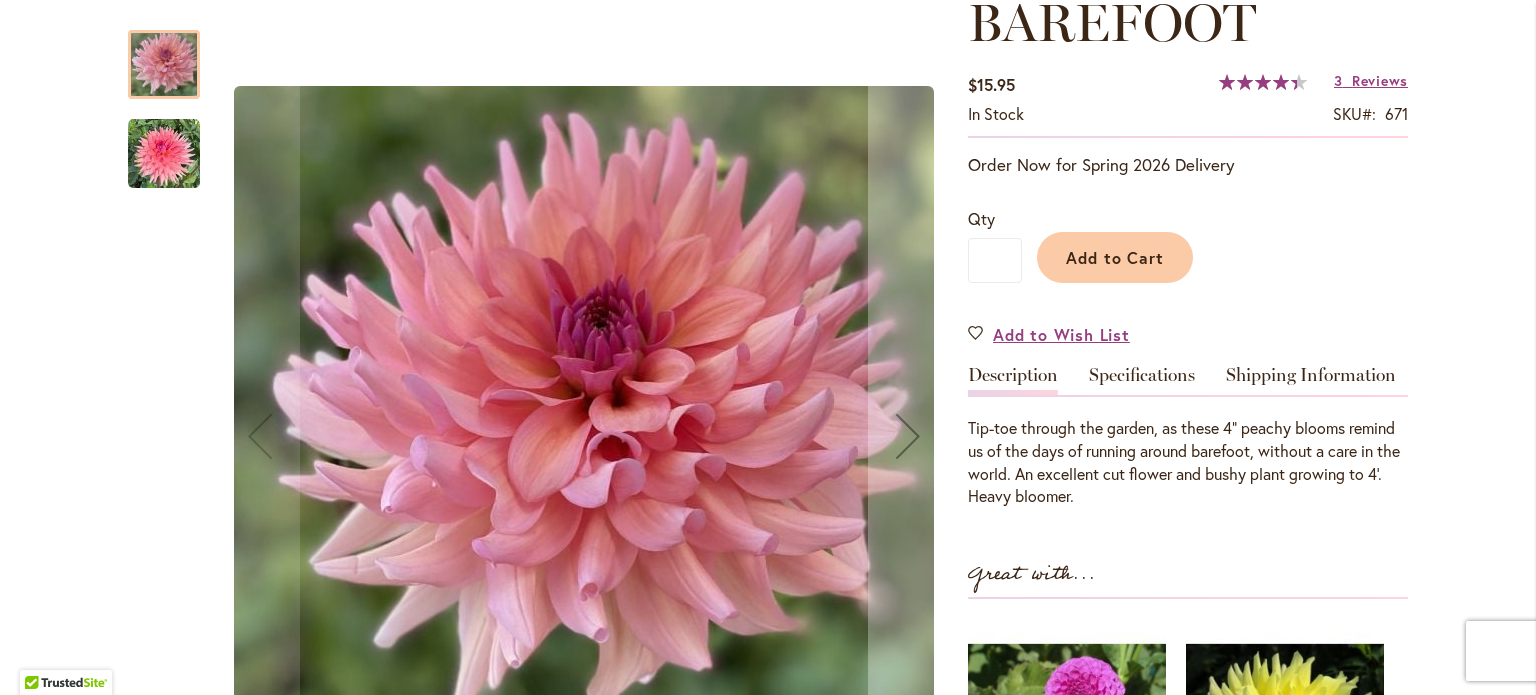 type on "**********" 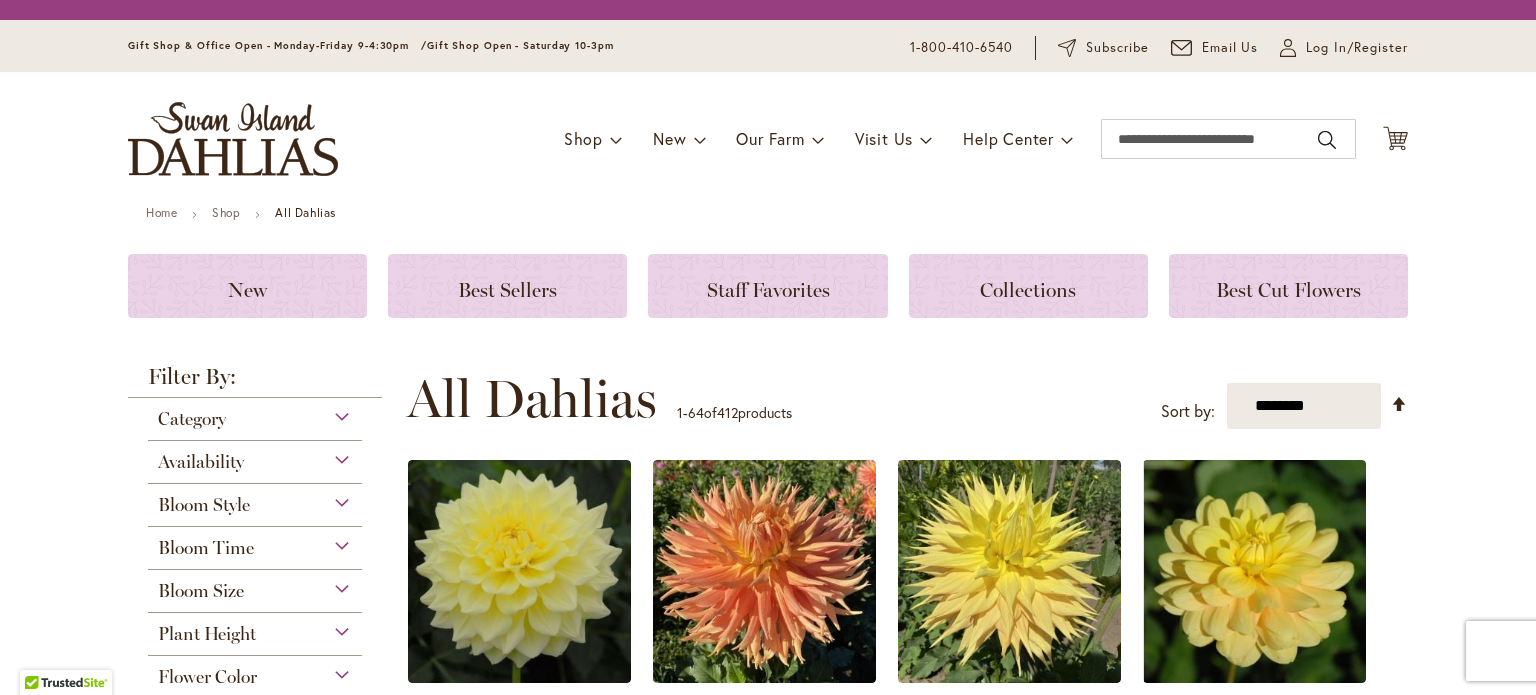 scroll, scrollTop: 0, scrollLeft: 0, axis: both 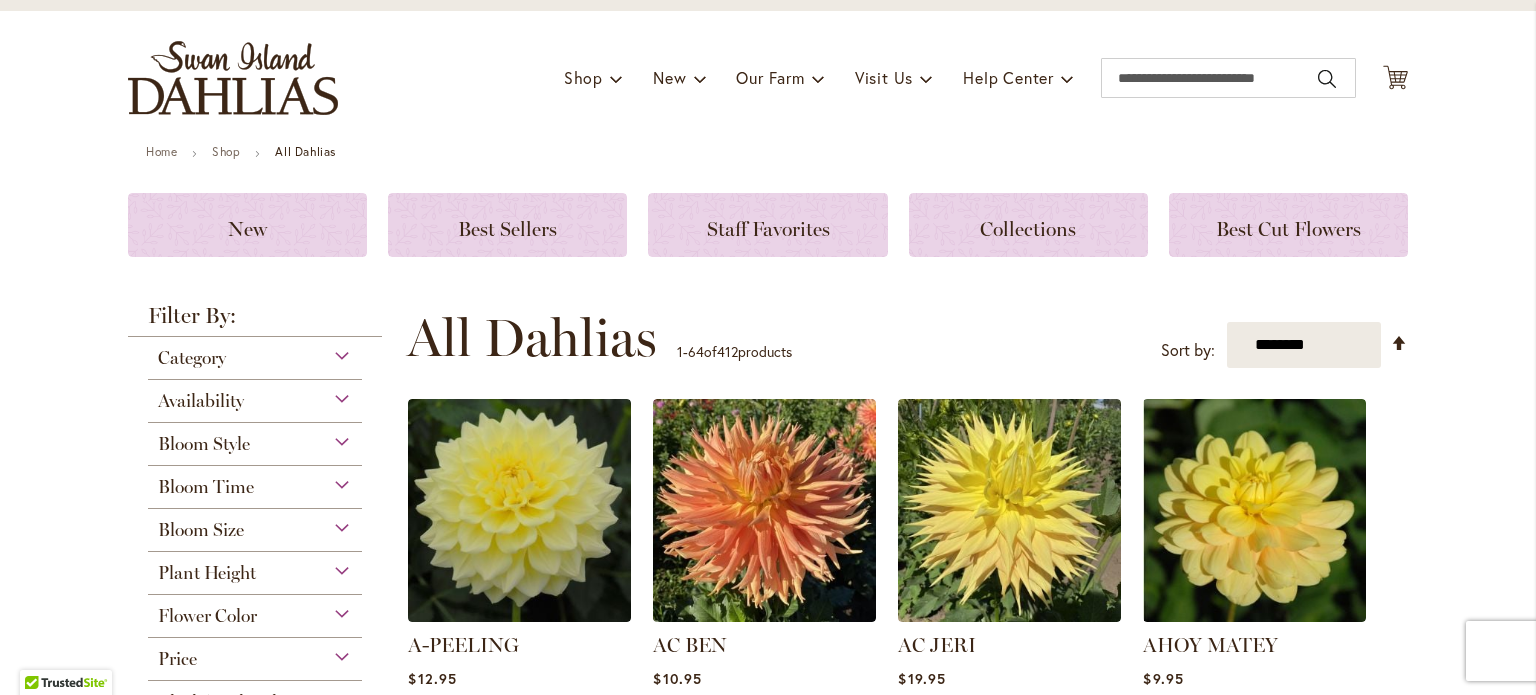 type on "**********" 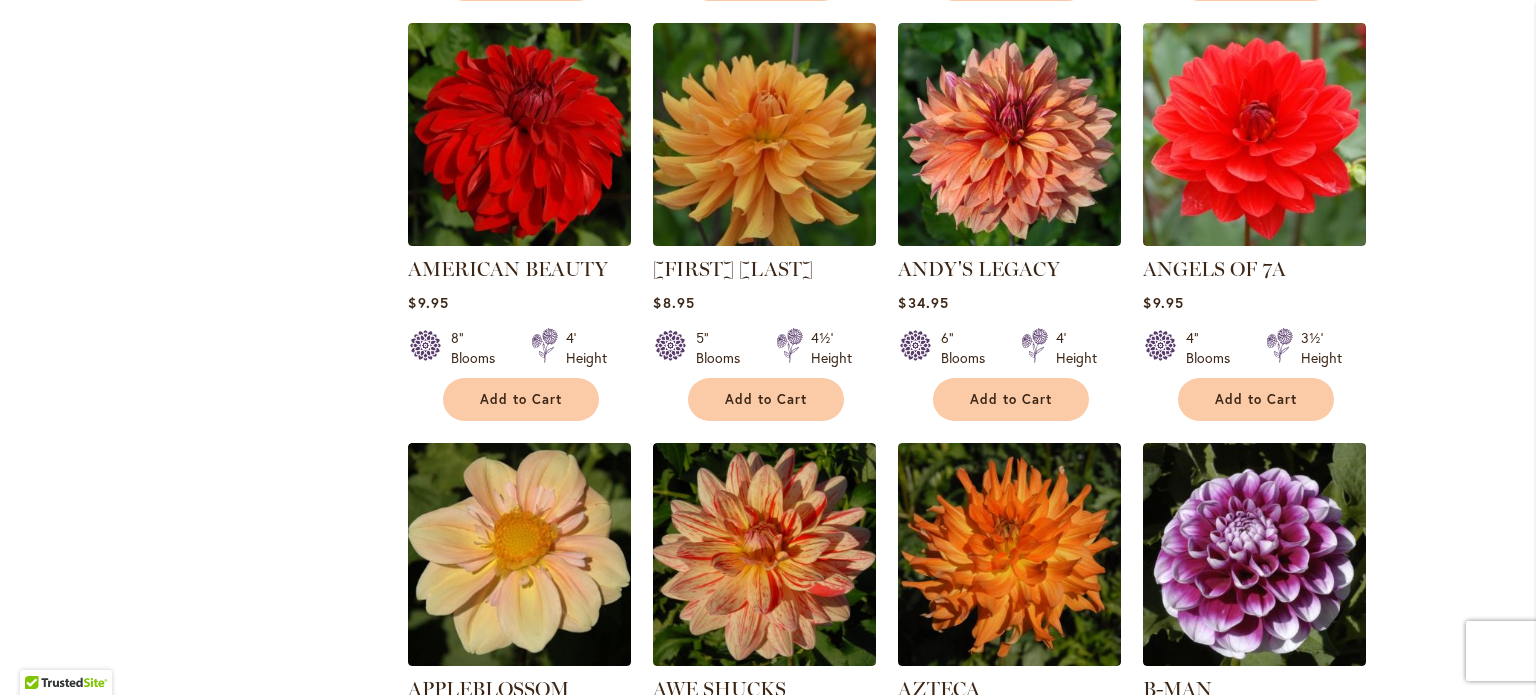 scroll, scrollTop: 1924, scrollLeft: 0, axis: vertical 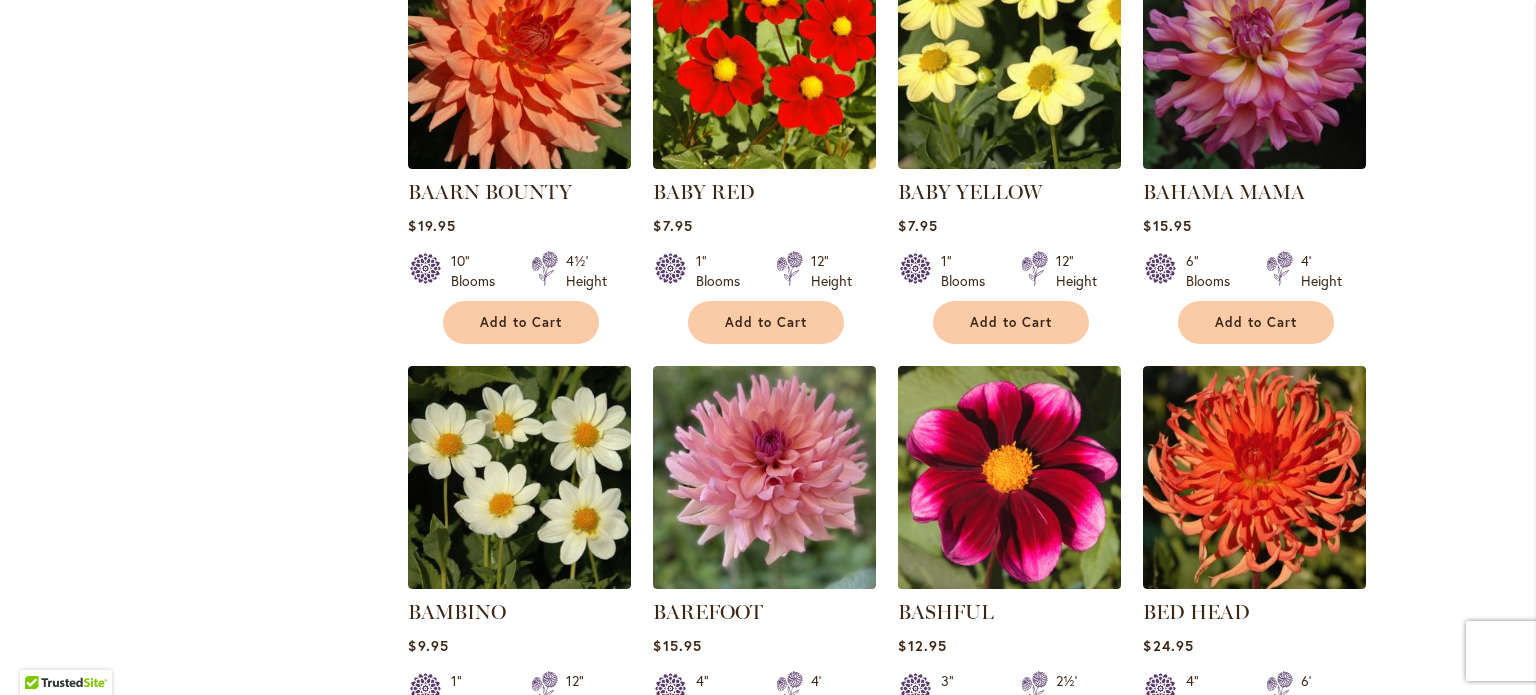 click at bounding box center [1010, 478] 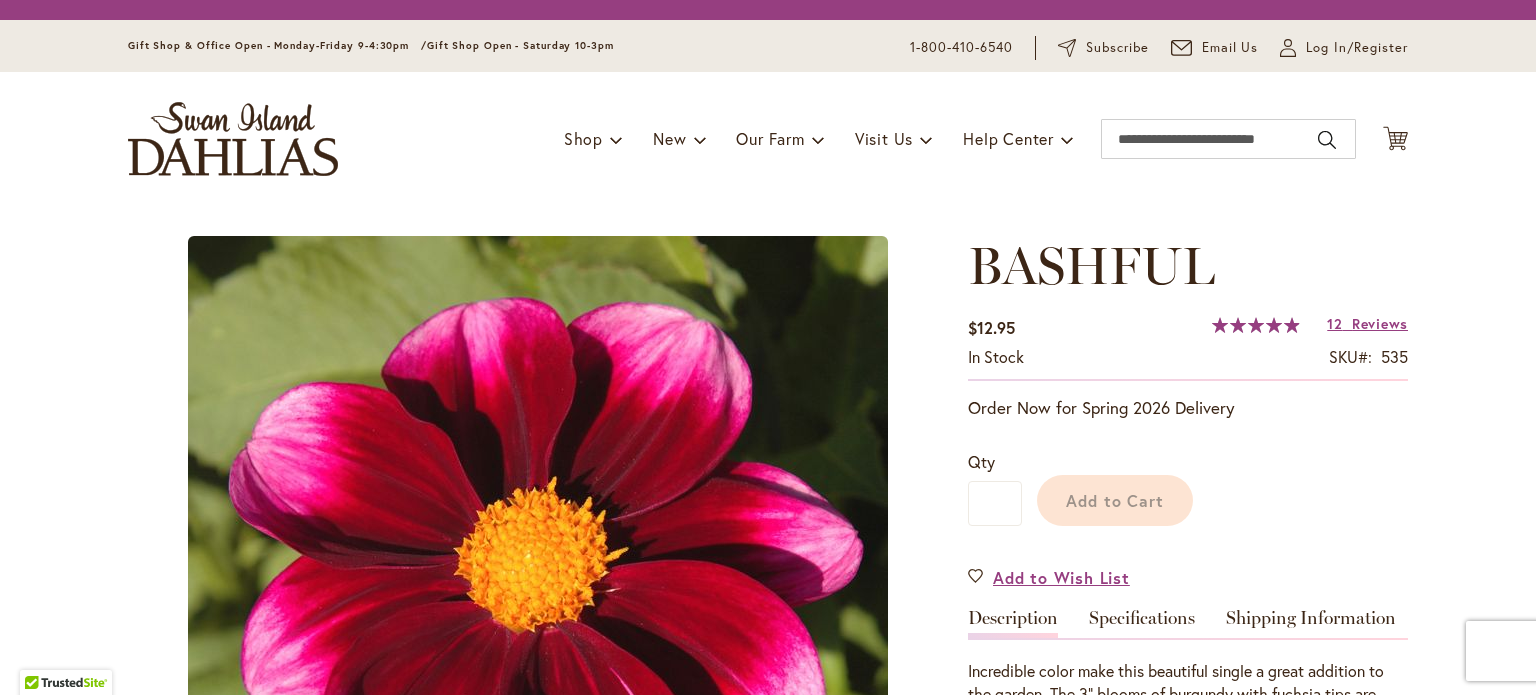 scroll, scrollTop: 0, scrollLeft: 0, axis: both 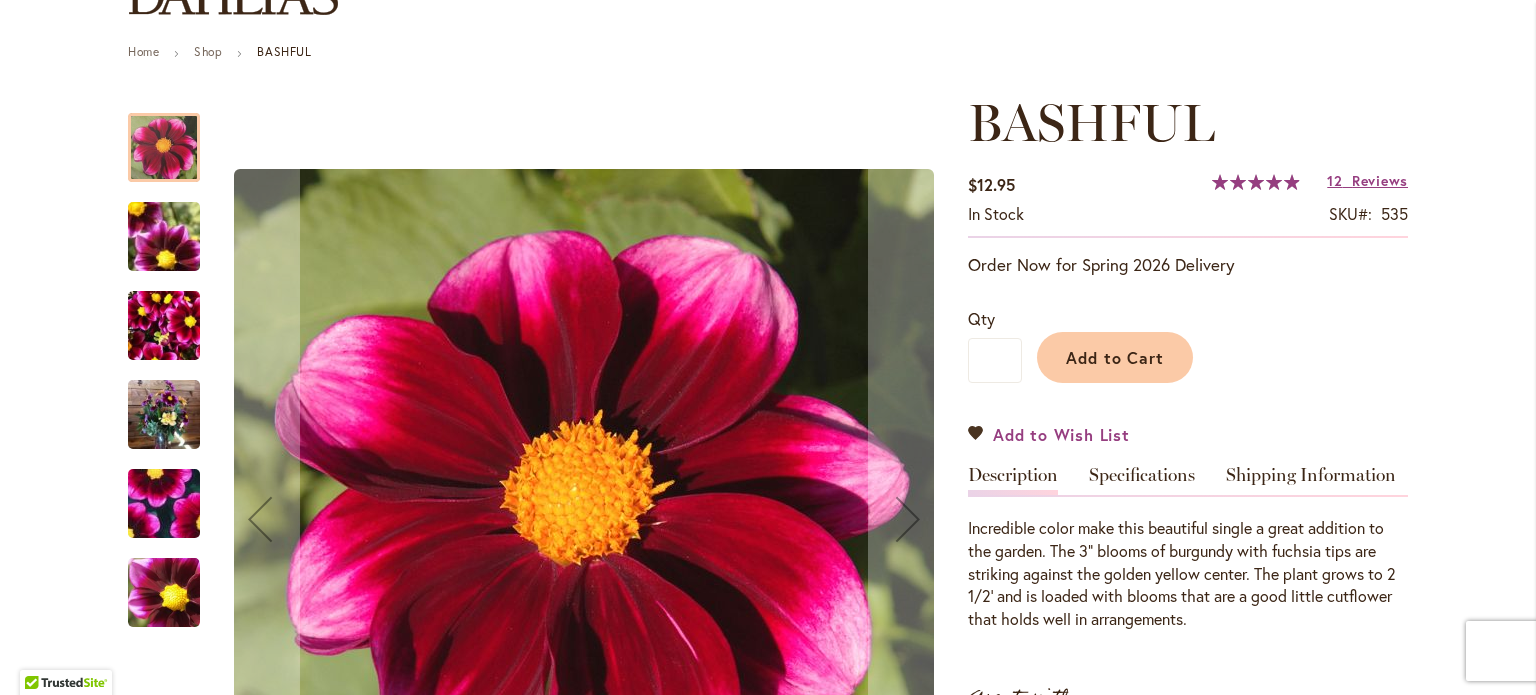 type on "**********" 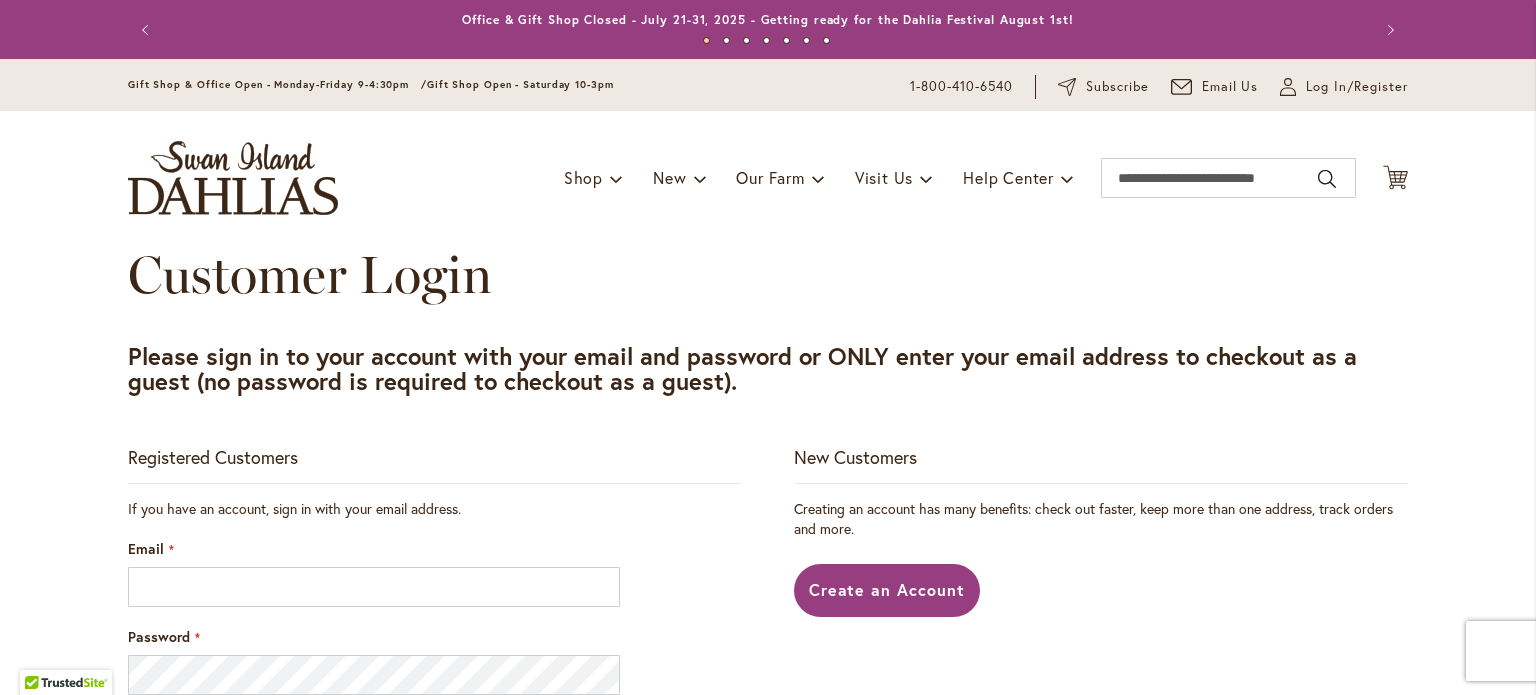 scroll, scrollTop: 0, scrollLeft: 0, axis: both 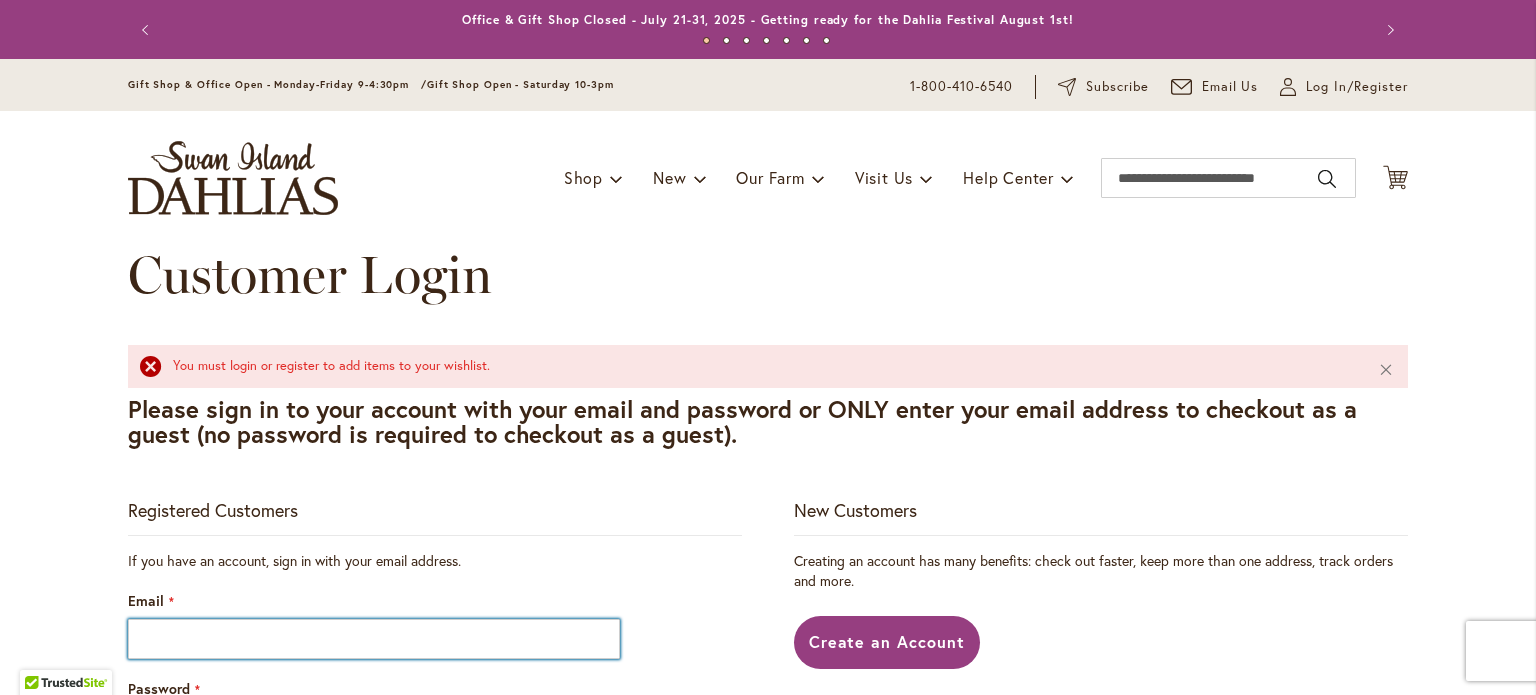type on "**********" 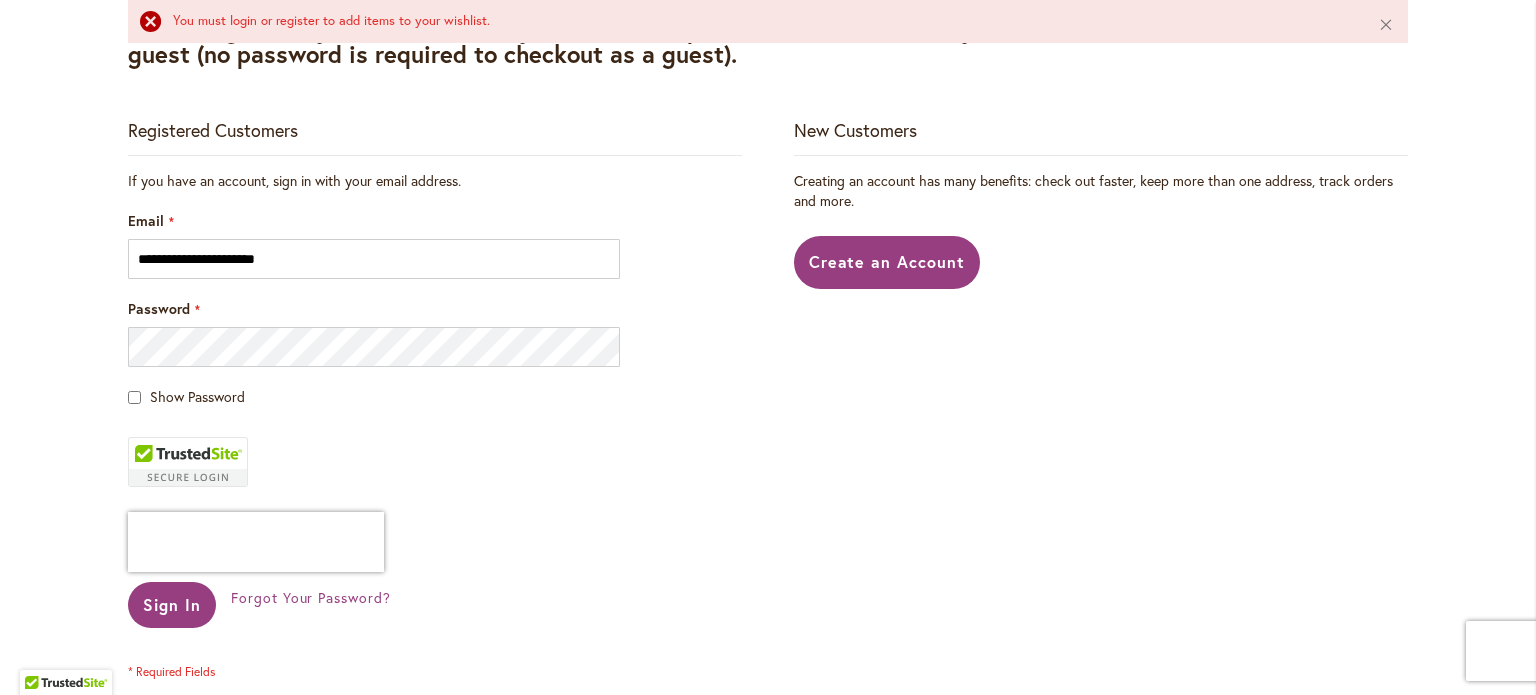 scroll, scrollTop: 500, scrollLeft: 0, axis: vertical 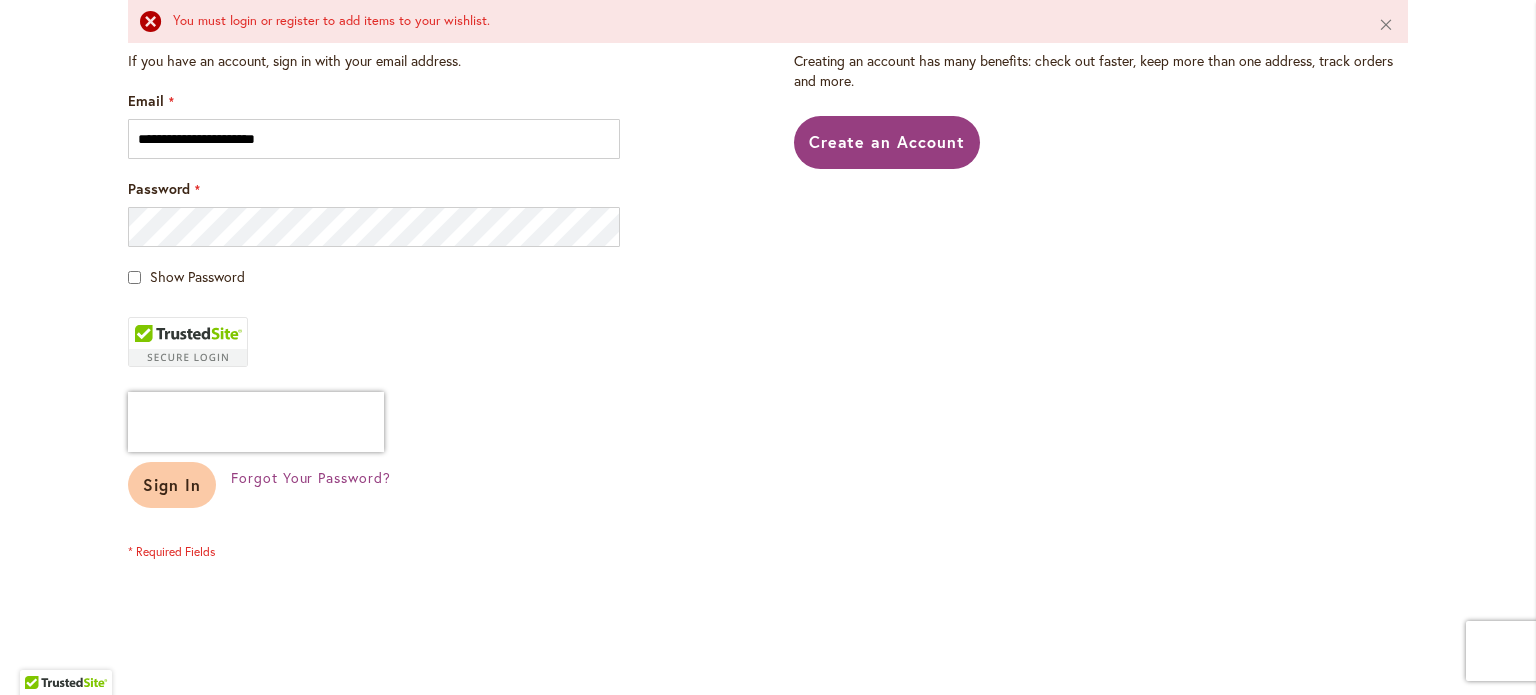 type on "**********" 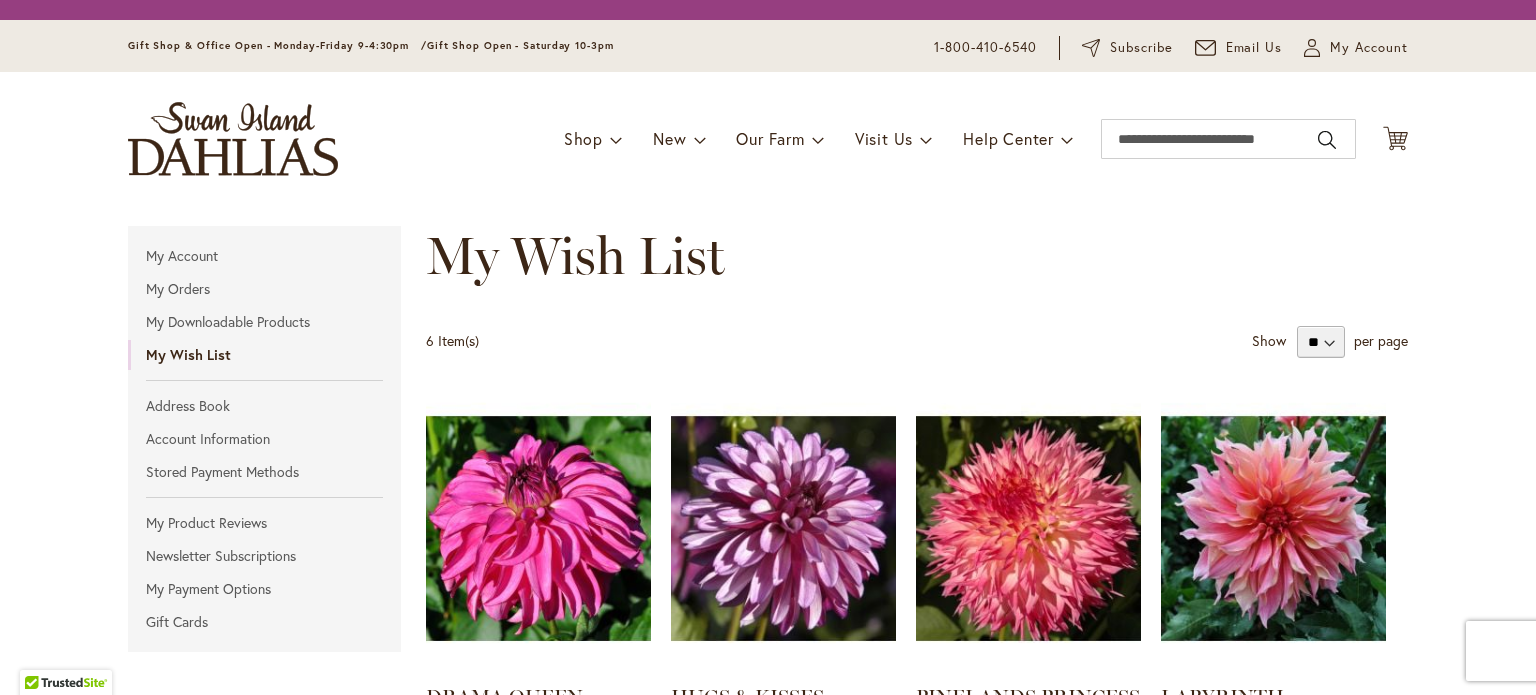 scroll, scrollTop: 0, scrollLeft: 0, axis: both 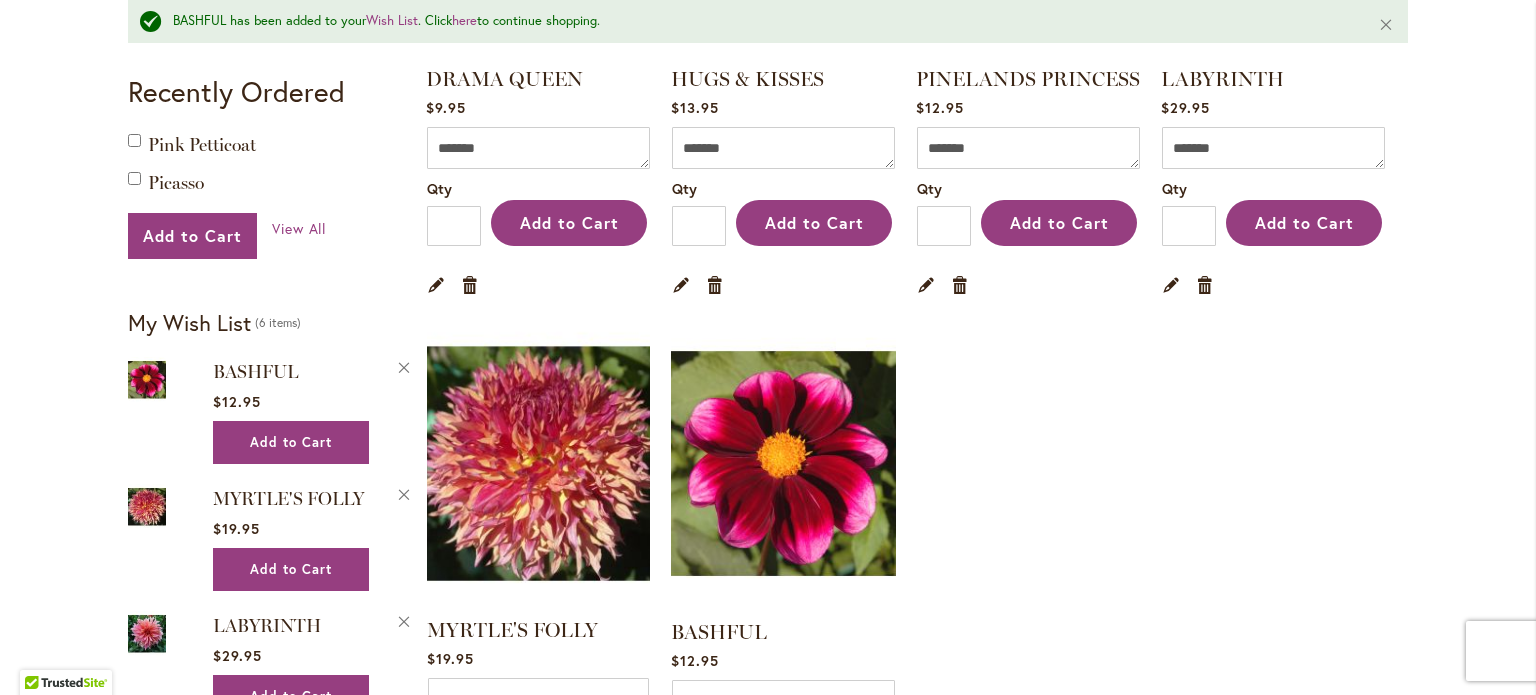 type on "**********" 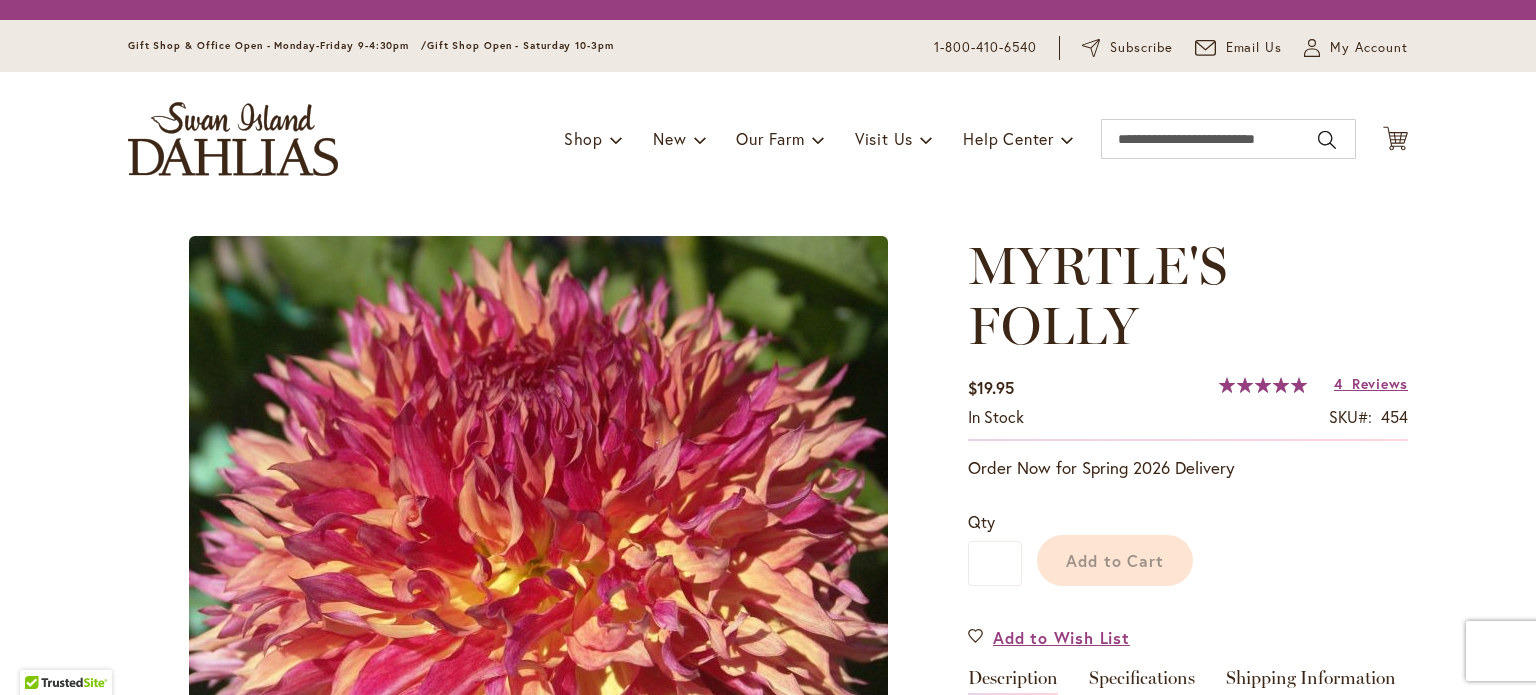 scroll, scrollTop: 0, scrollLeft: 0, axis: both 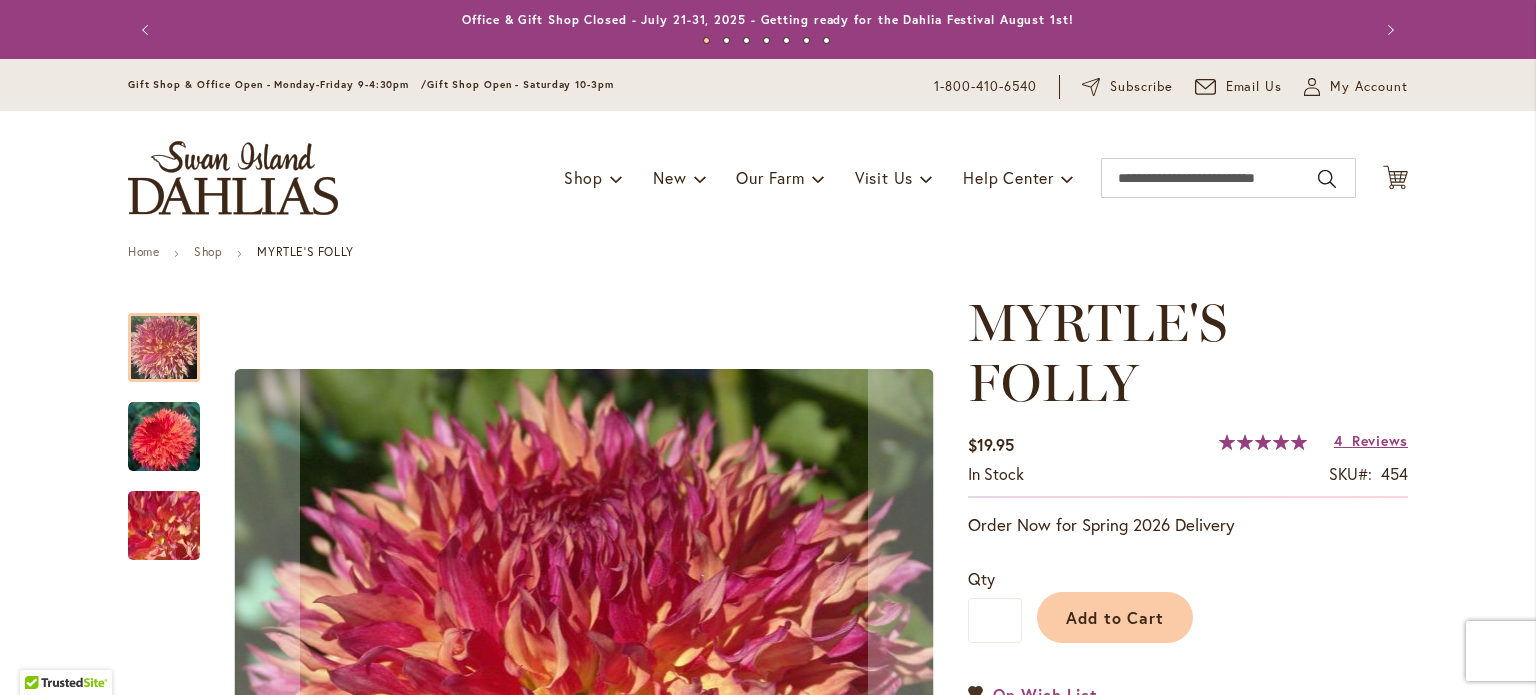 type on "**********" 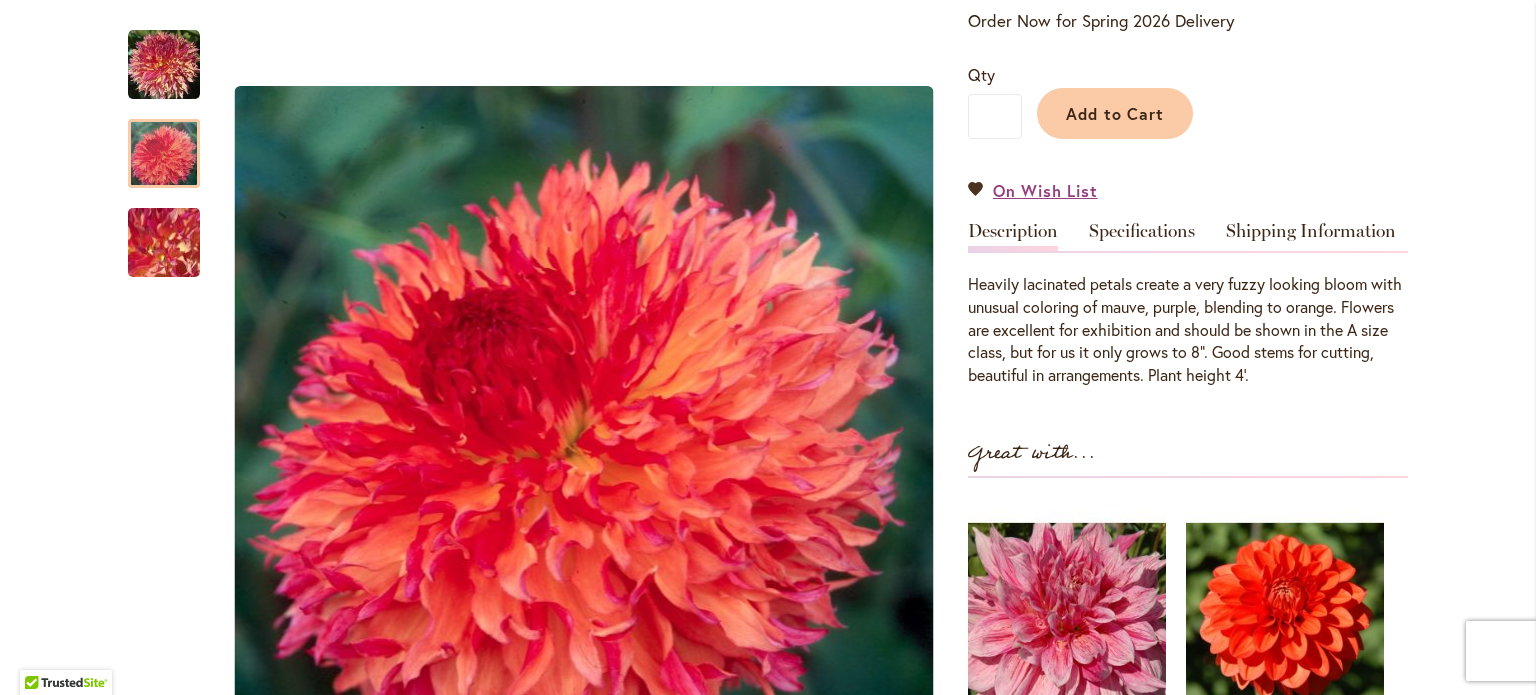 scroll, scrollTop: 500, scrollLeft: 0, axis: vertical 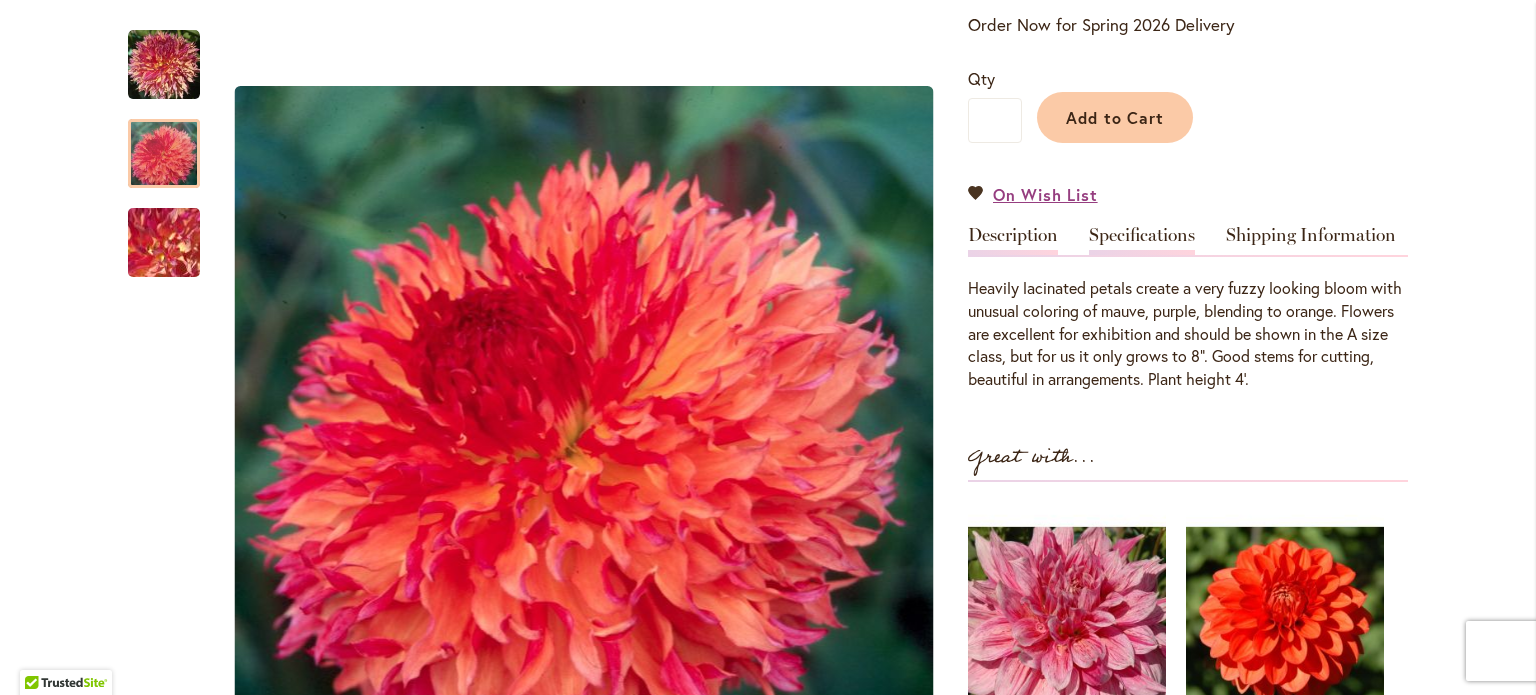 click on "Specifications" at bounding box center (1142, 240) 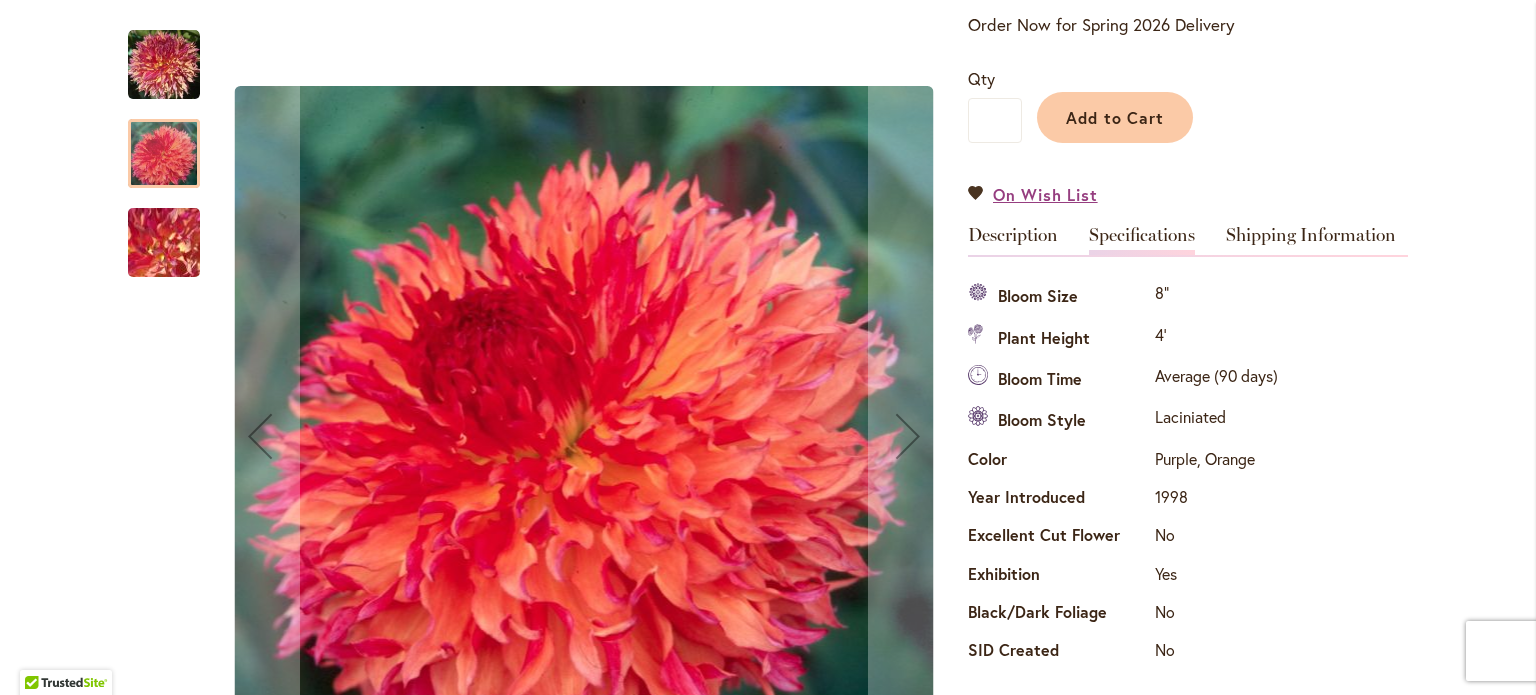 click at bounding box center (164, 243) 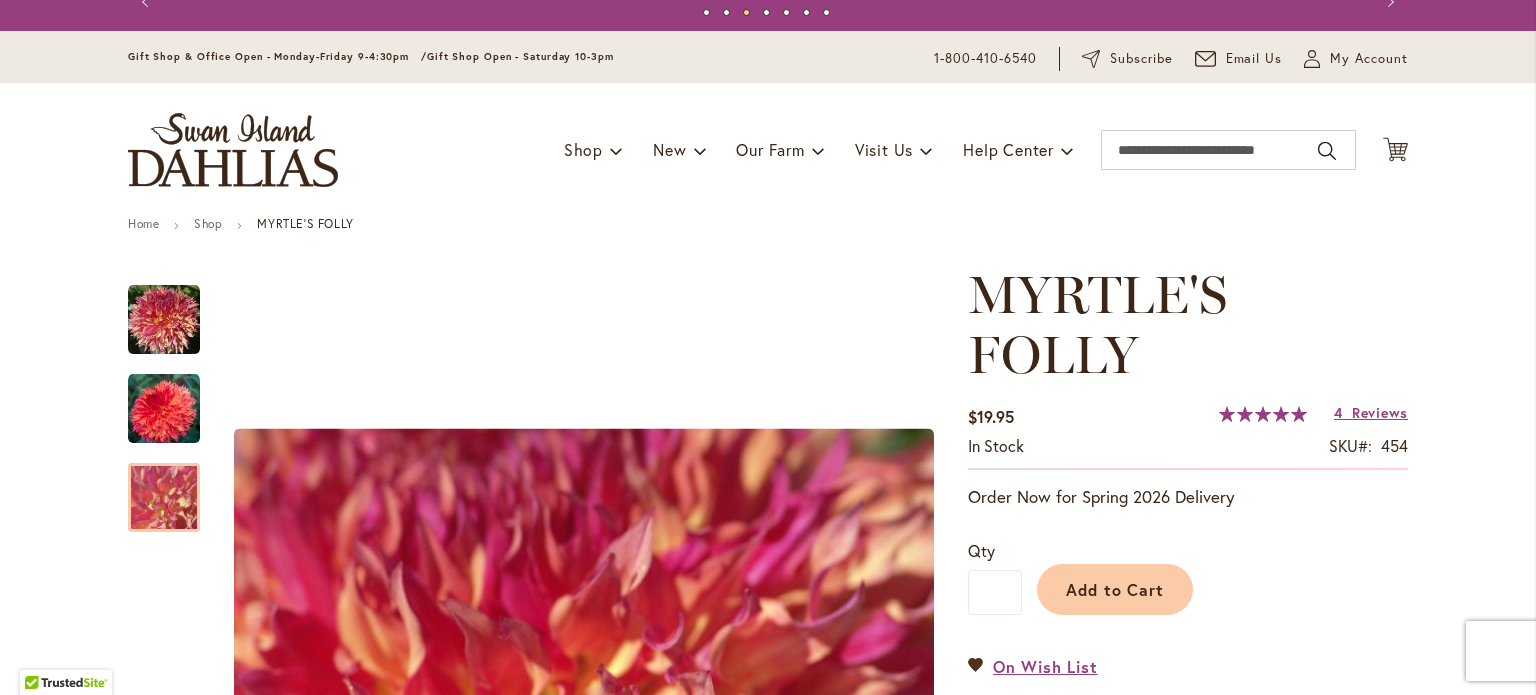 scroll, scrollTop: 0, scrollLeft: 0, axis: both 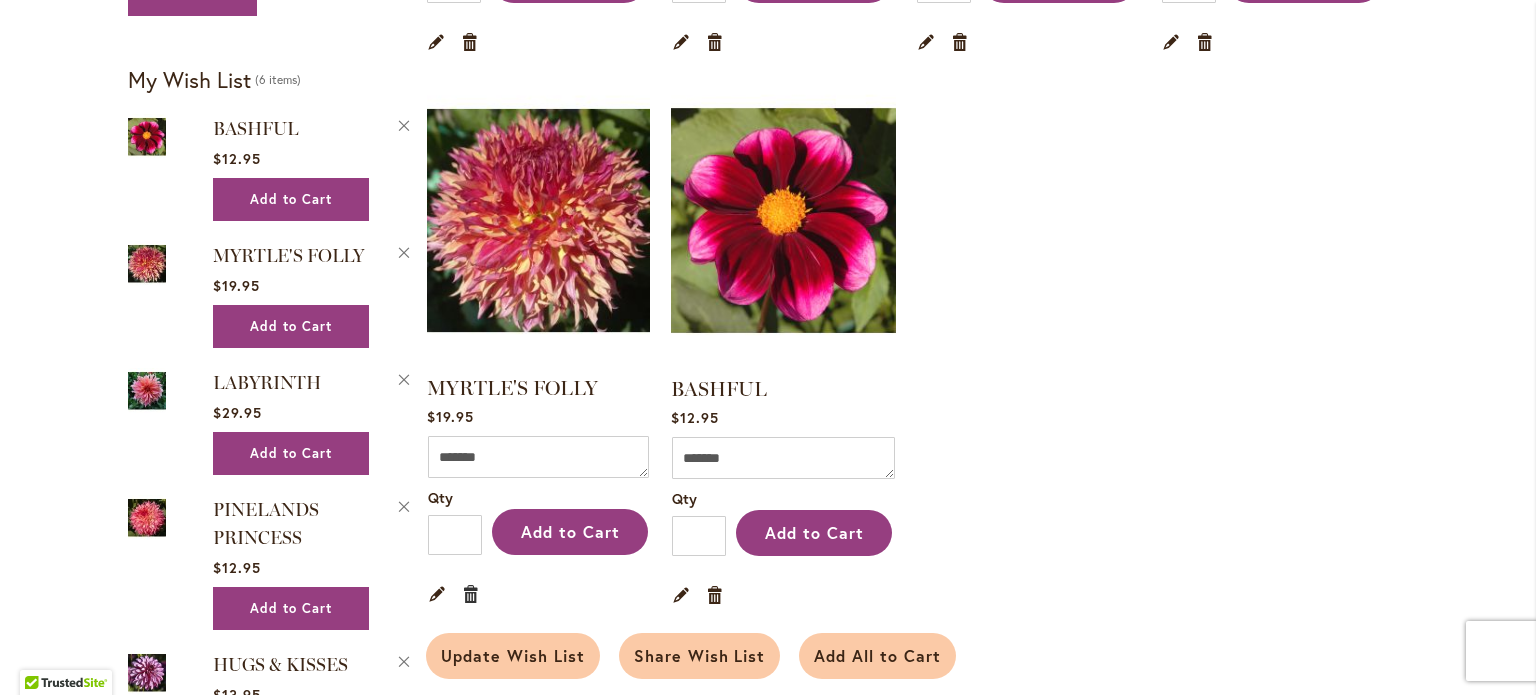 type on "**********" 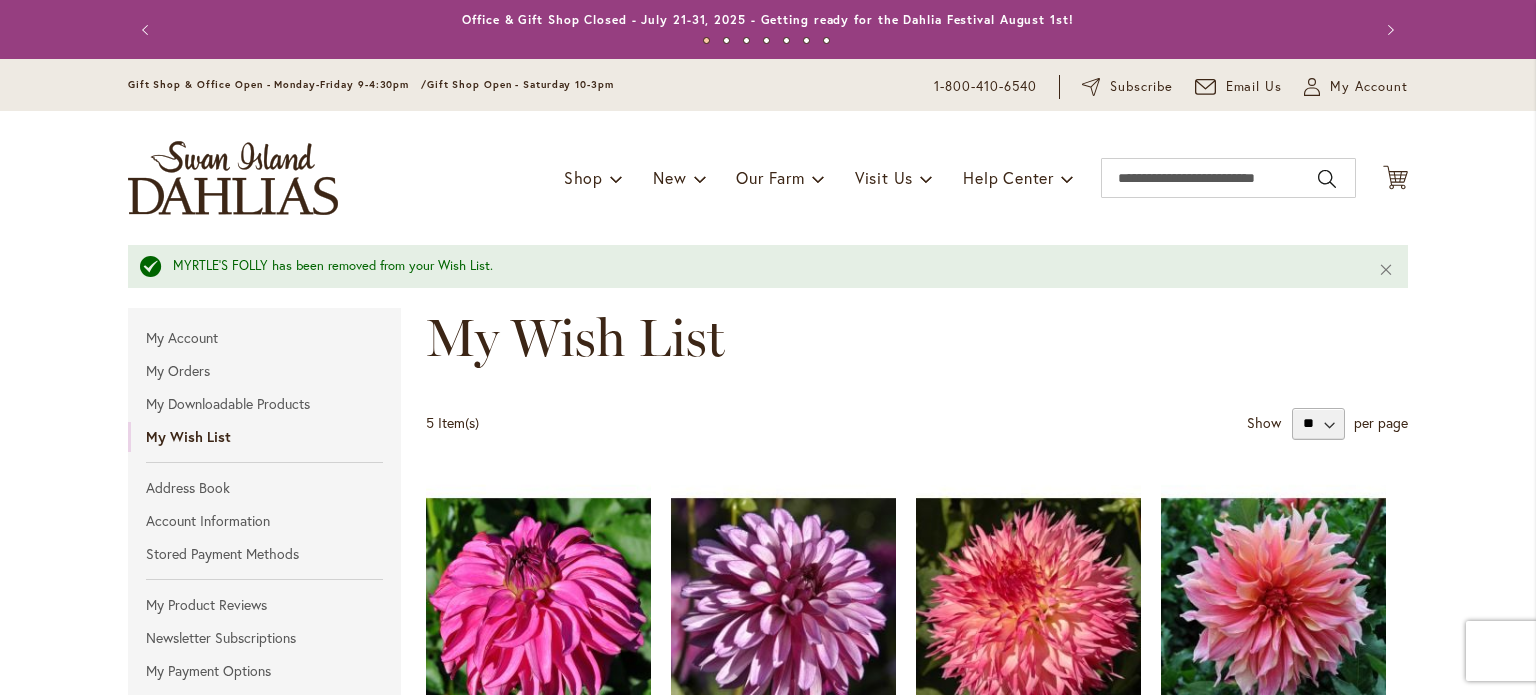 scroll, scrollTop: 0, scrollLeft: 0, axis: both 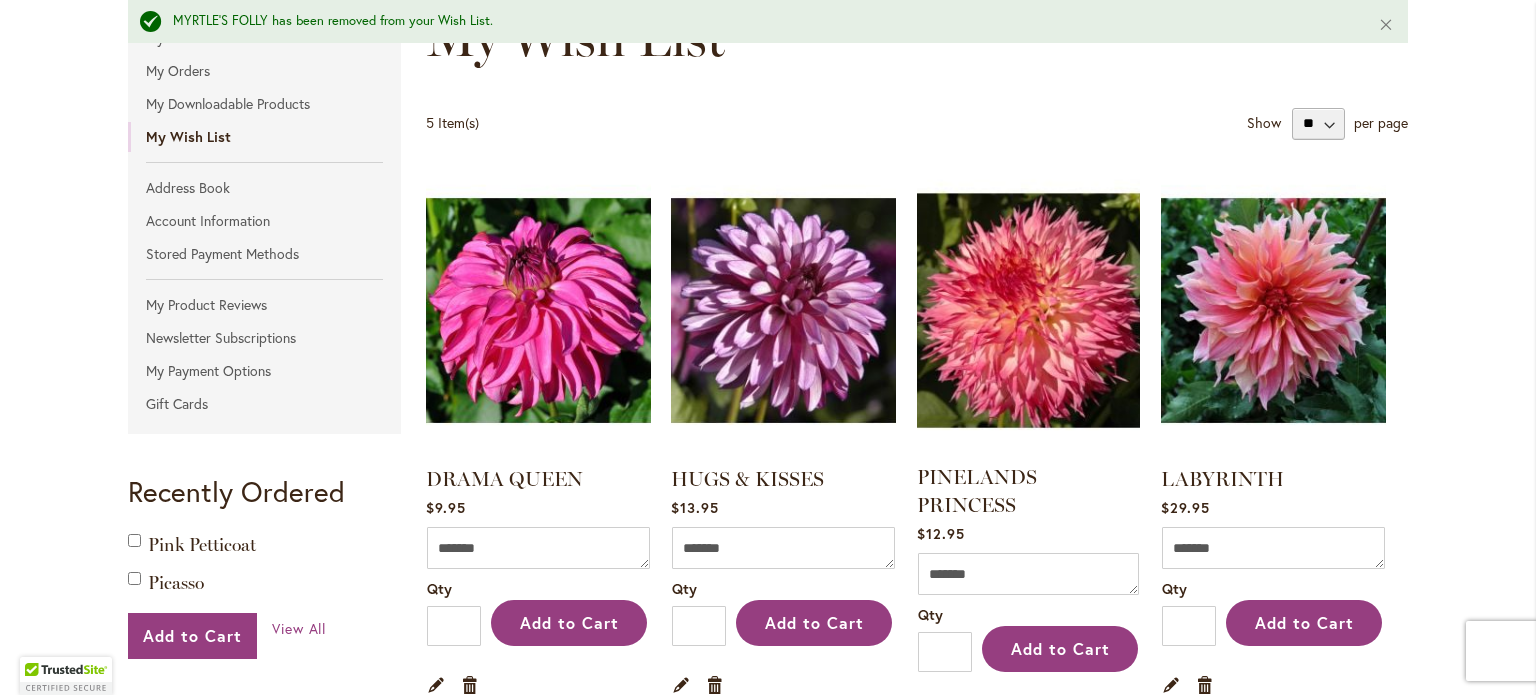 type on "**********" 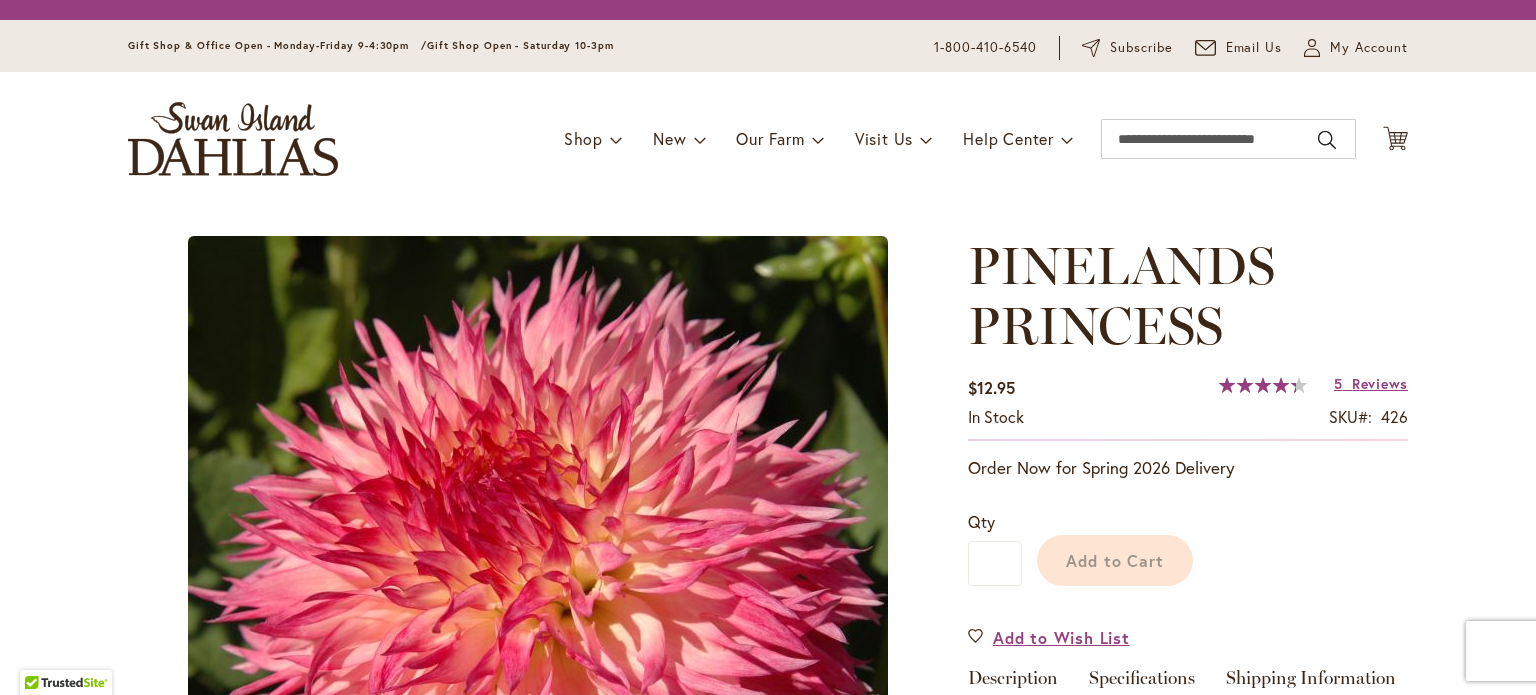 scroll, scrollTop: 0, scrollLeft: 0, axis: both 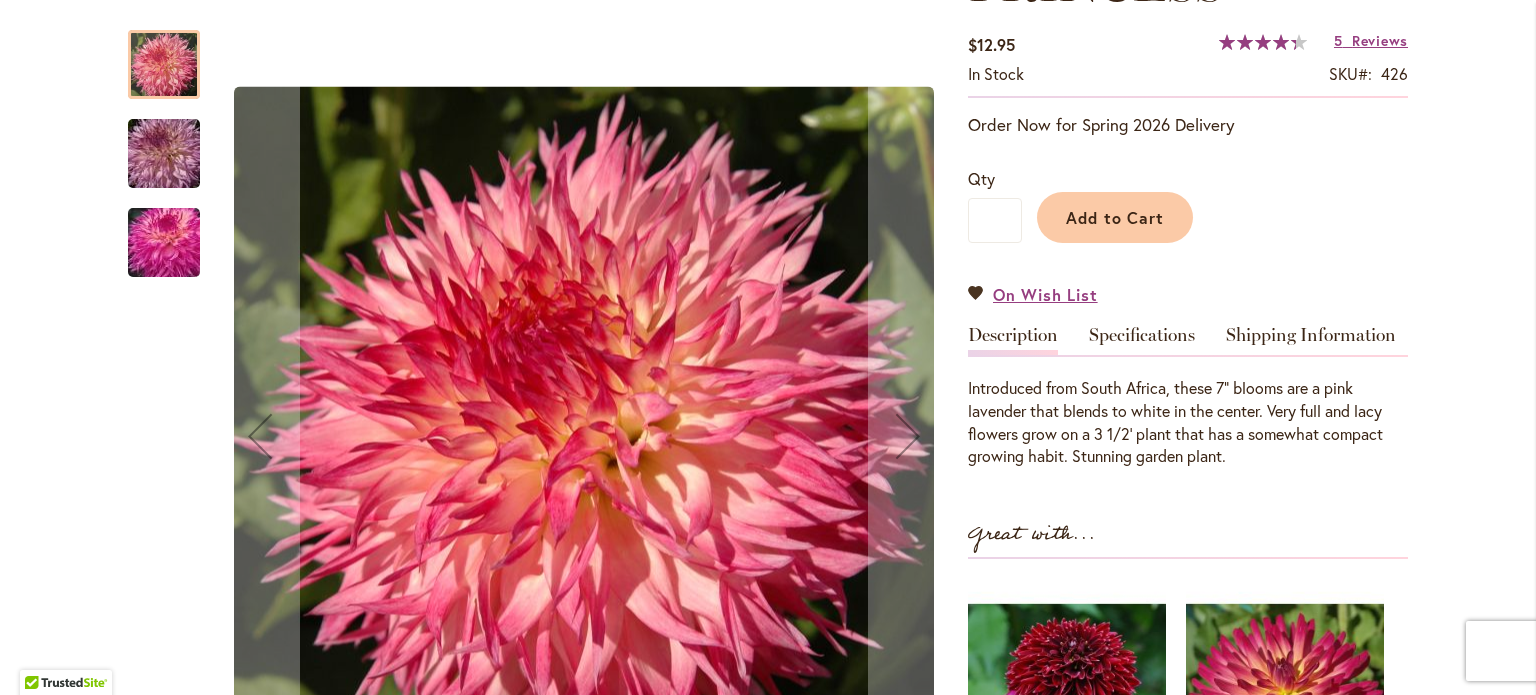 type on "**********" 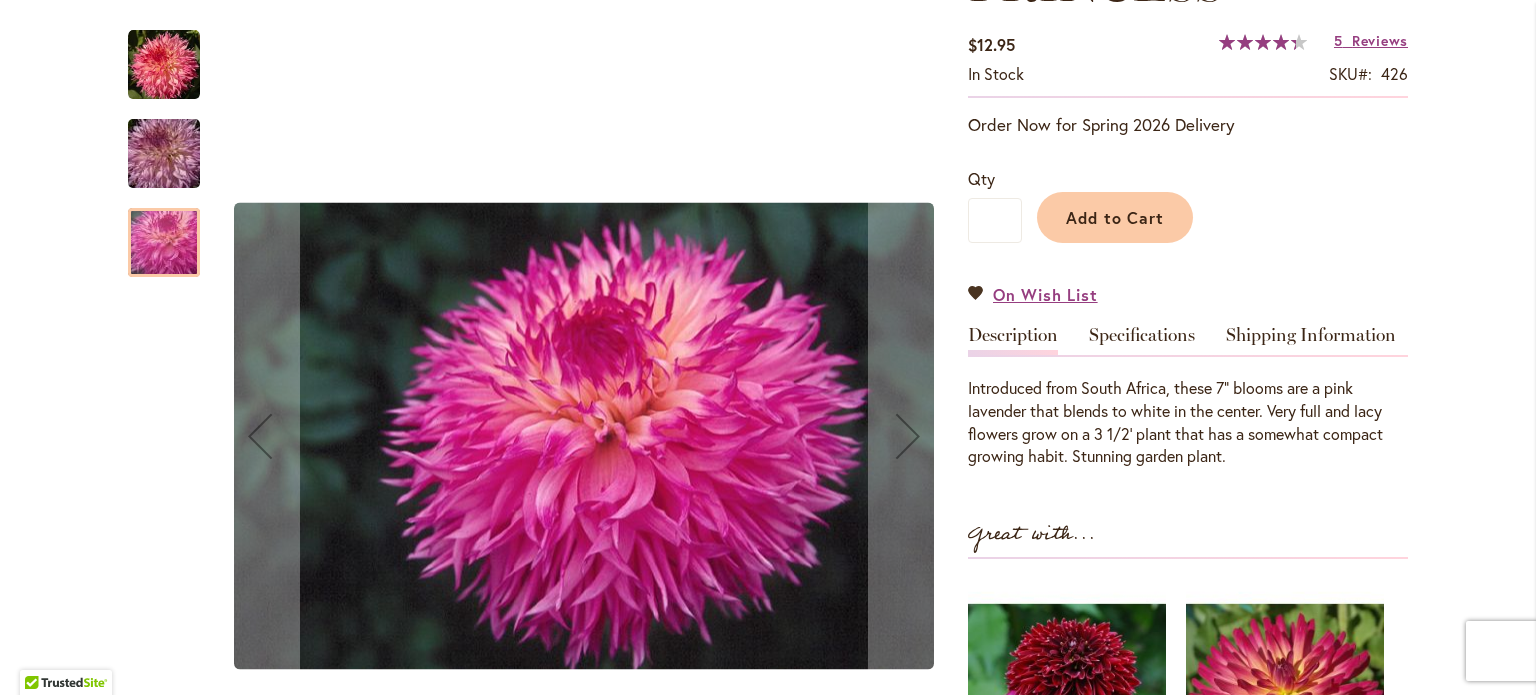 click at bounding box center (164, 154) 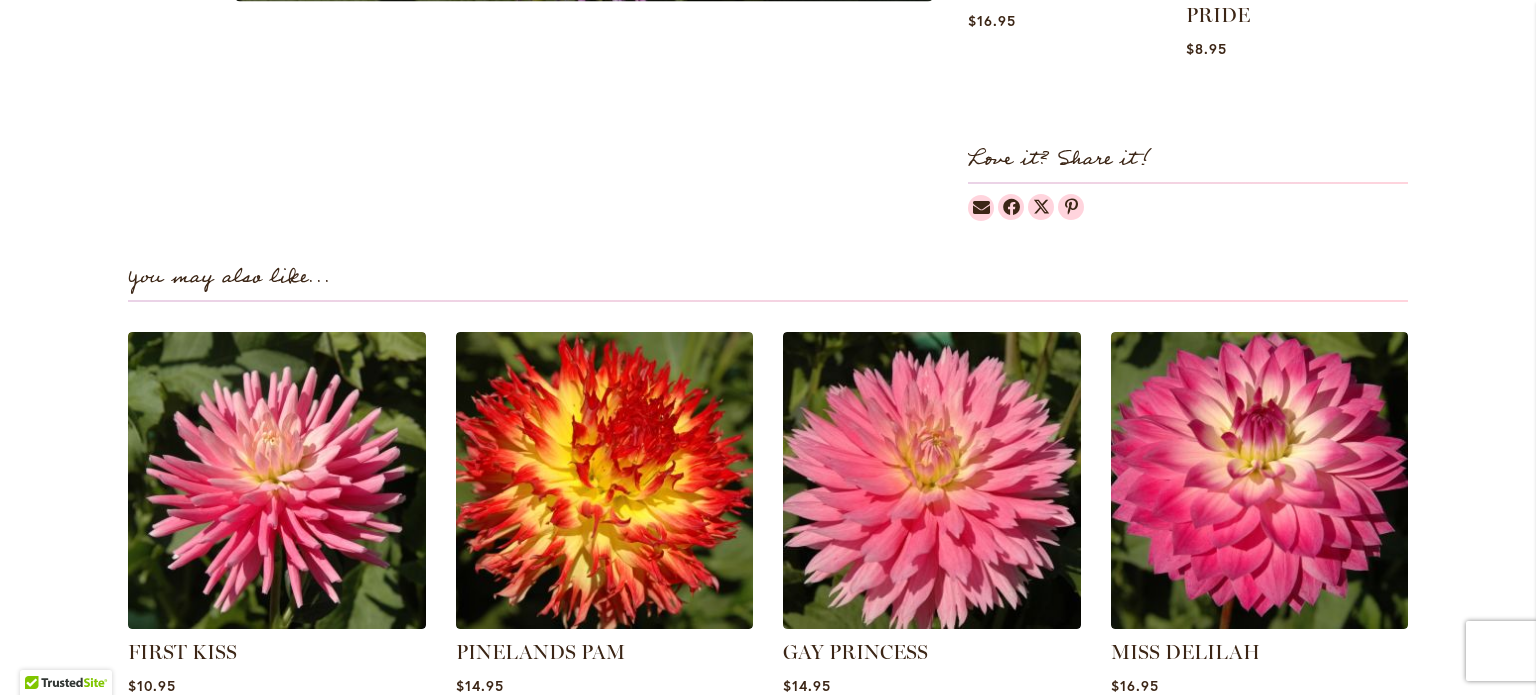 scroll, scrollTop: 1300, scrollLeft: 0, axis: vertical 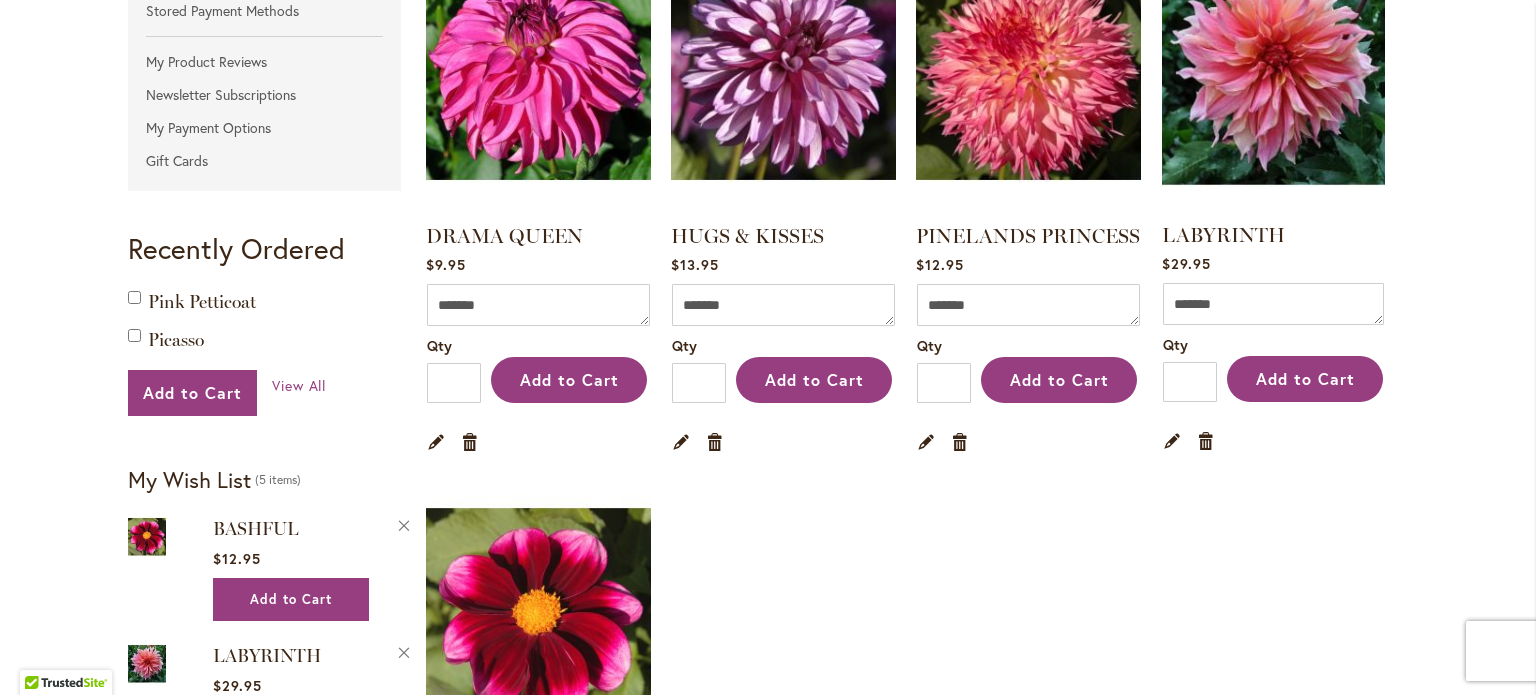 type on "**********" 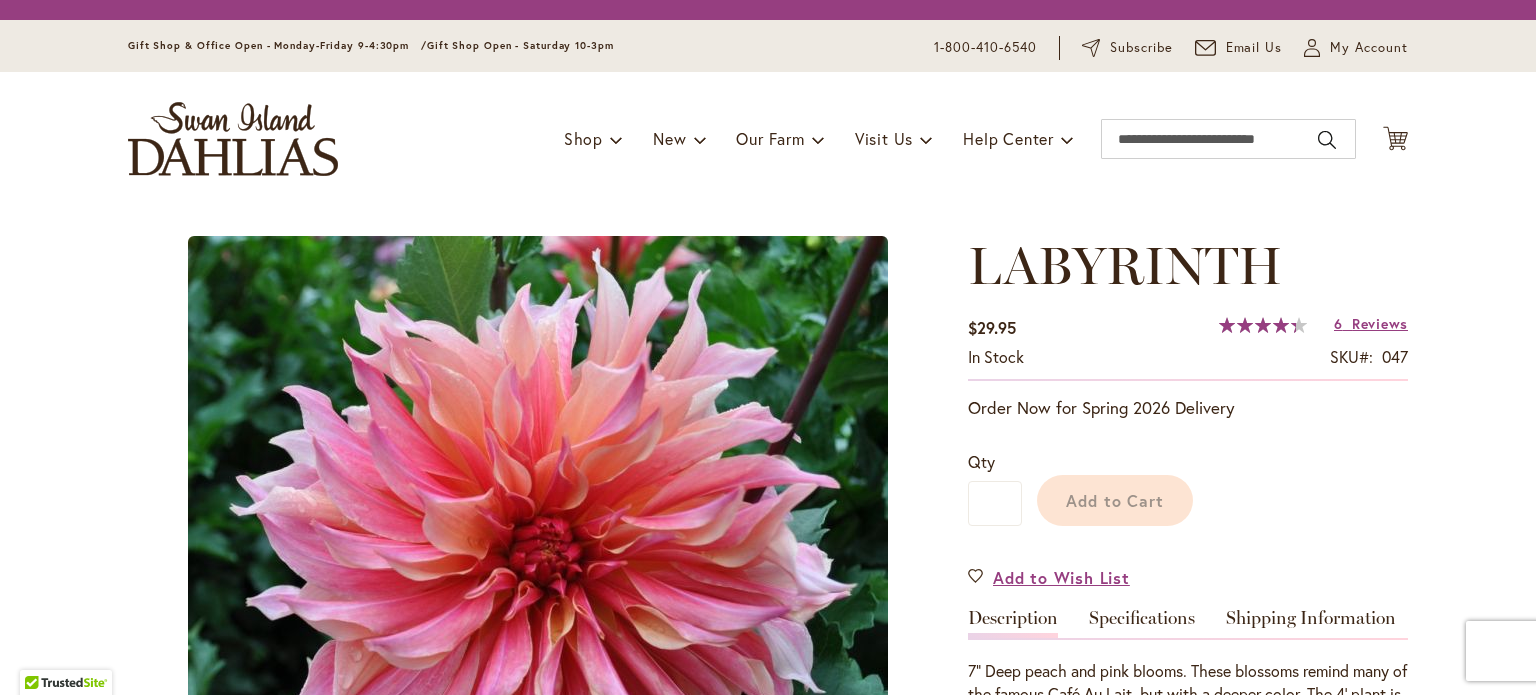 scroll, scrollTop: 0, scrollLeft: 0, axis: both 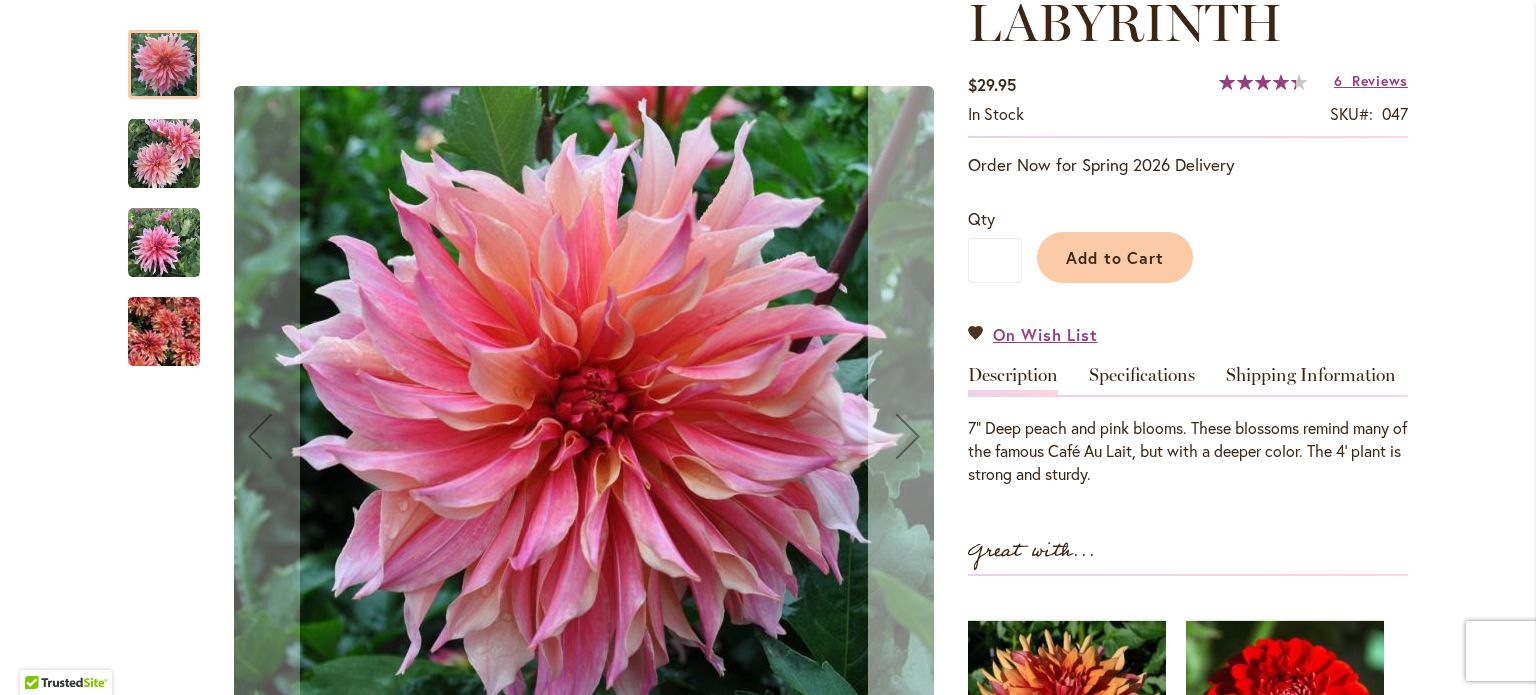 type on "**********" 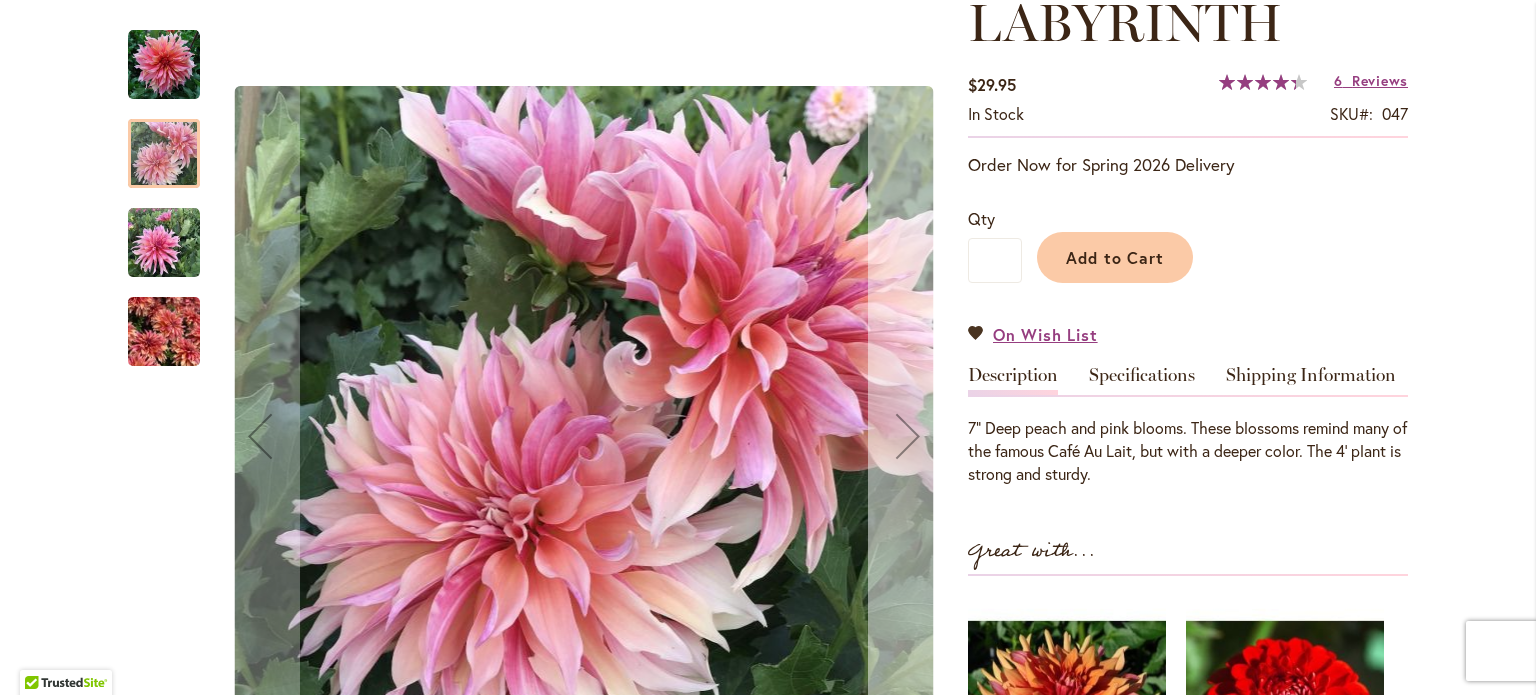 click at bounding box center [908, 436] 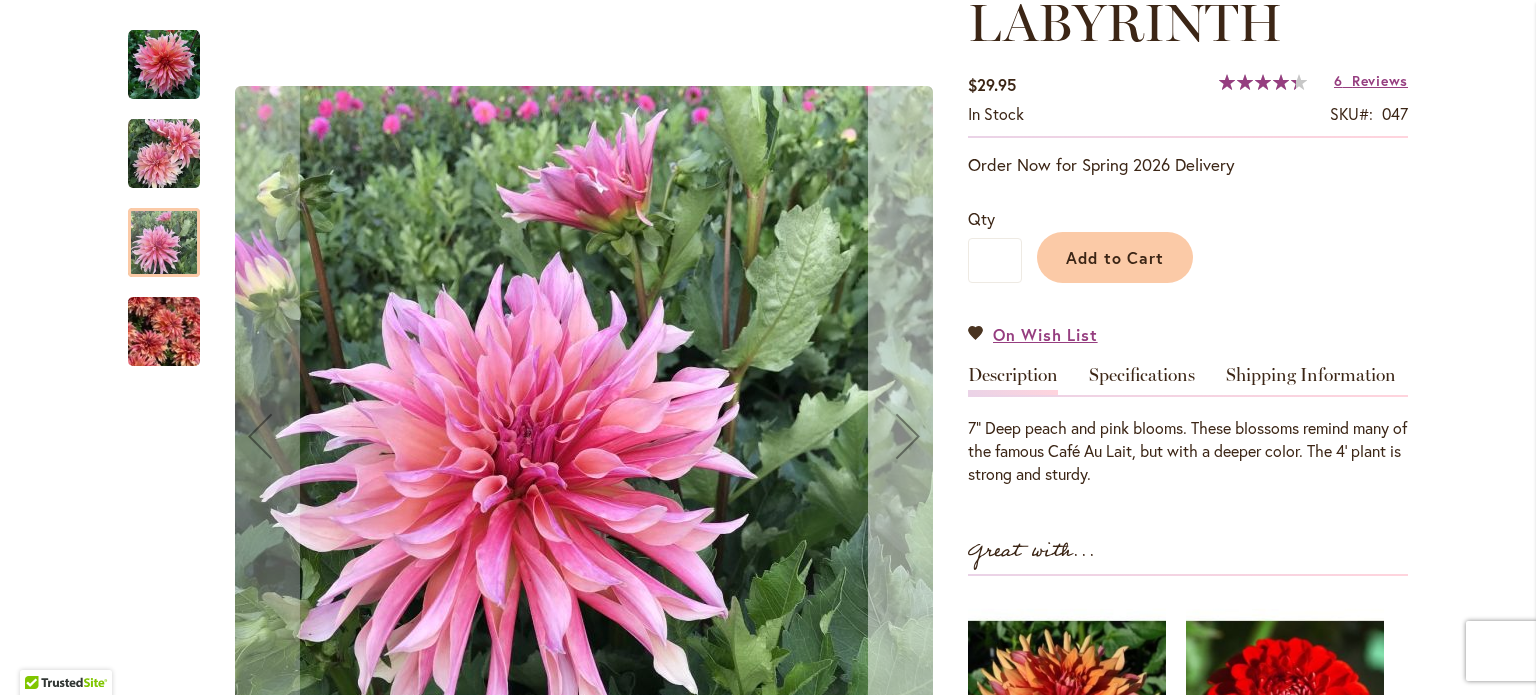click at bounding box center [908, 436] 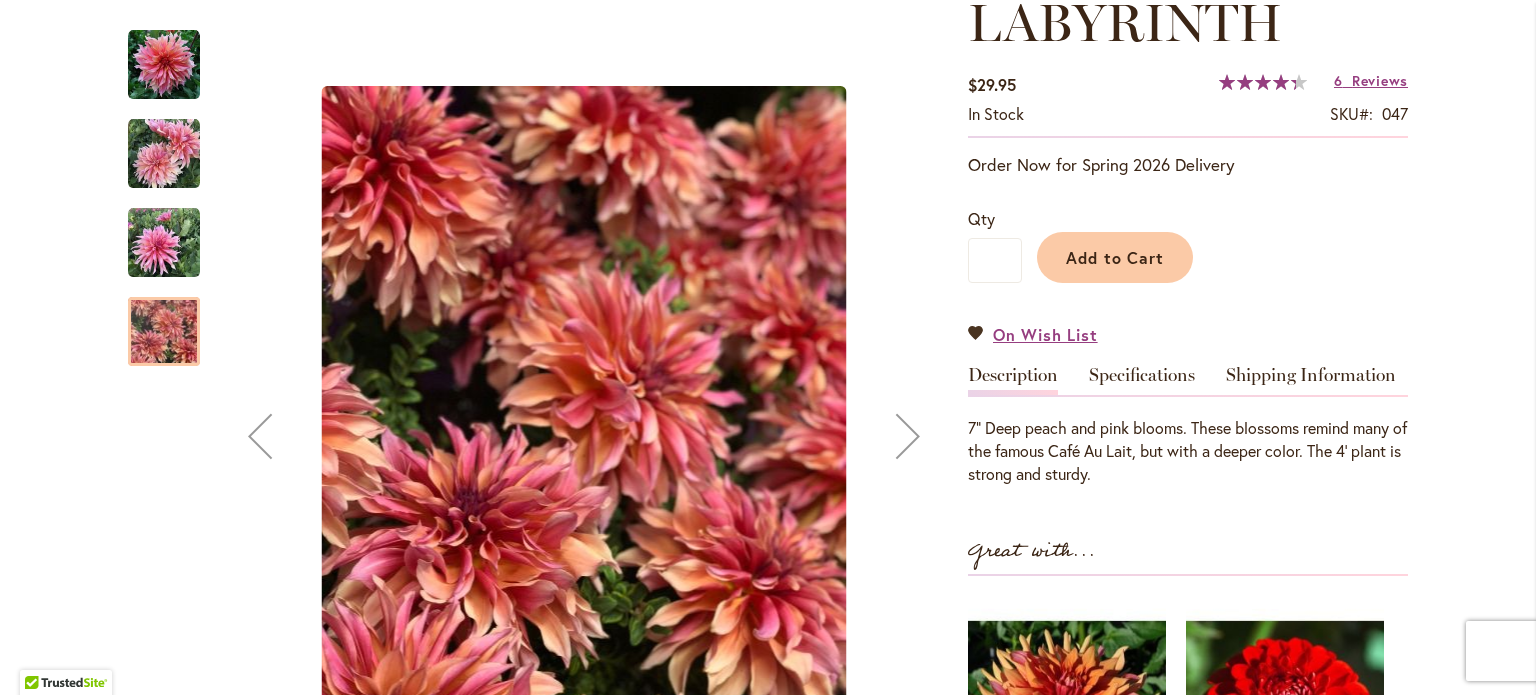 click at bounding box center [908, 436] 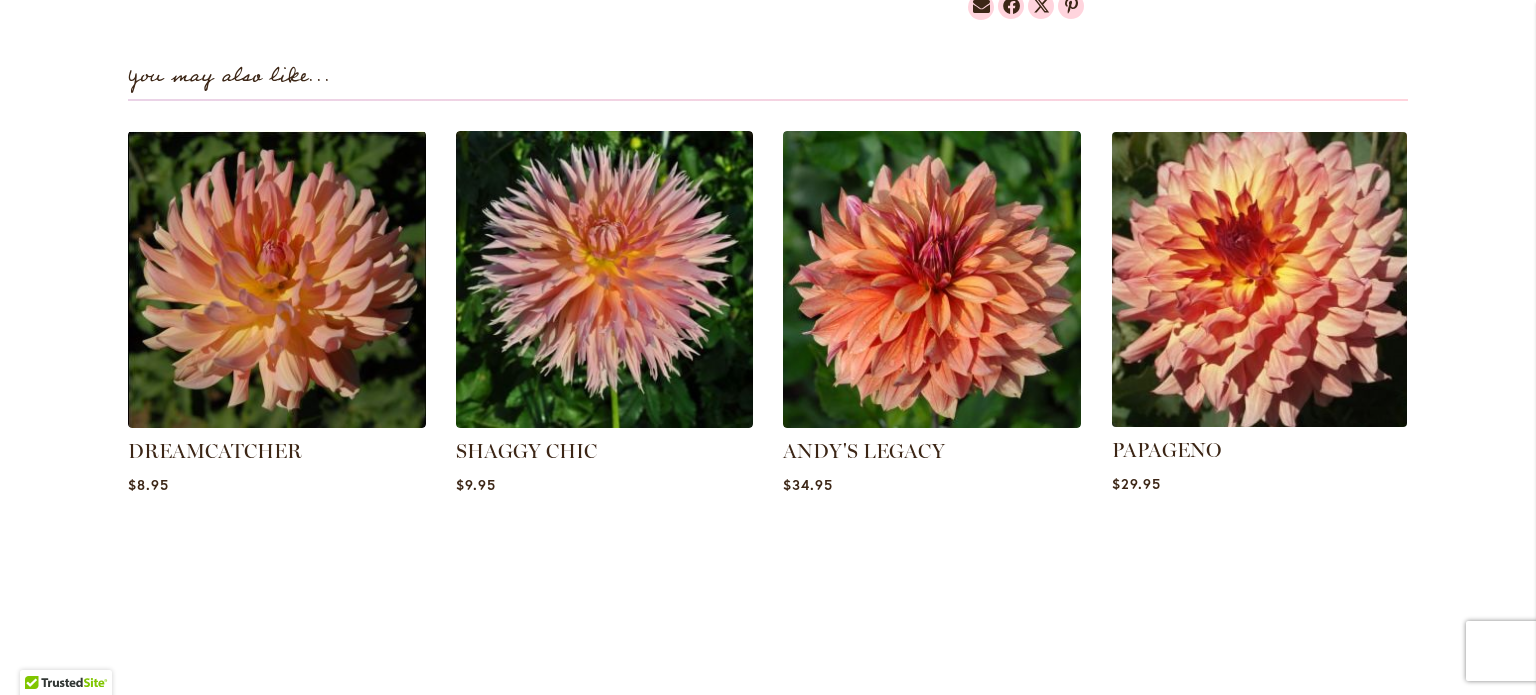 scroll, scrollTop: 1400, scrollLeft: 0, axis: vertical 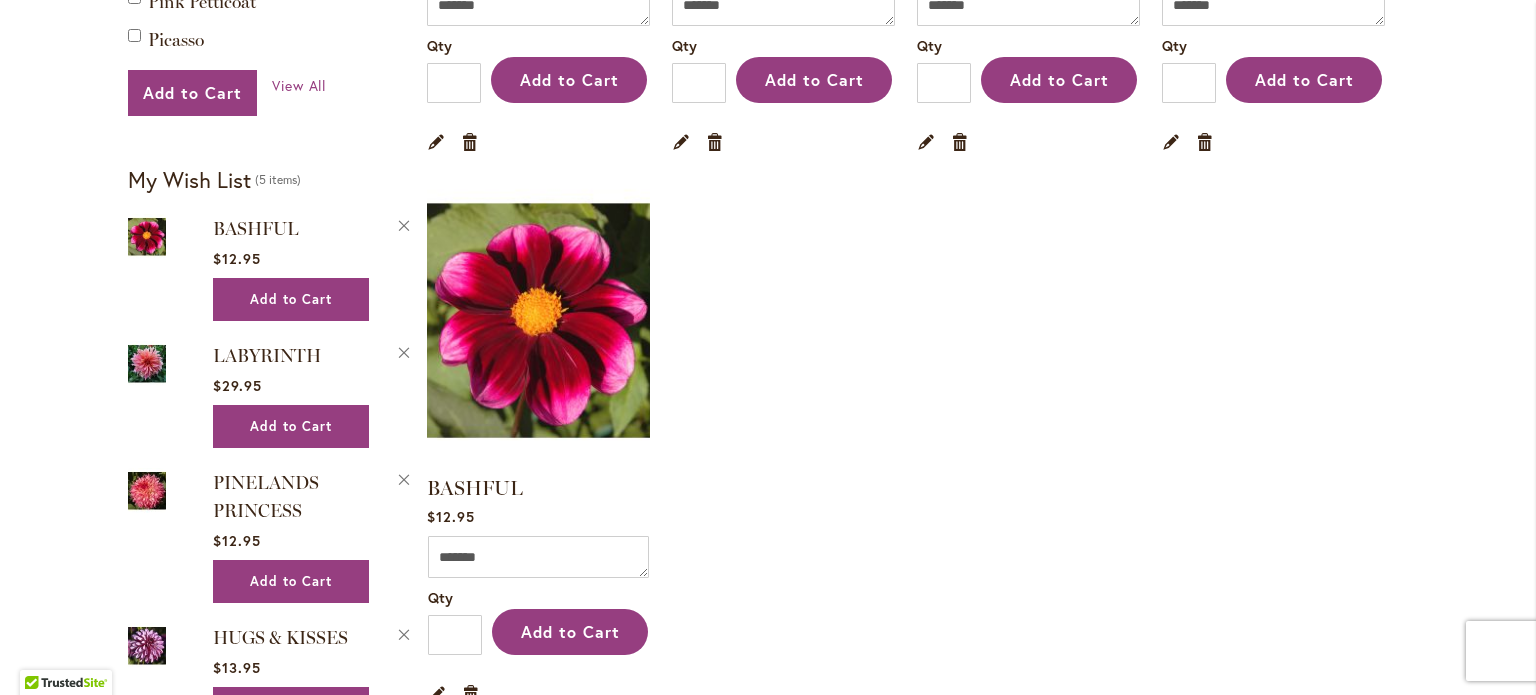 type on "**********" 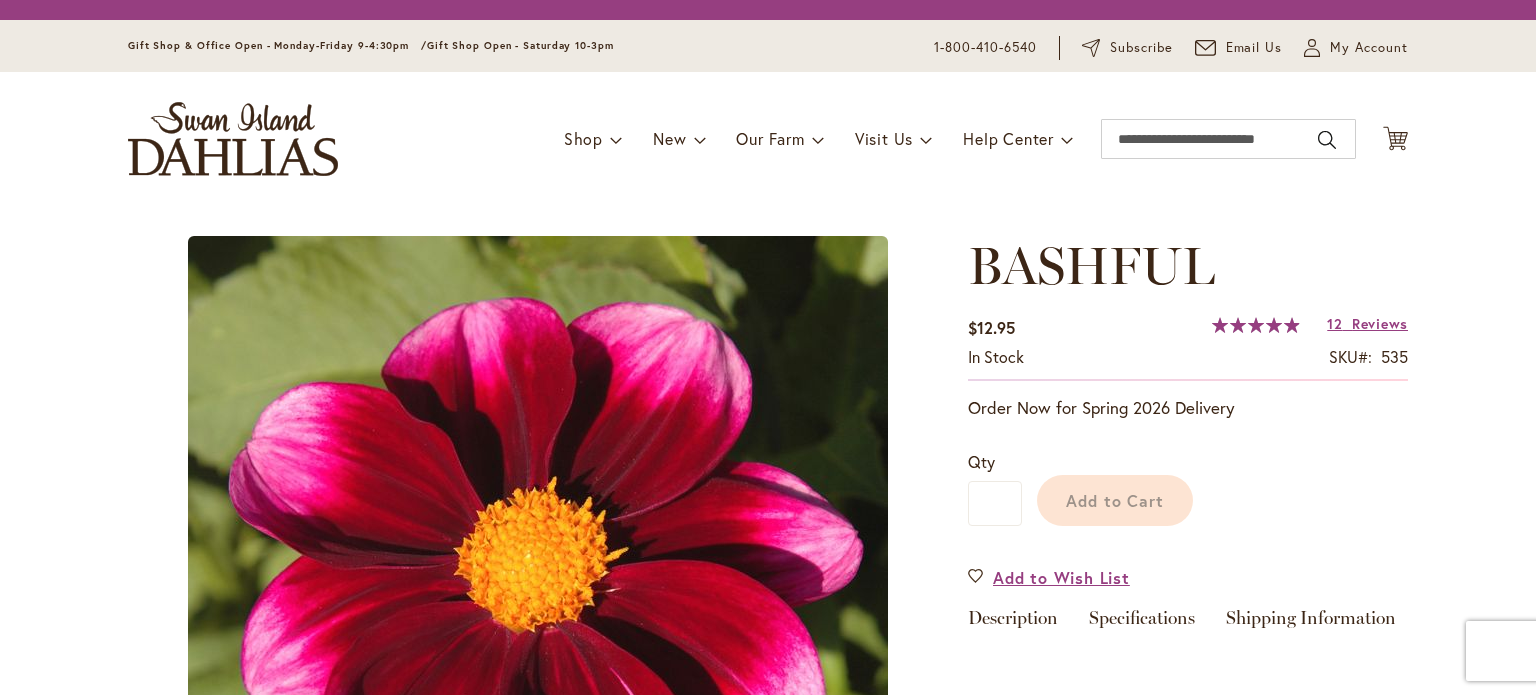 scroll, scrollTop: 0, scrollLeft: 0, axis: both 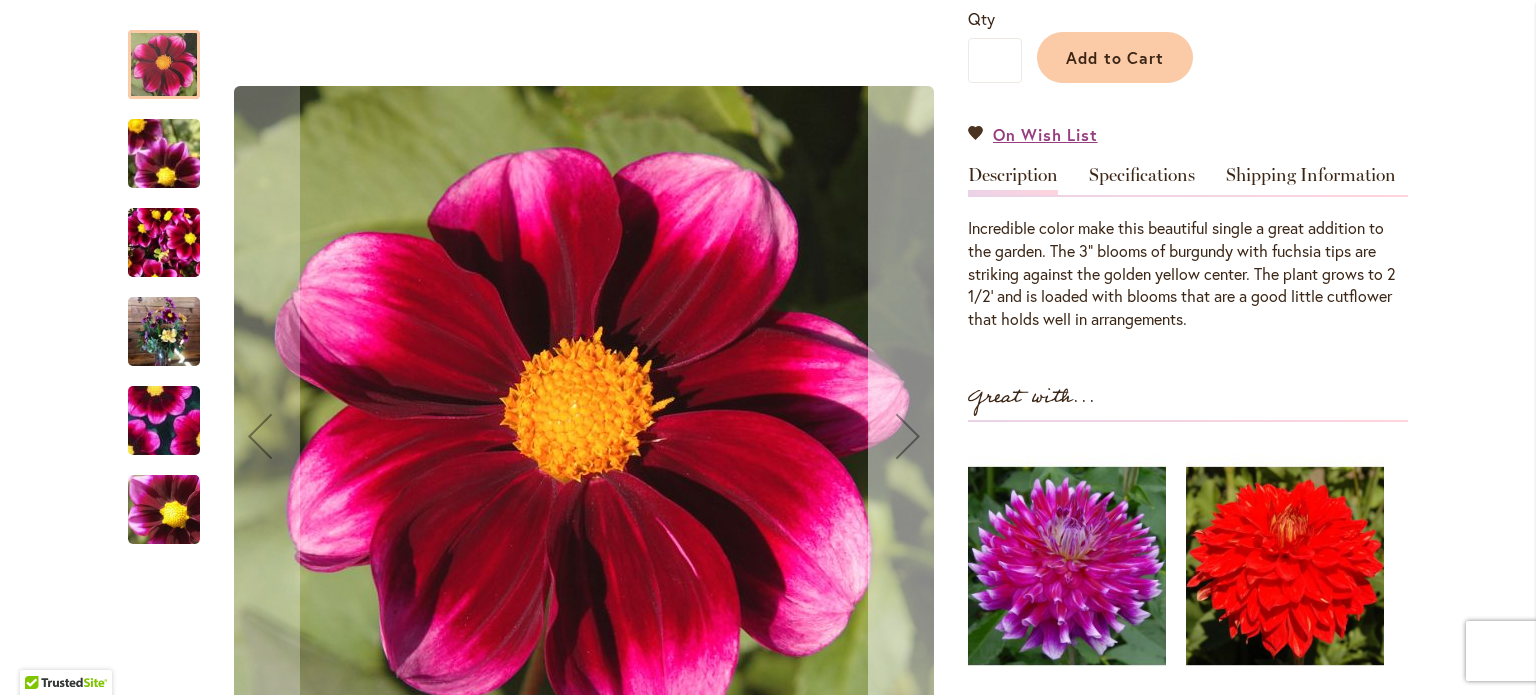 type on "**********" 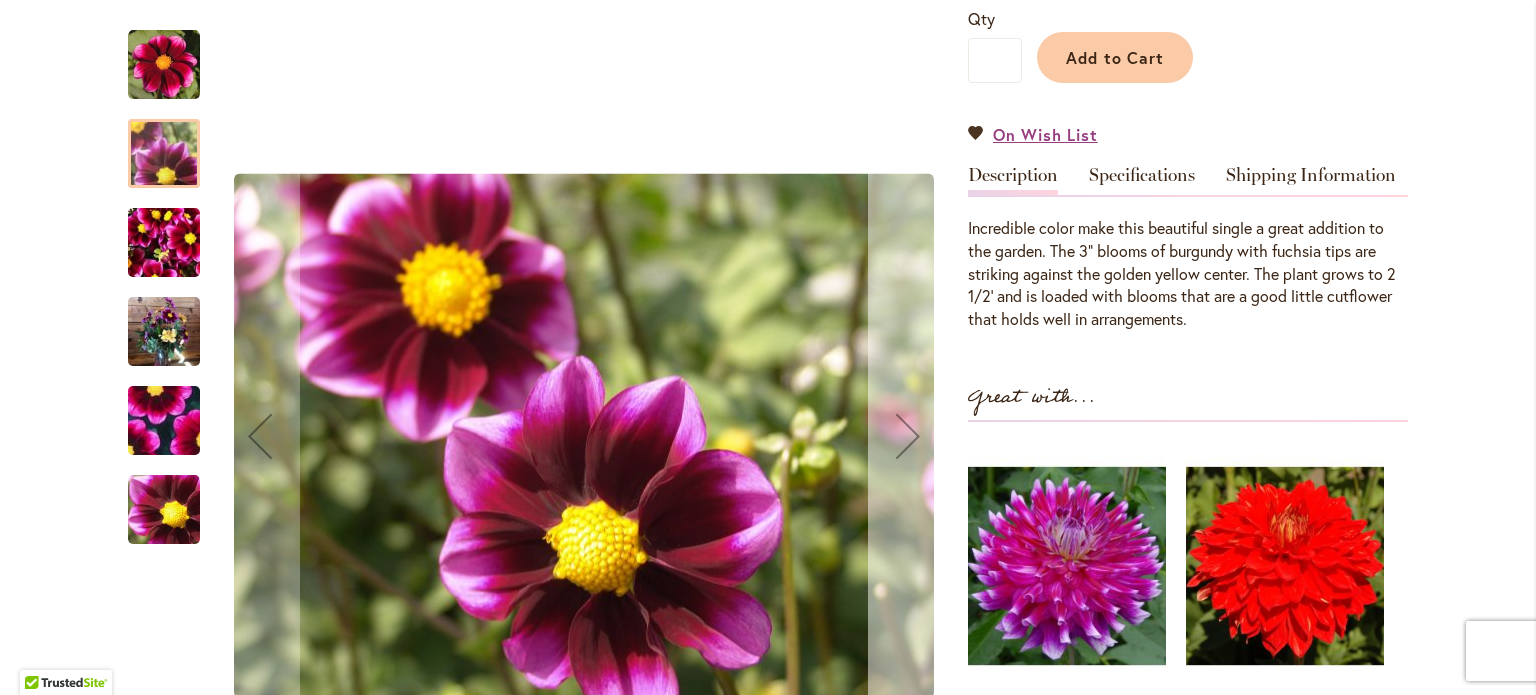 click at bounding box center [908, 436] 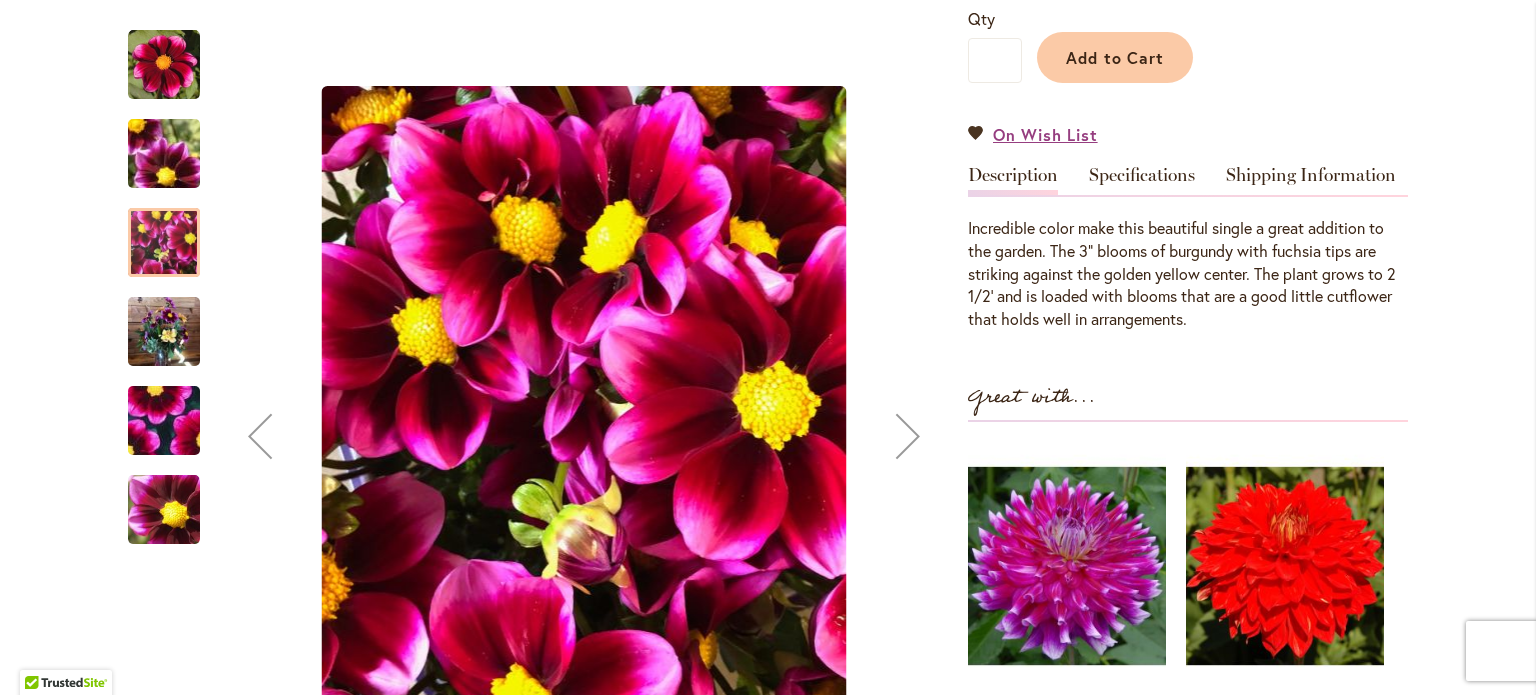 click at bounding box center (908, 436) 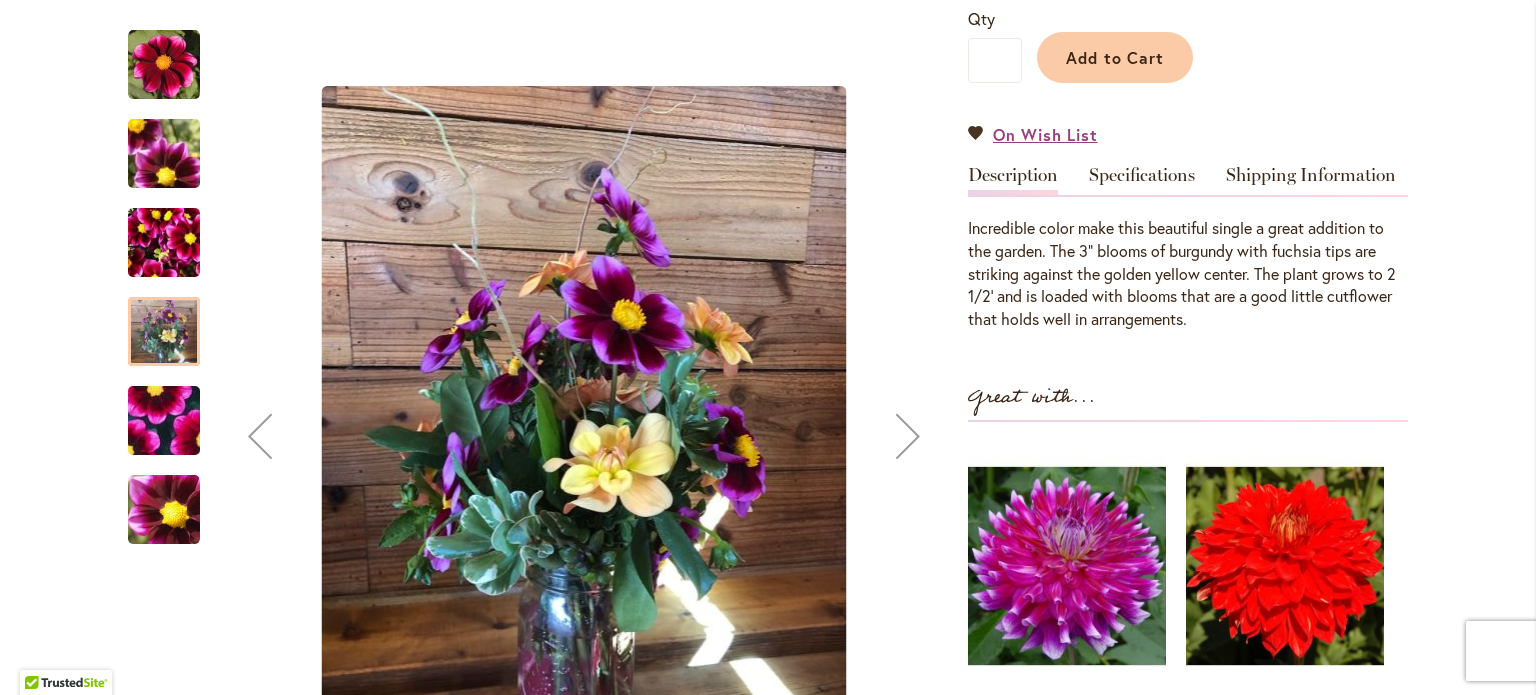 click at bounding box center (908, 436) 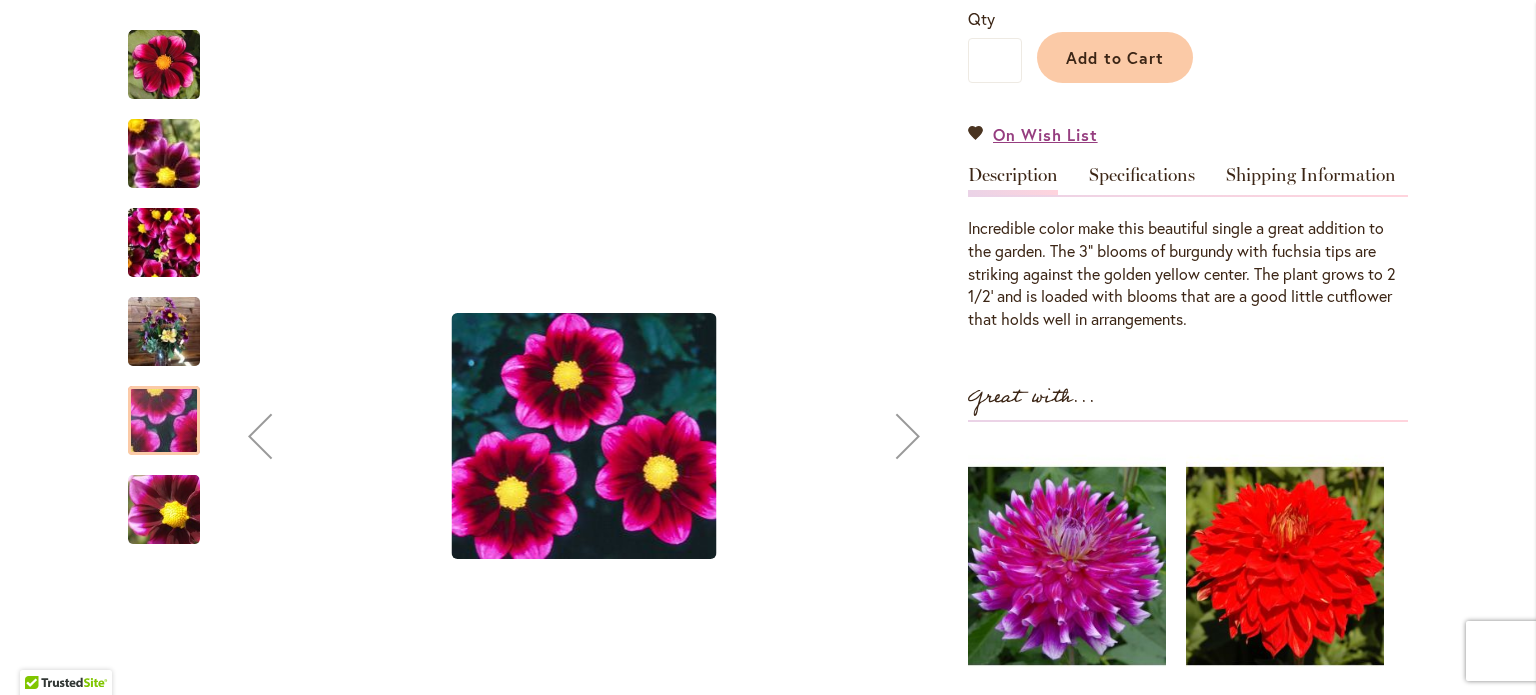 click at bounding box center (908, 436) 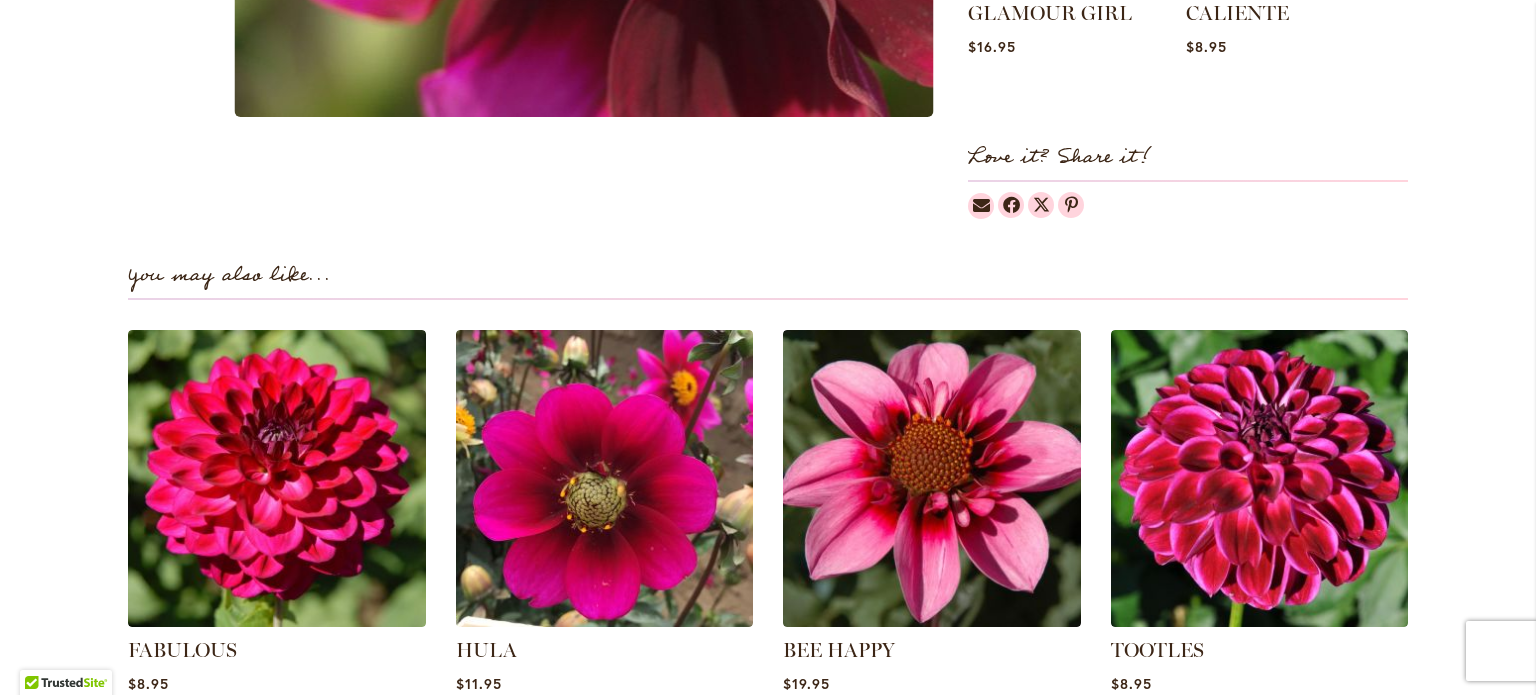 scroll, scrollTop: 1300, scrollLeft: 0, axis: vertical 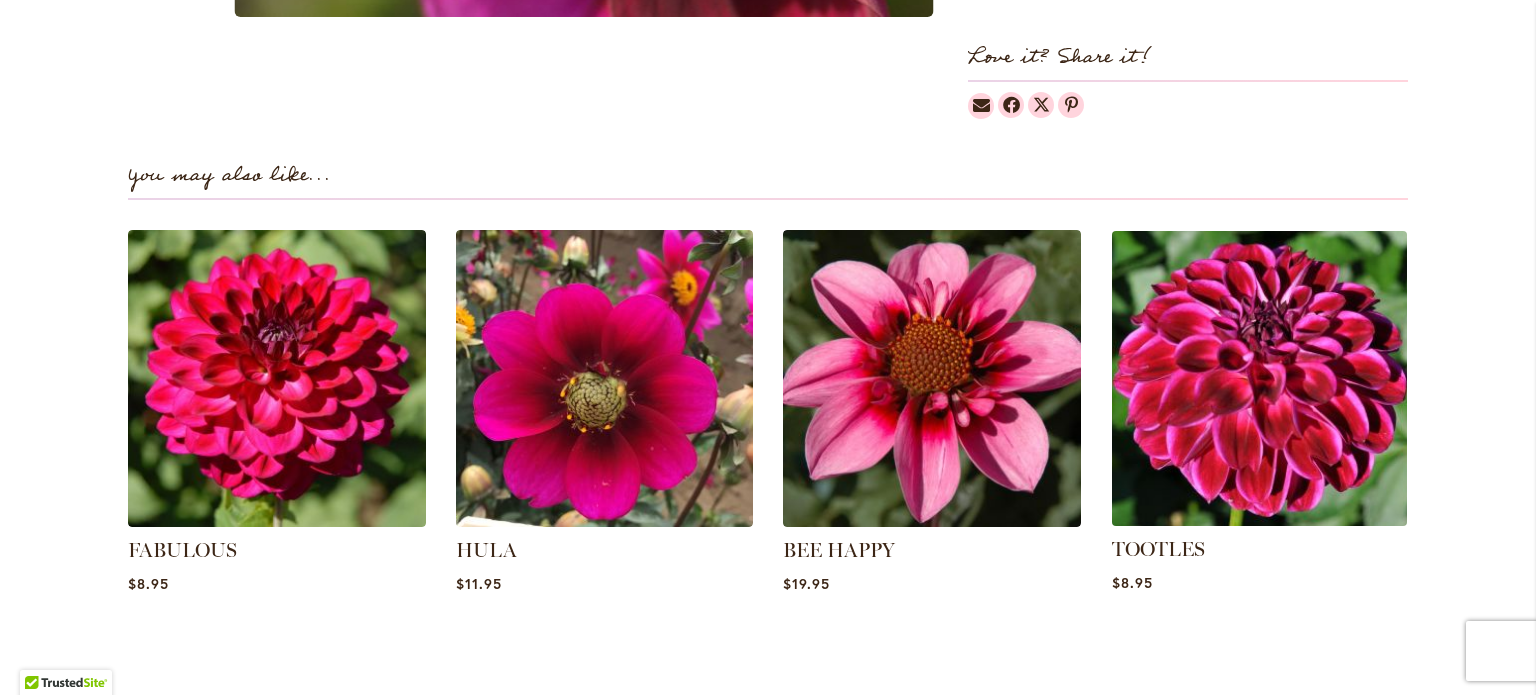 click at bounding box center (1259, 378) 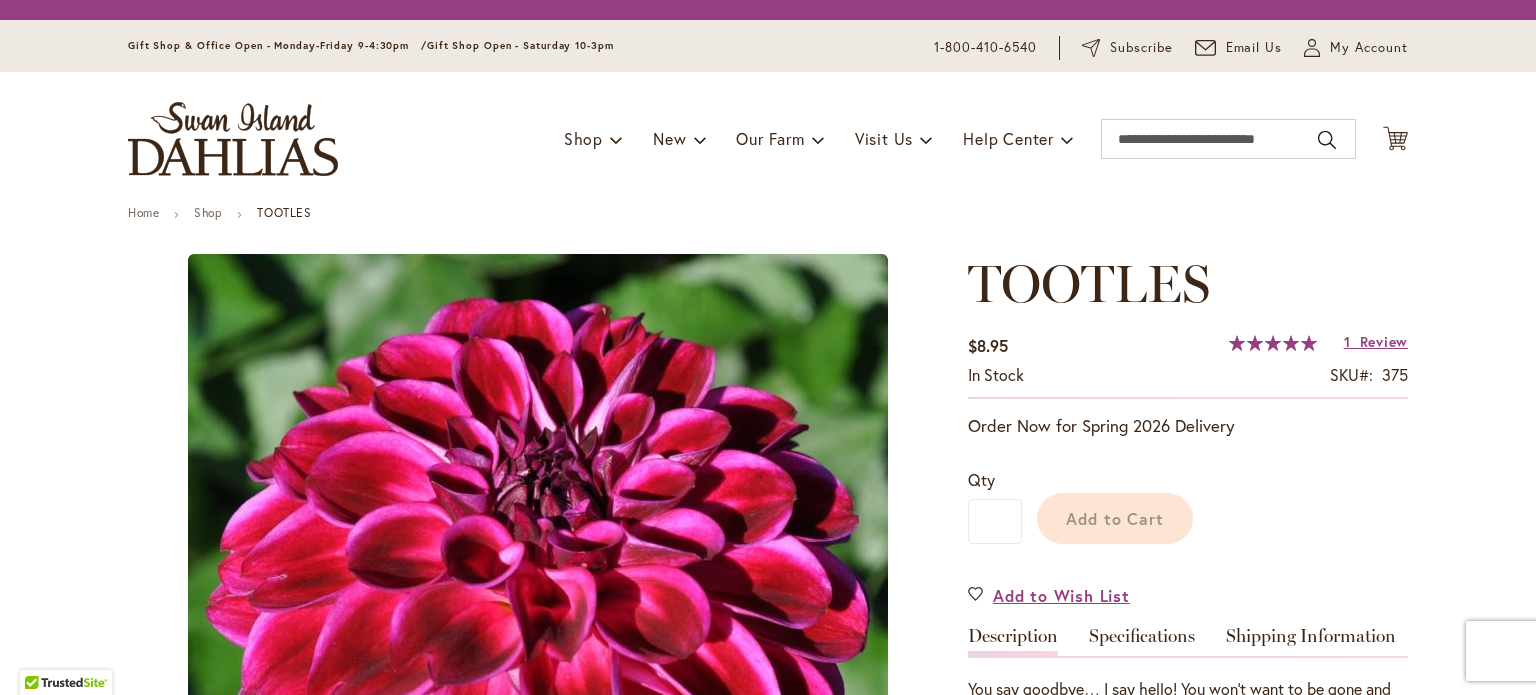 scroll, scrollTop: 0, scrollLeft: 0, axis: both 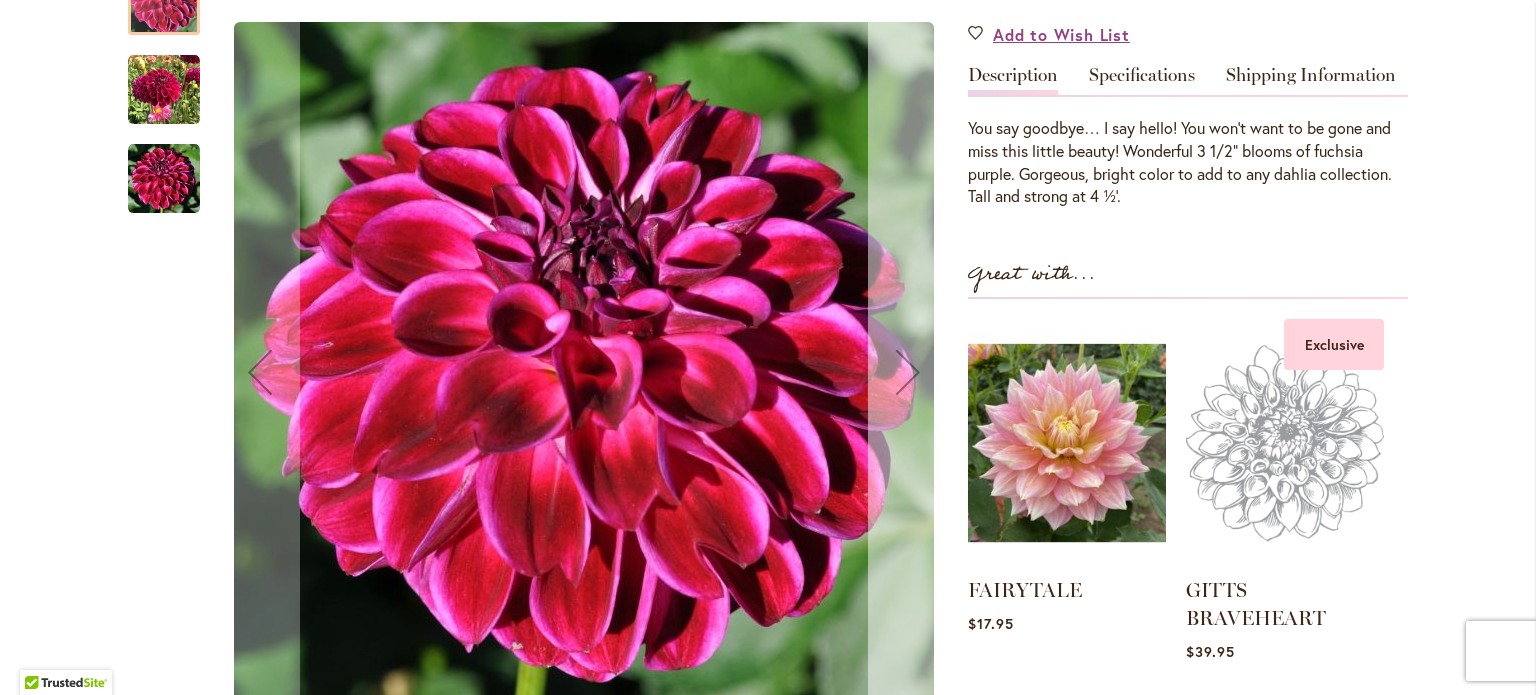 type on "**********" 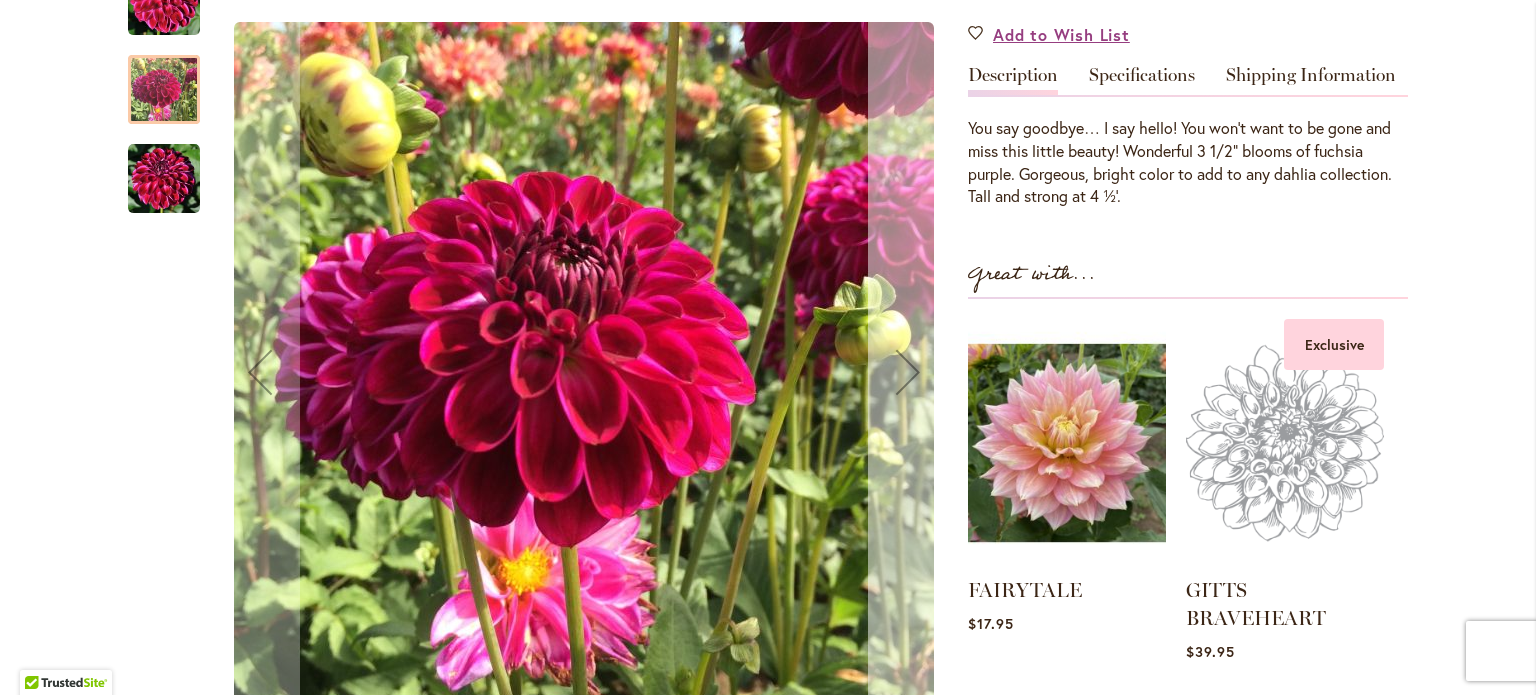 click at bounding box center [908, 372] 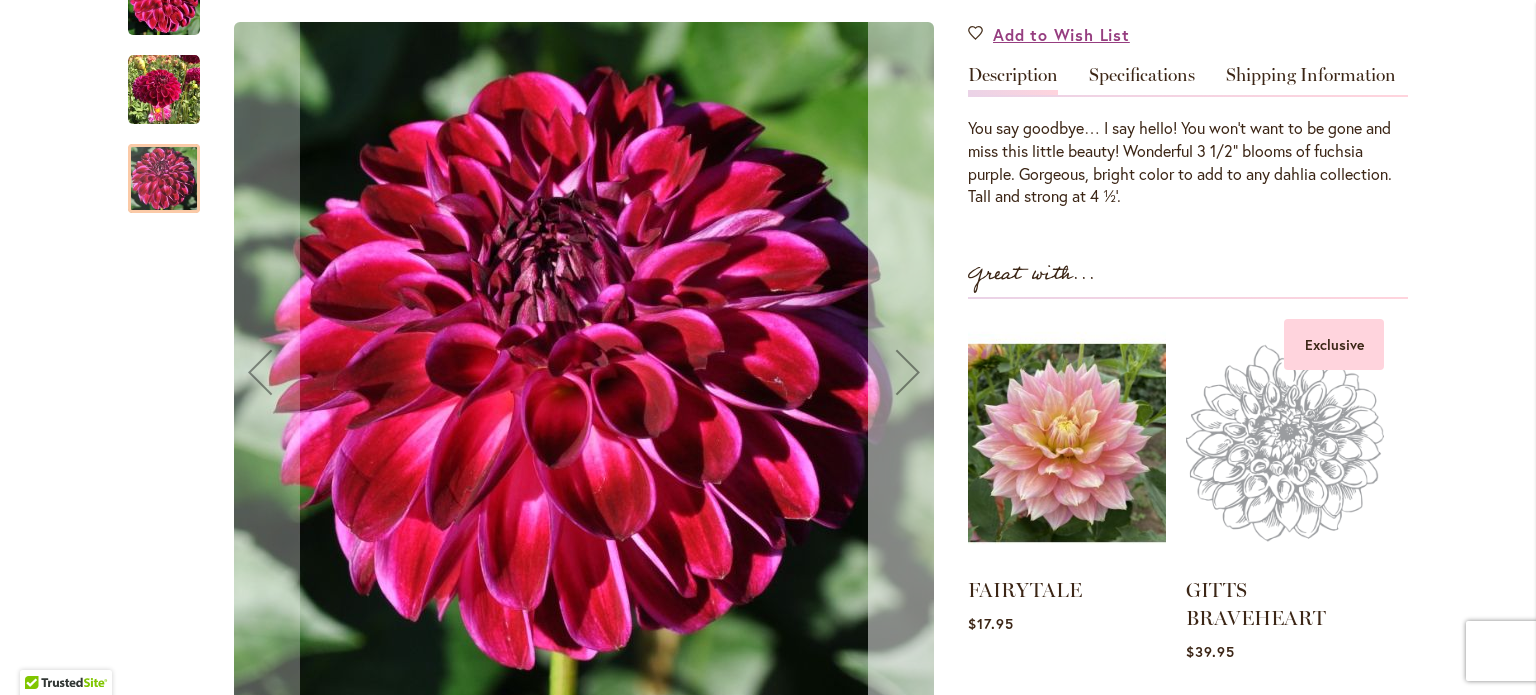 click at bounding box center (908, 372) 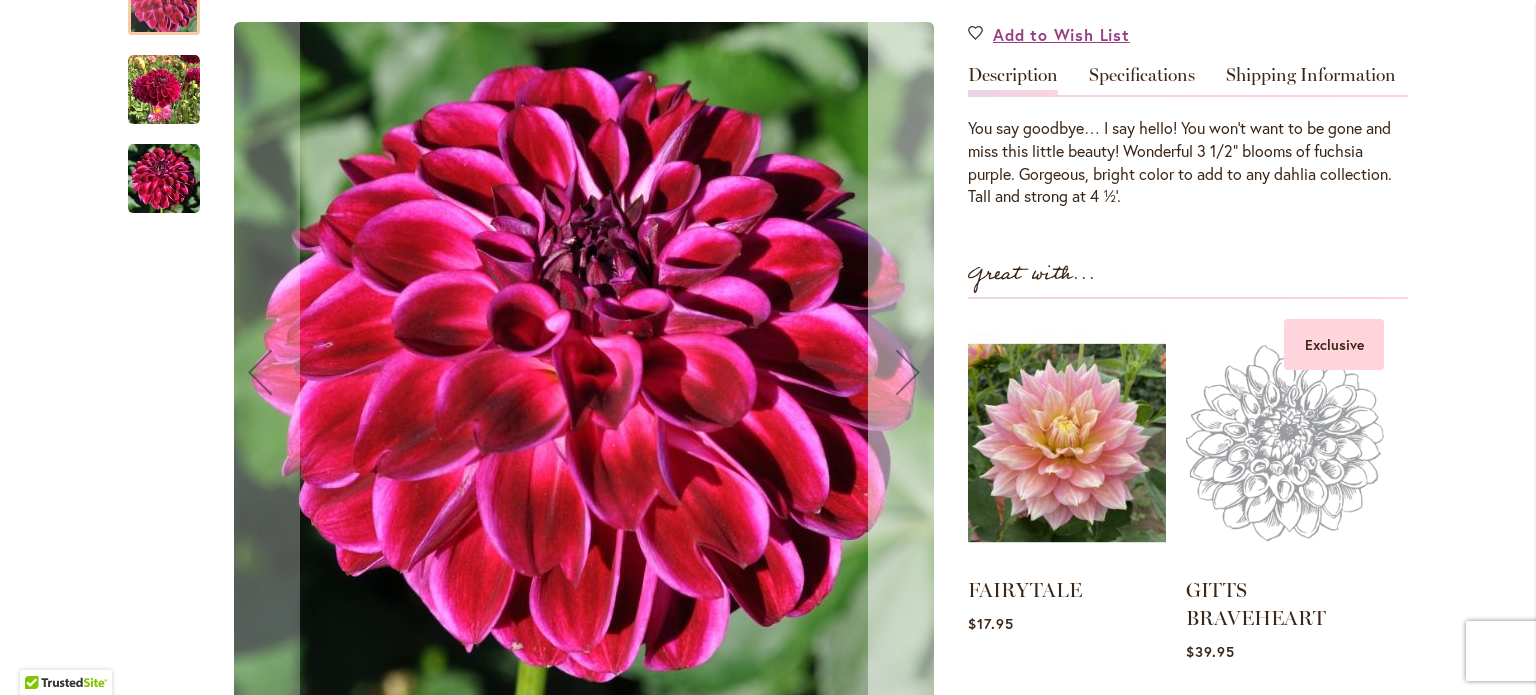 click at bounding box center (908, 372) 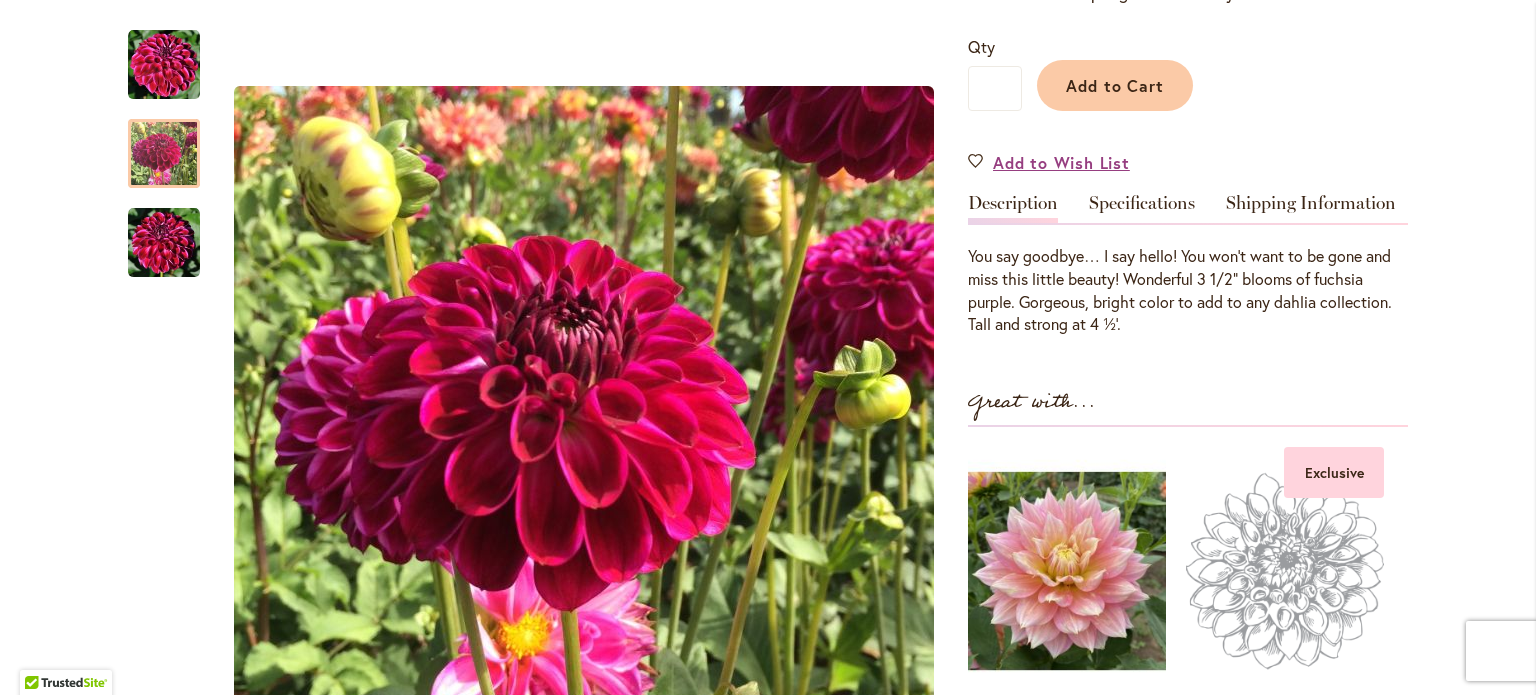 scroll, scrollTop: 200, scrollLeft: 0, axis: vertical 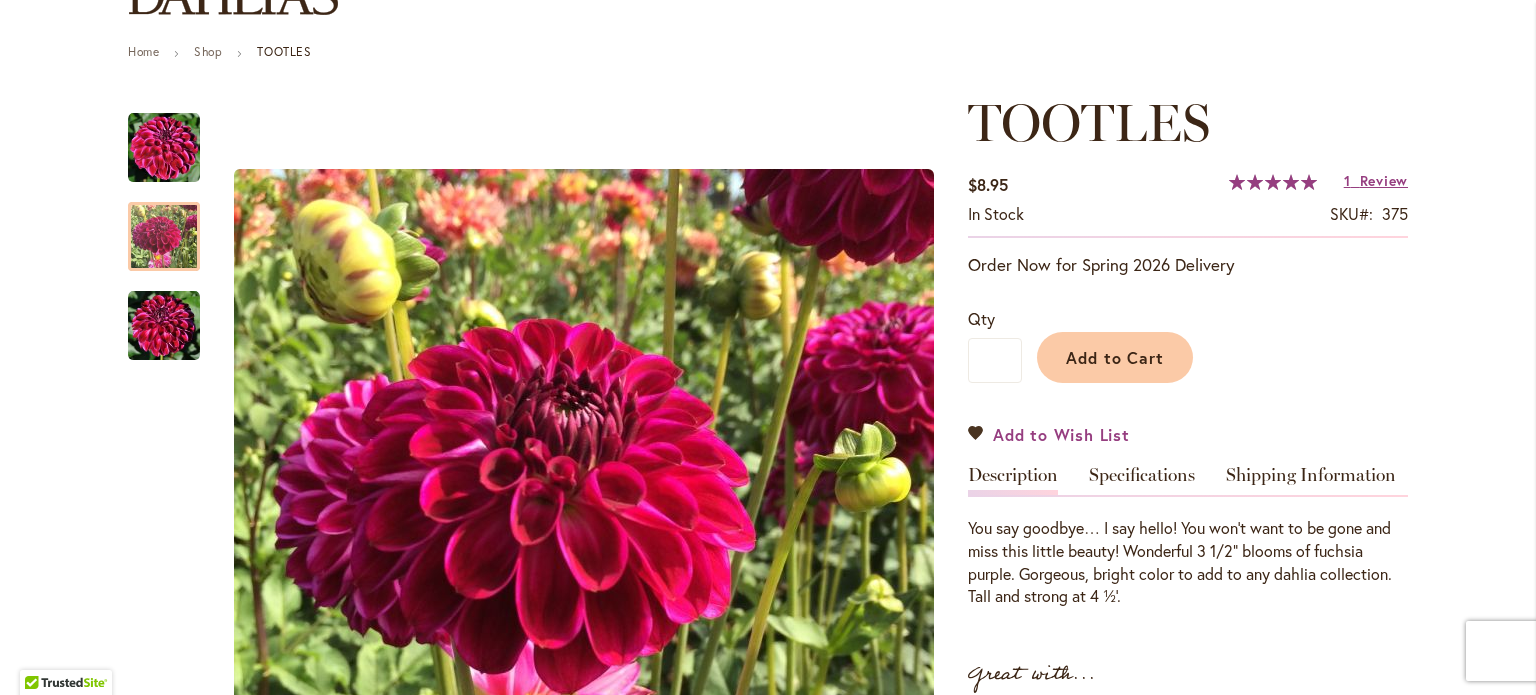 click on "Add to Wish List" at bounding box center (1049, 434) 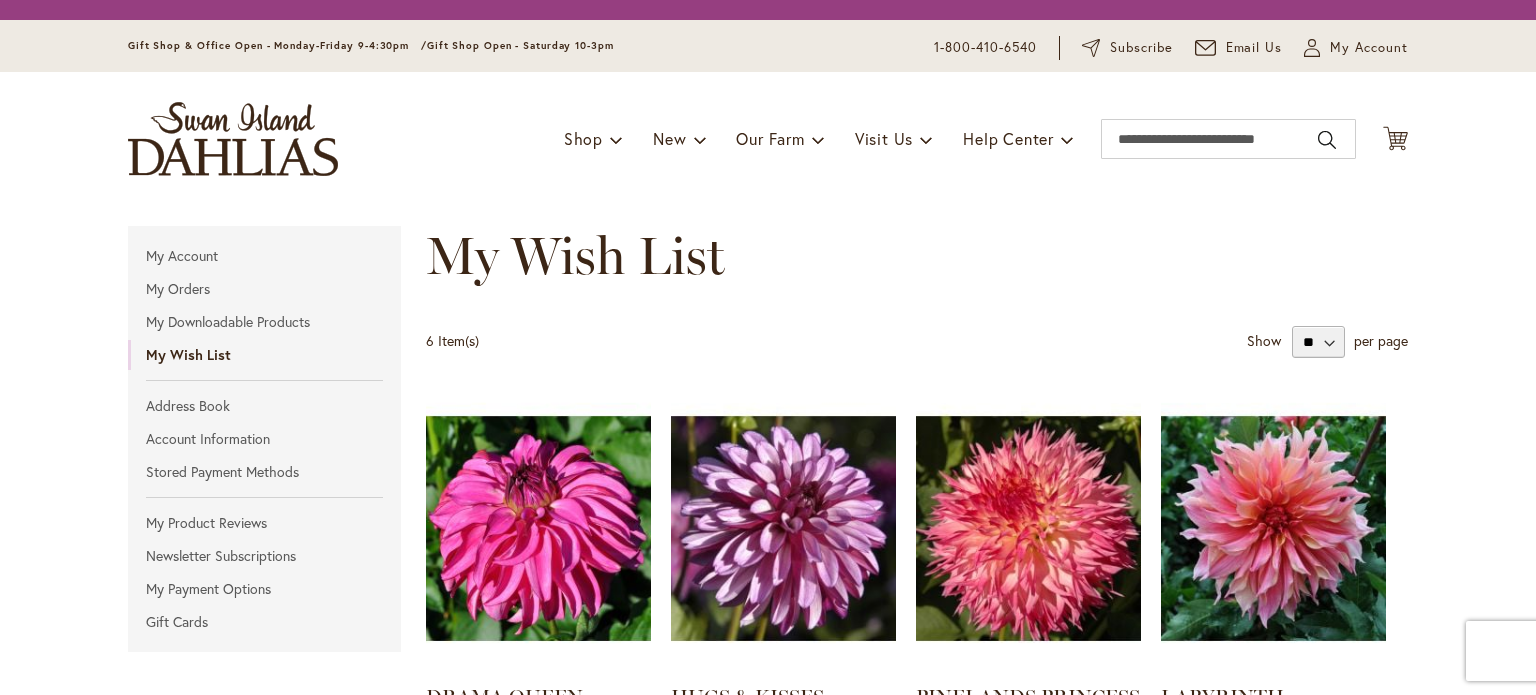 scroll, scrollTop: 0, scrollLeft: 0, axis: both 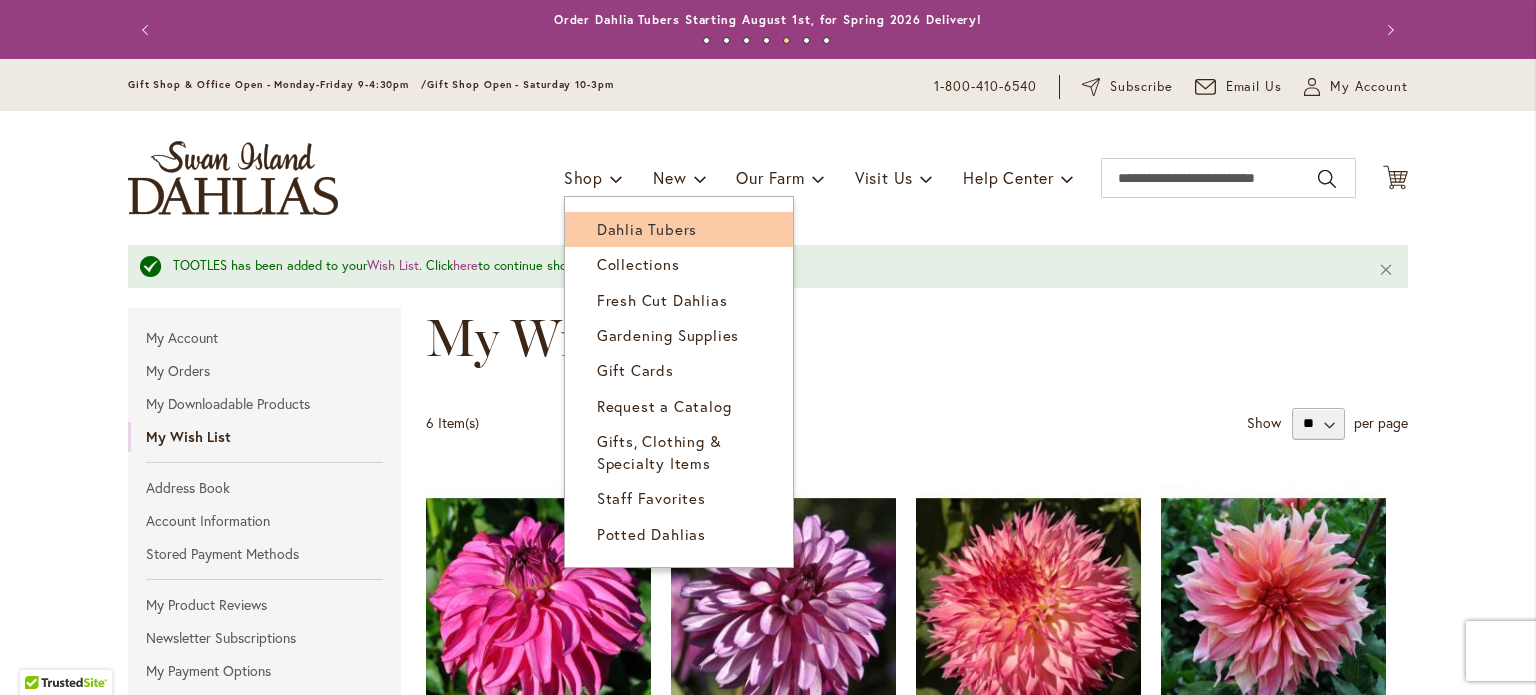 type on "**********" 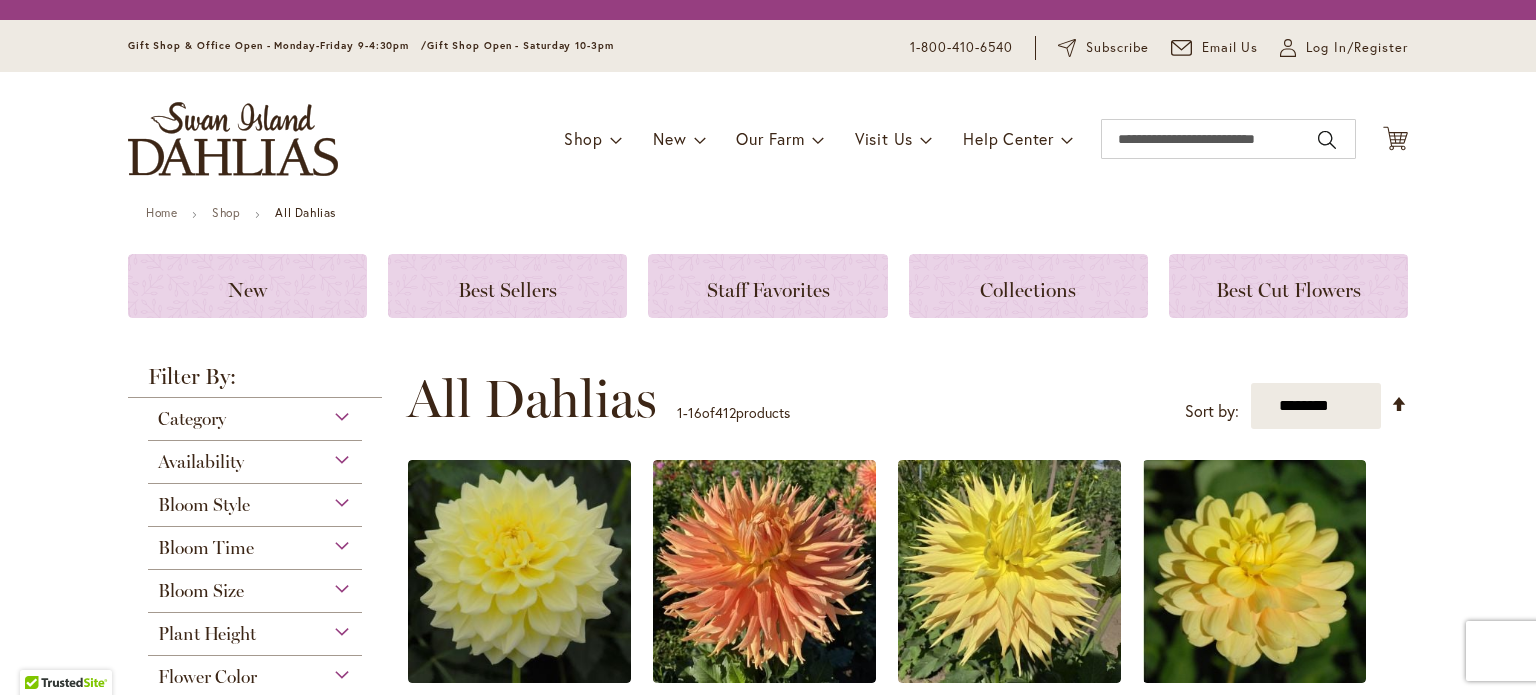 scroll, scrollTop: 0, scrollLeft: 0, axis: both 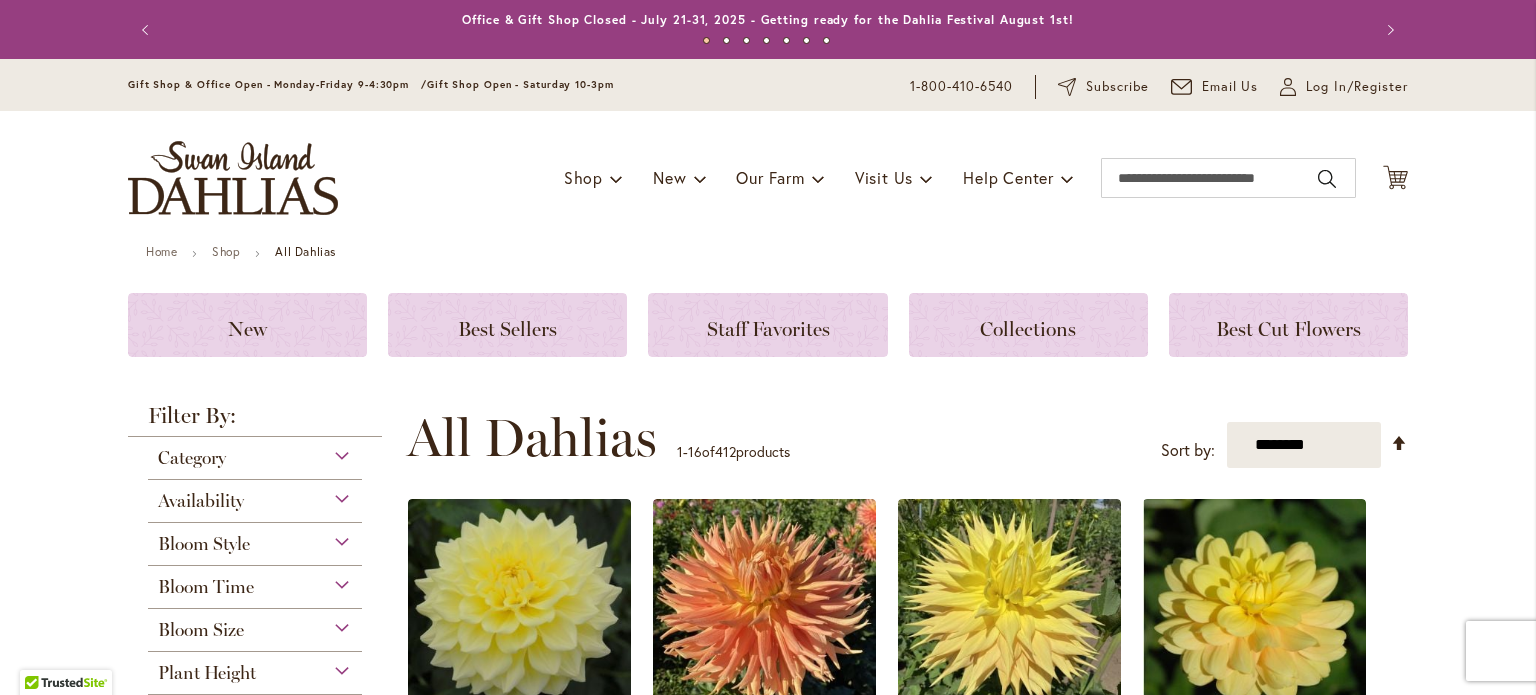 type on "**********" 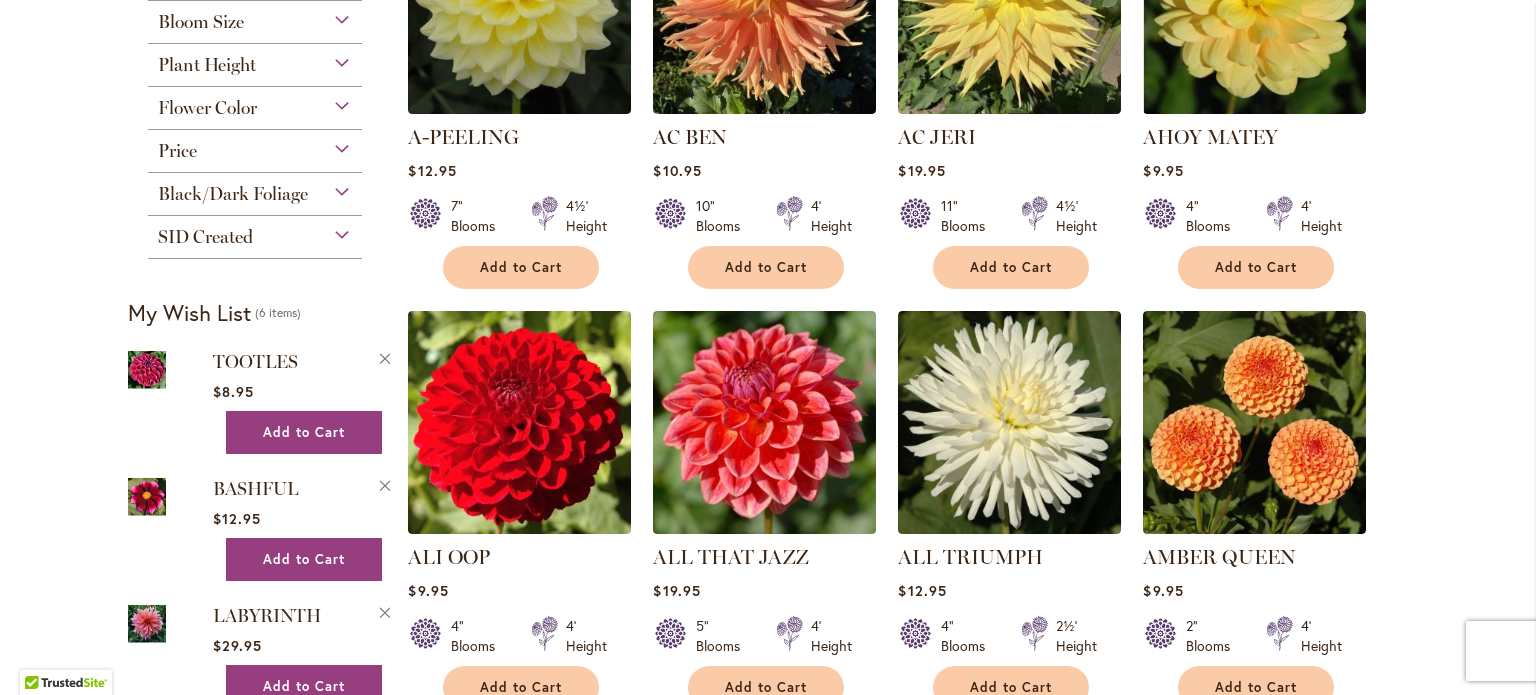 scroll, scrollTop: 1216, scrollLeft: 0, axis: vertical 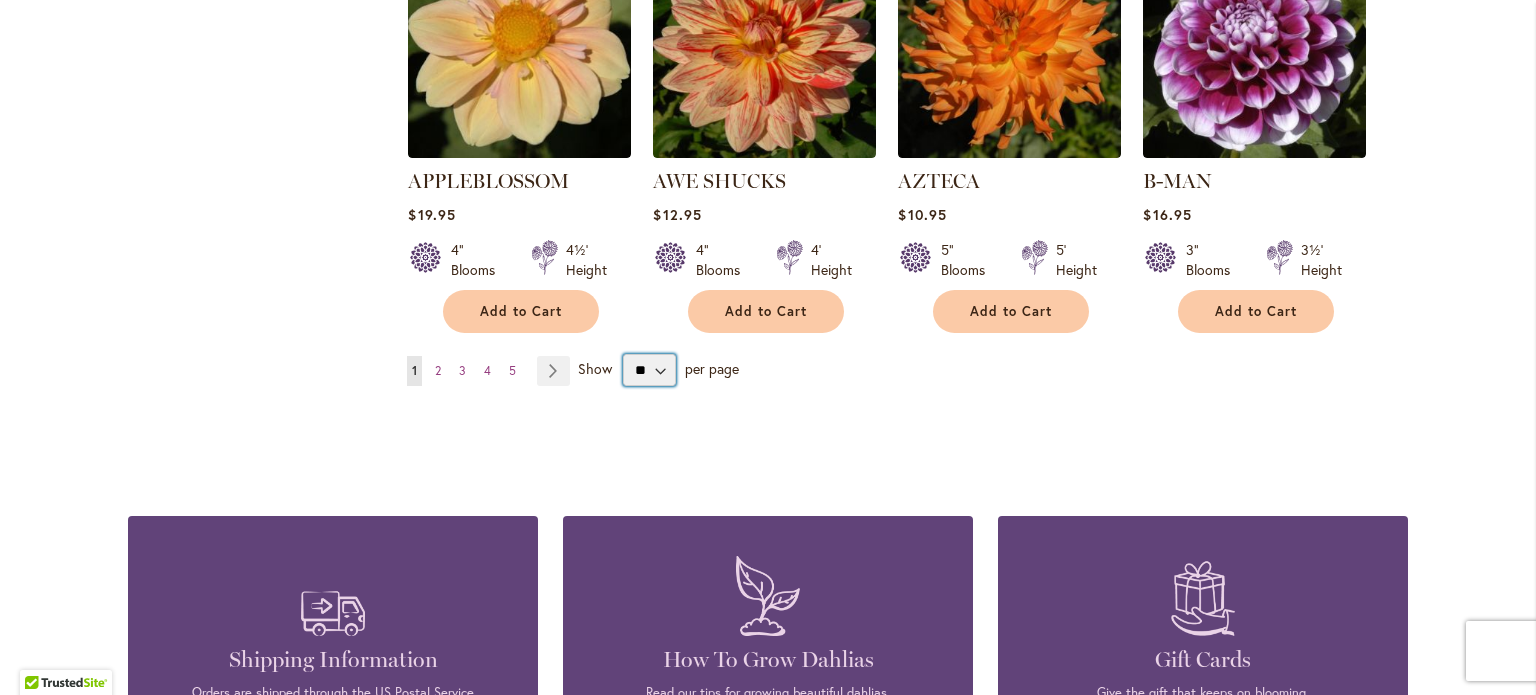 click on "**
**
**
**" at bounding box center (649, 370) 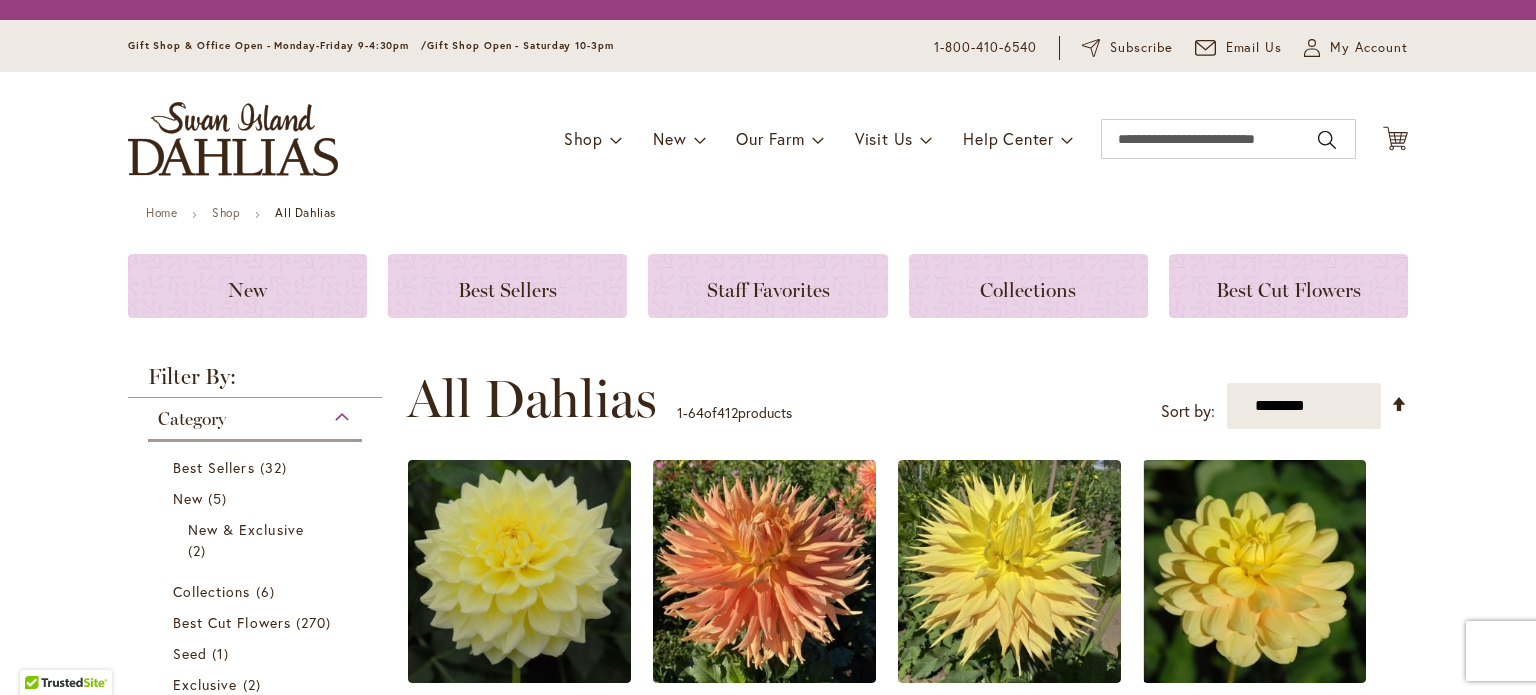scroll, scrollTop: 0, scrollLeft: 0, axis: both 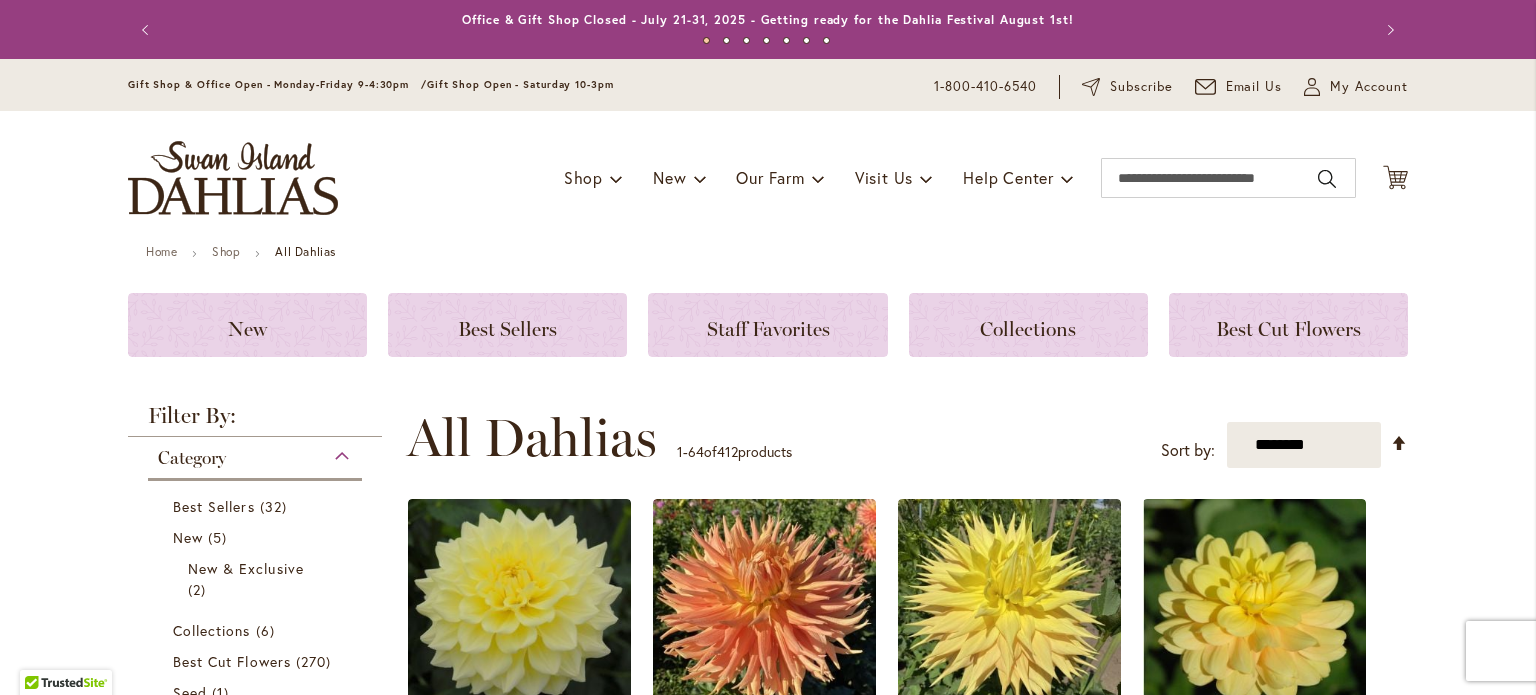 type on "**********" 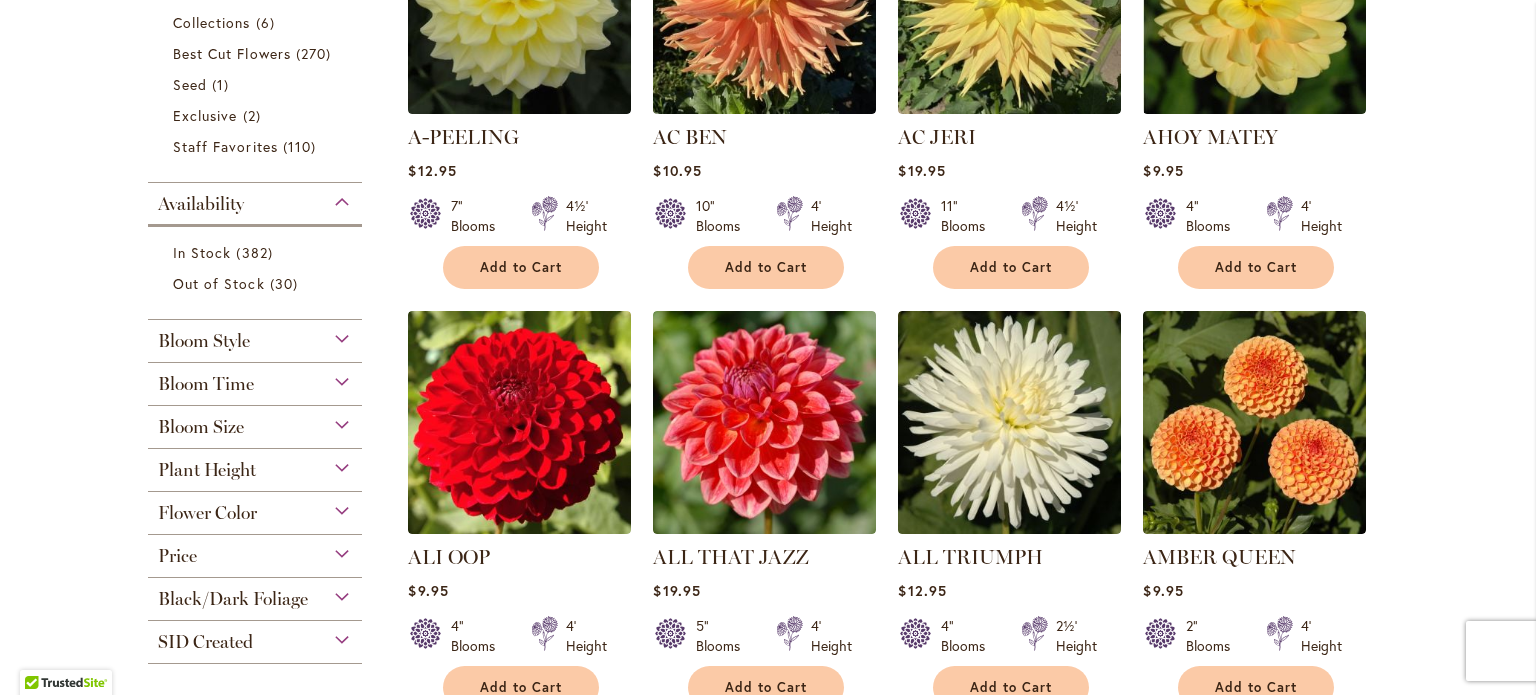 scroll, scrollTop: 1216, scrollLeft: 0, axis: vertical 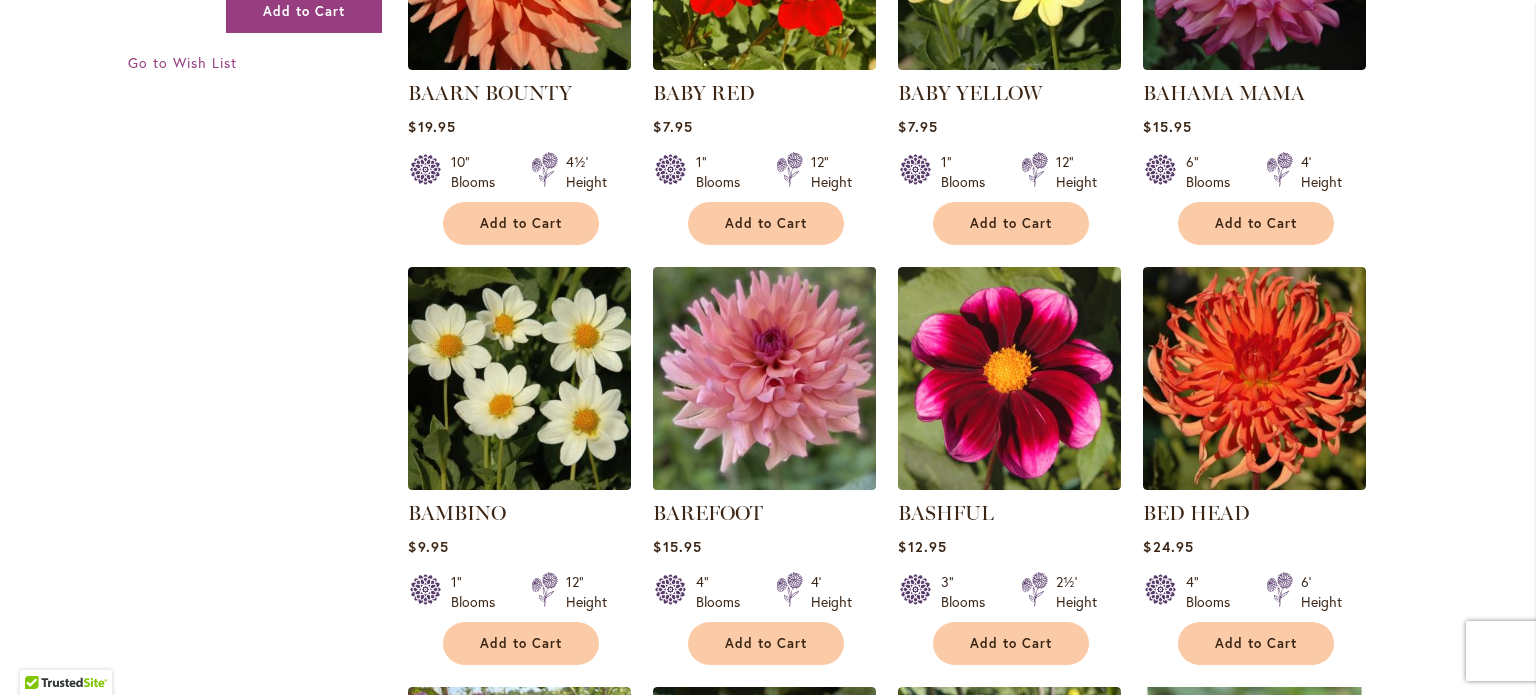 click at bounding box center (765, 379) 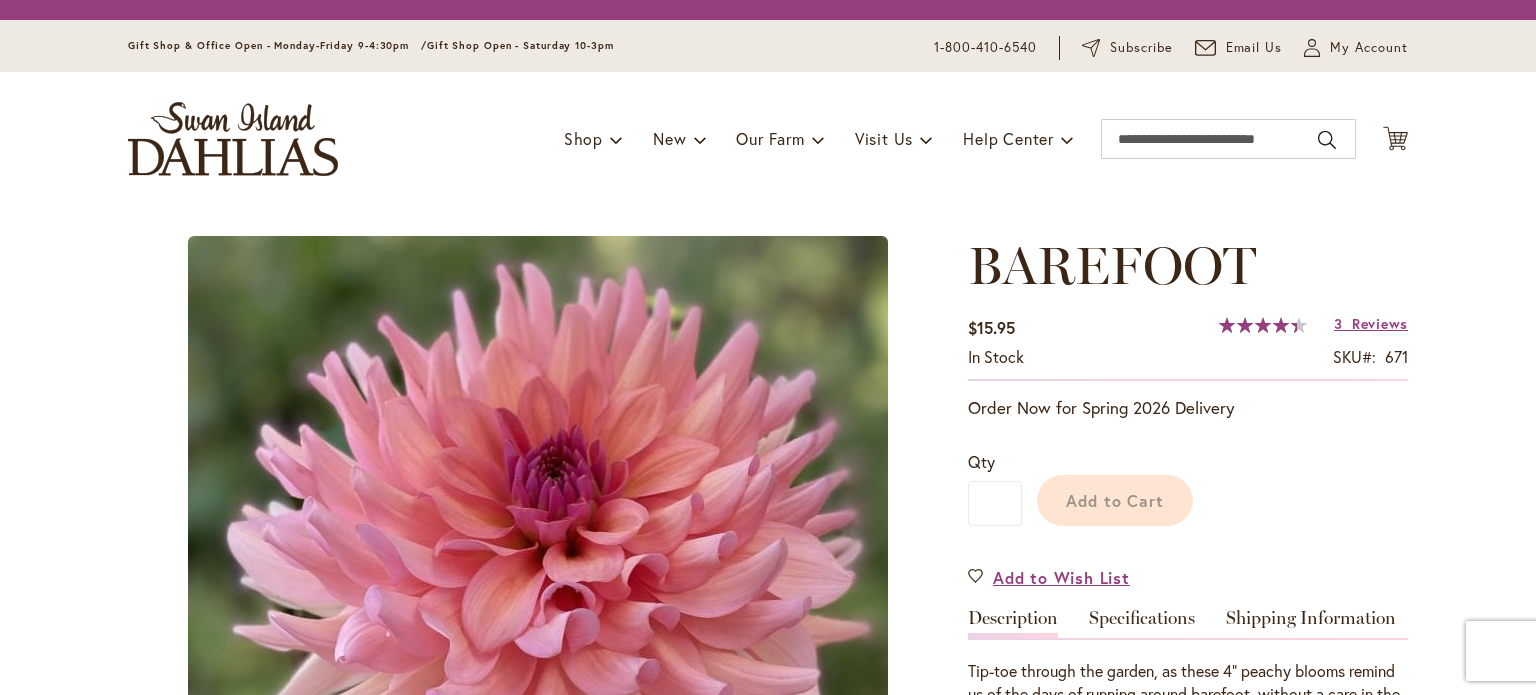 scroll, scrollTop: 0, scrollLeft: 0, axis: both 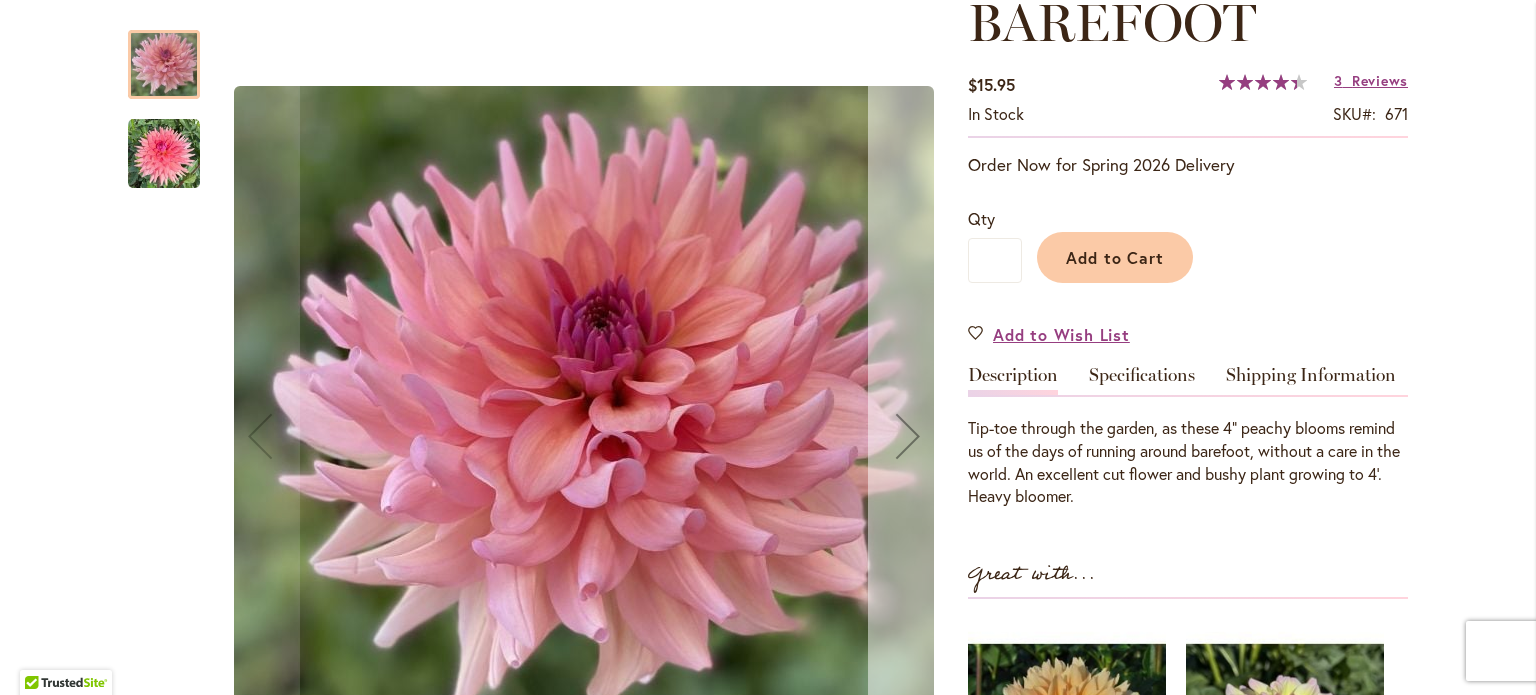 type on "**********" 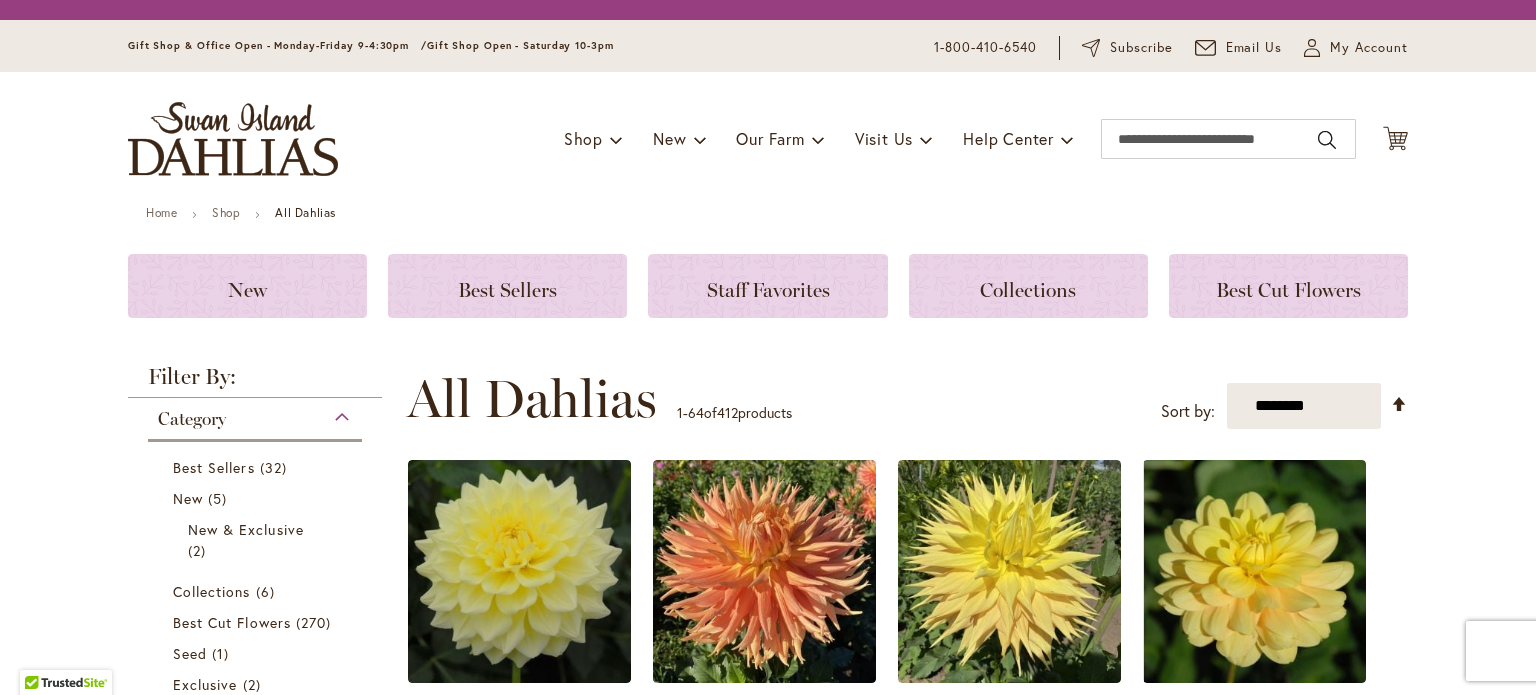 scroll, scrollTop: 0, scrollLeft: 0, axis: both 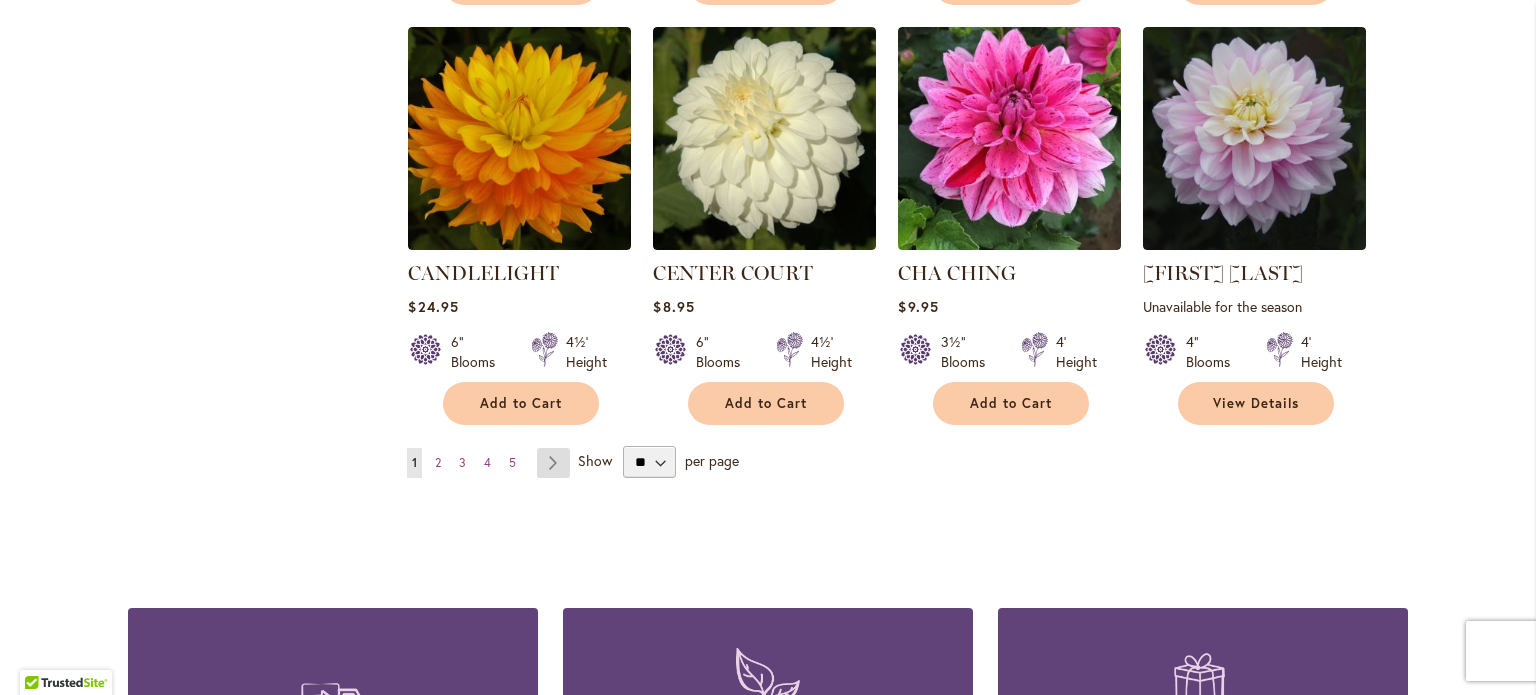 type on "**********" 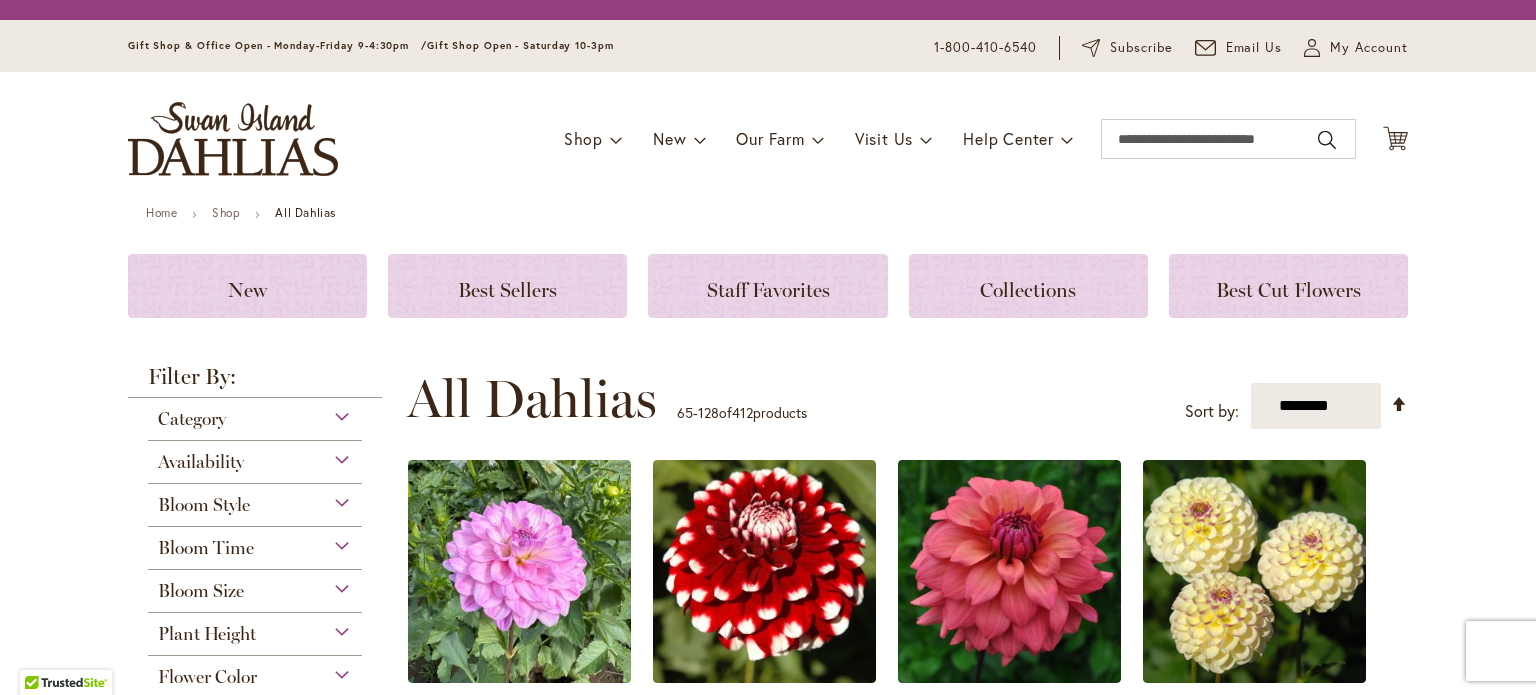scroll, scrollTop: 0, scrollLeft: 0, axis: both 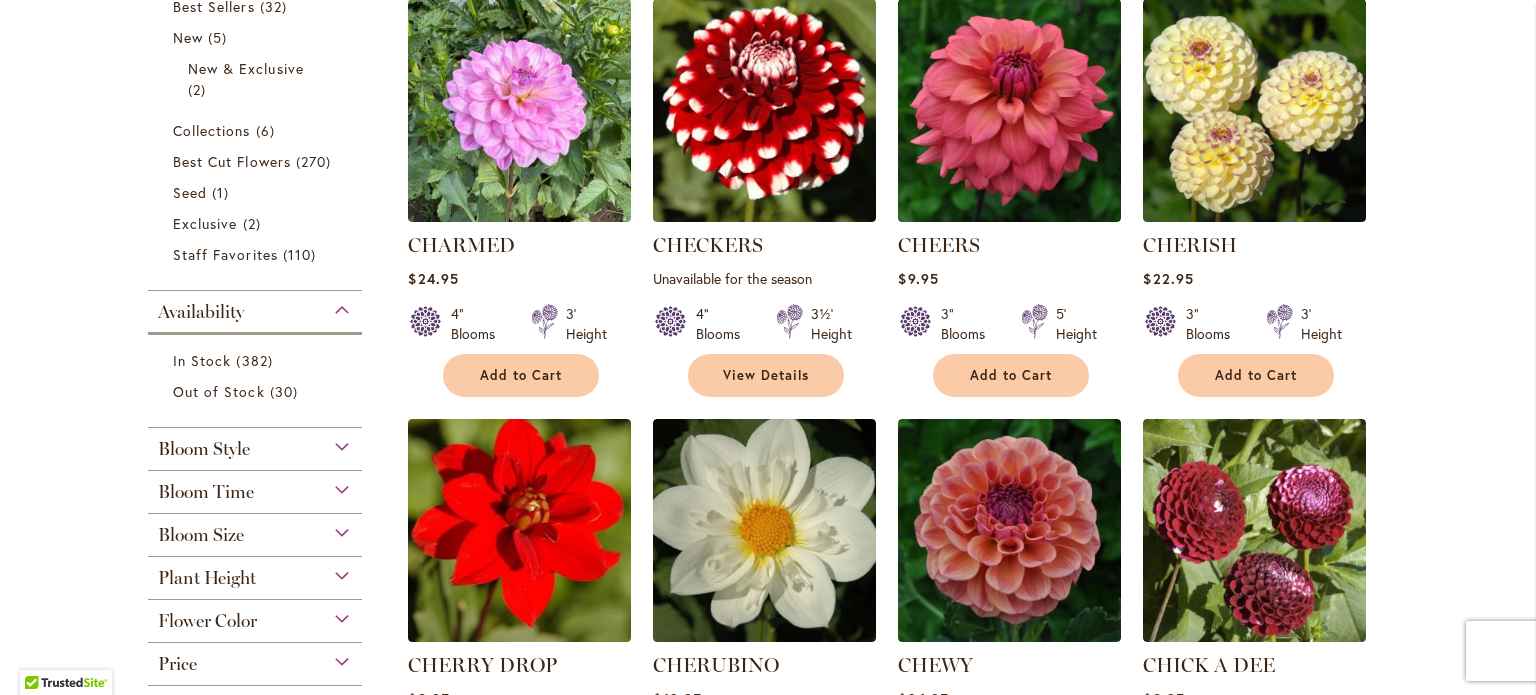 type on "**********" 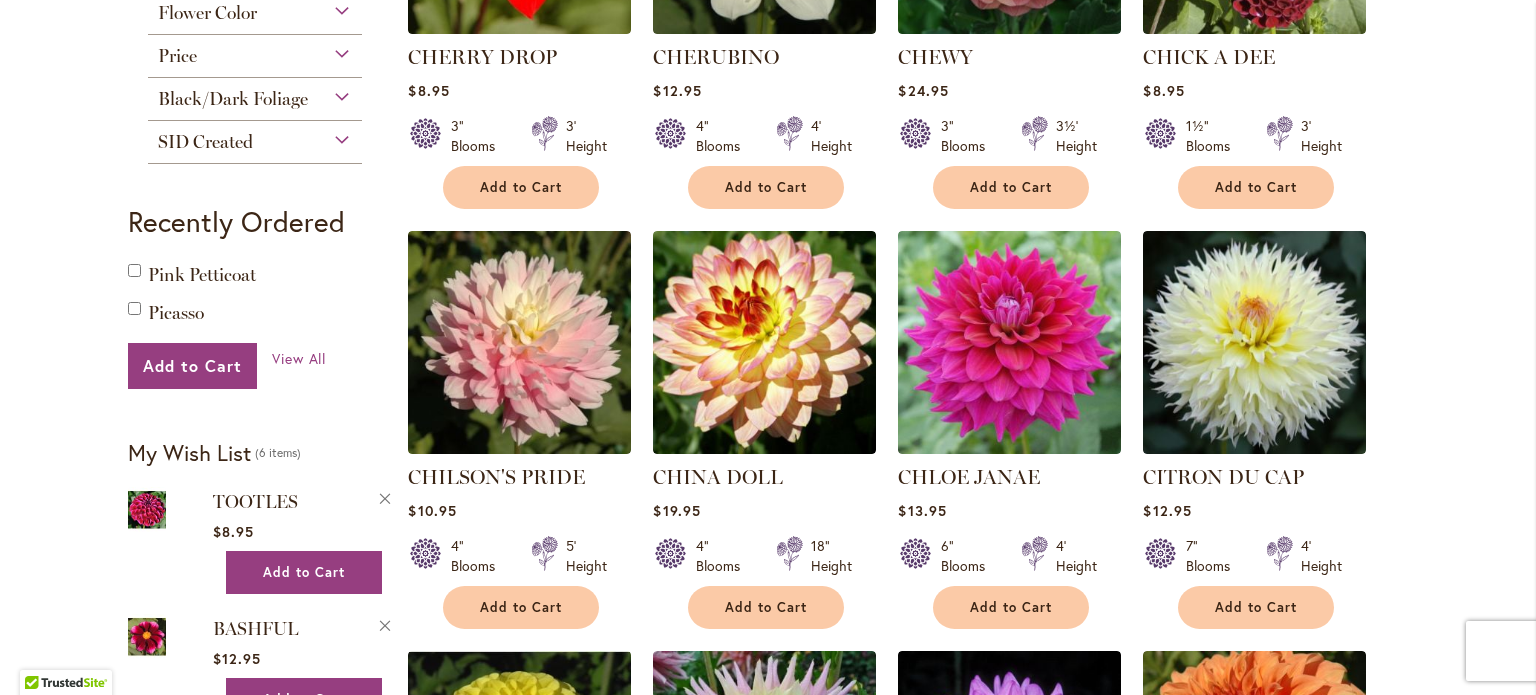 scroll, scrollTop: 1716, scrollLeft: 0, axis: vertical 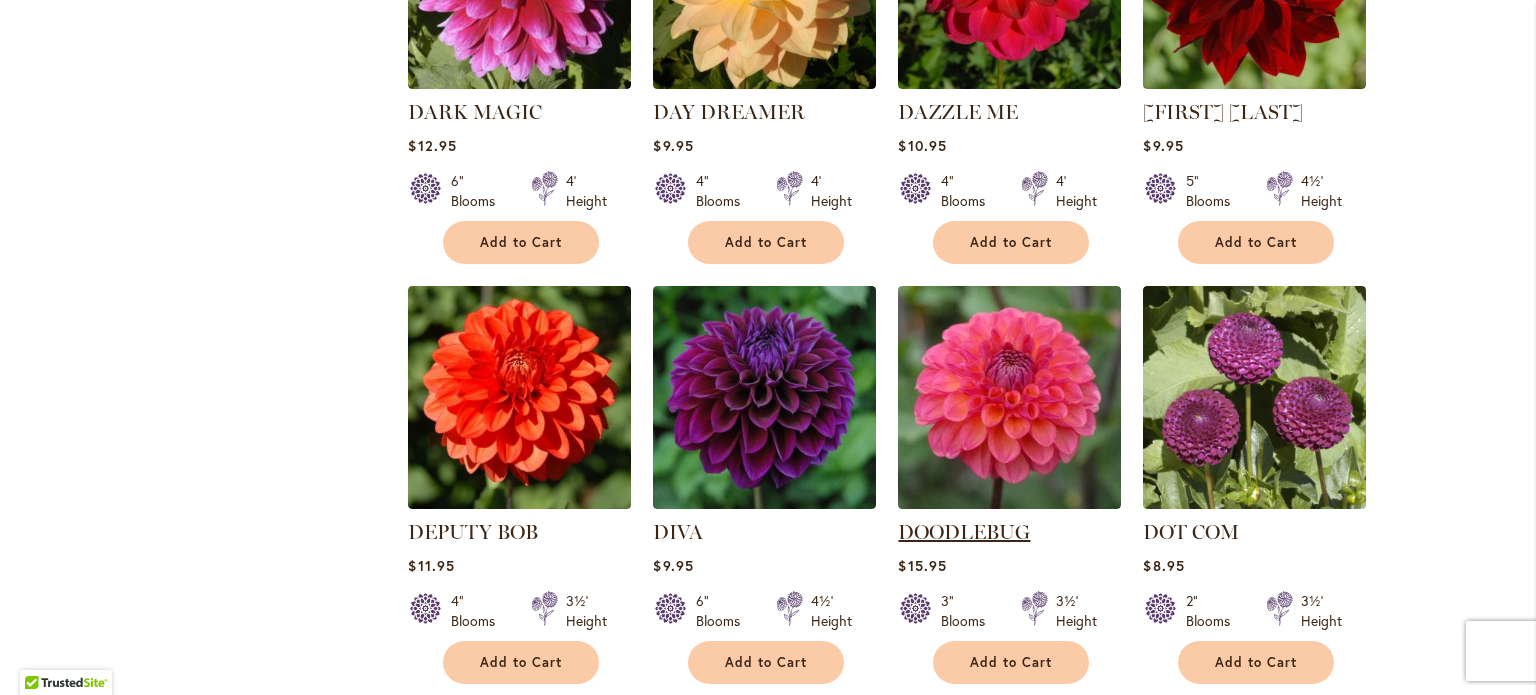 click on "DOODLEBUG" at bounding box center (964, 532) 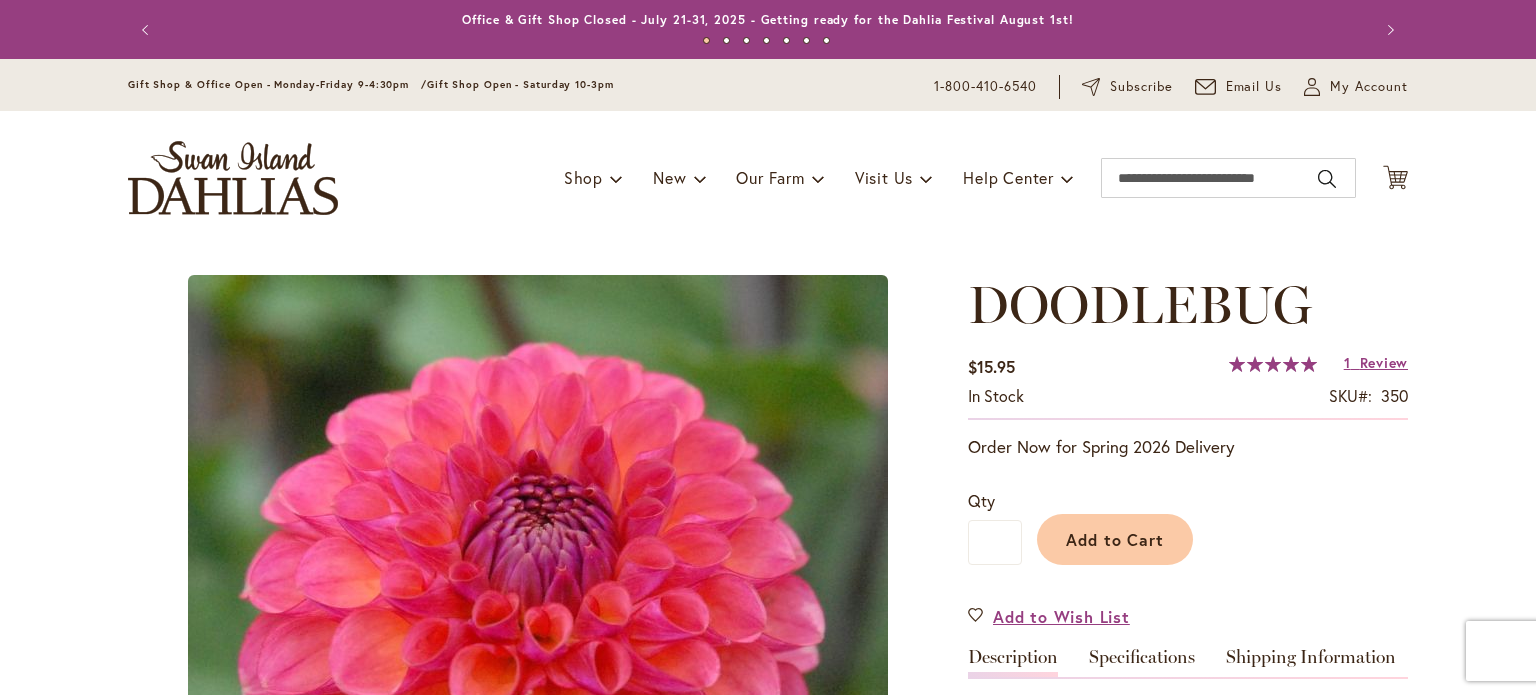 scroll, scrollTop: 0, scrollLeft: 0, axis: both 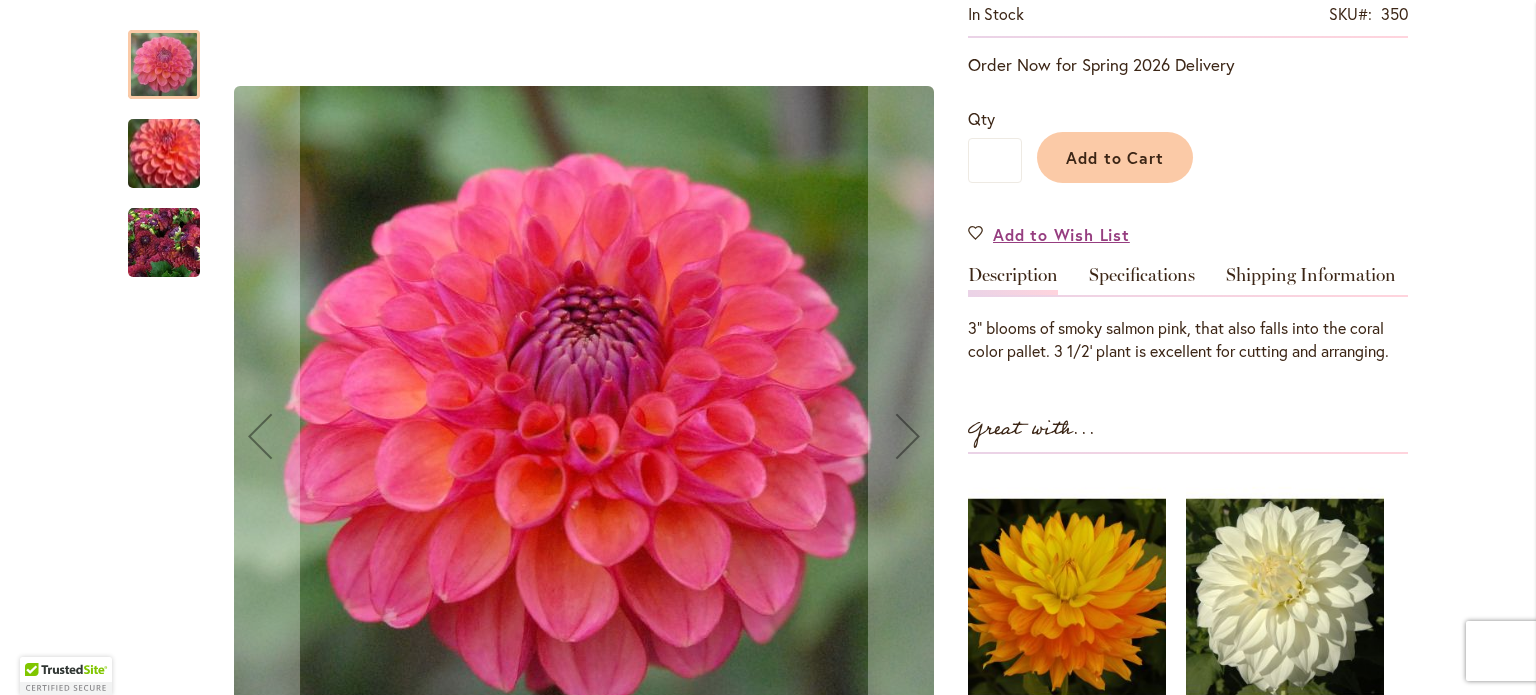 type on "**********" 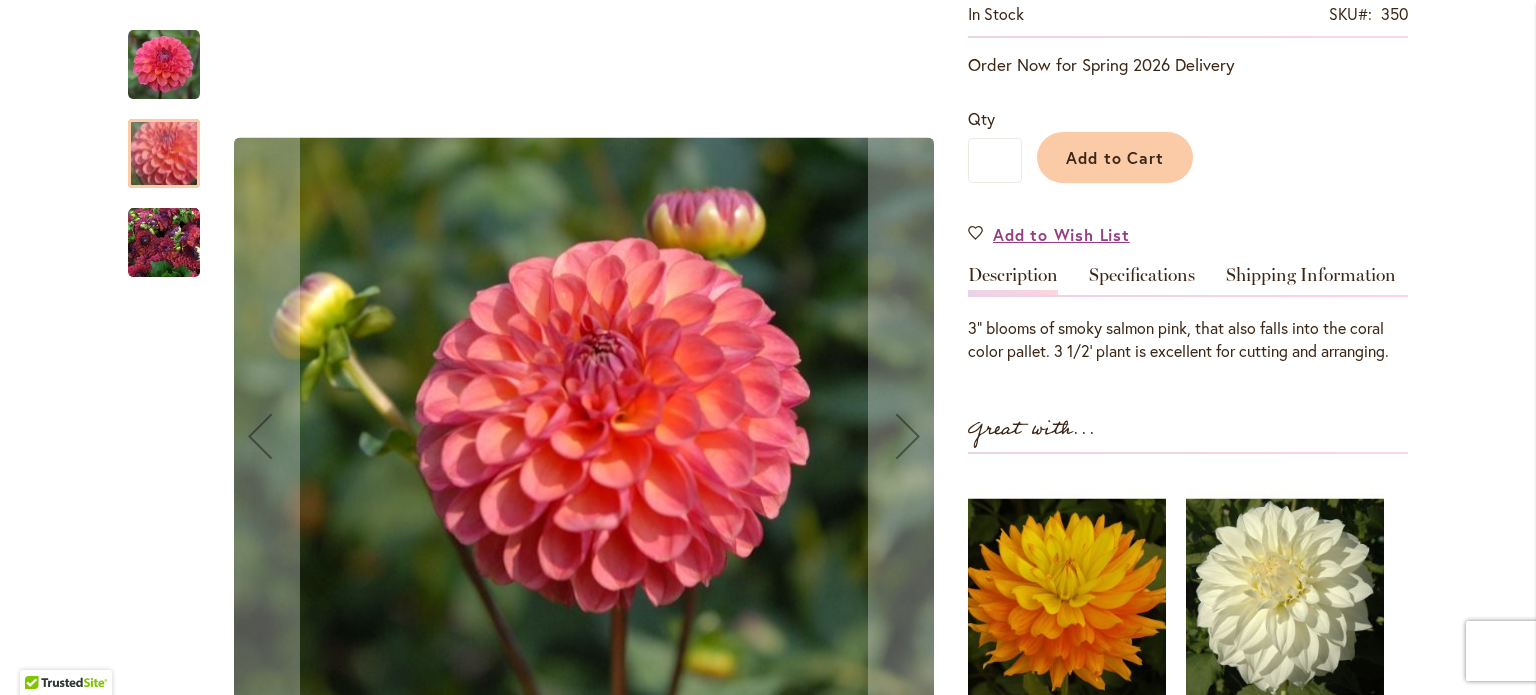 click at bounding box center (164, 243) 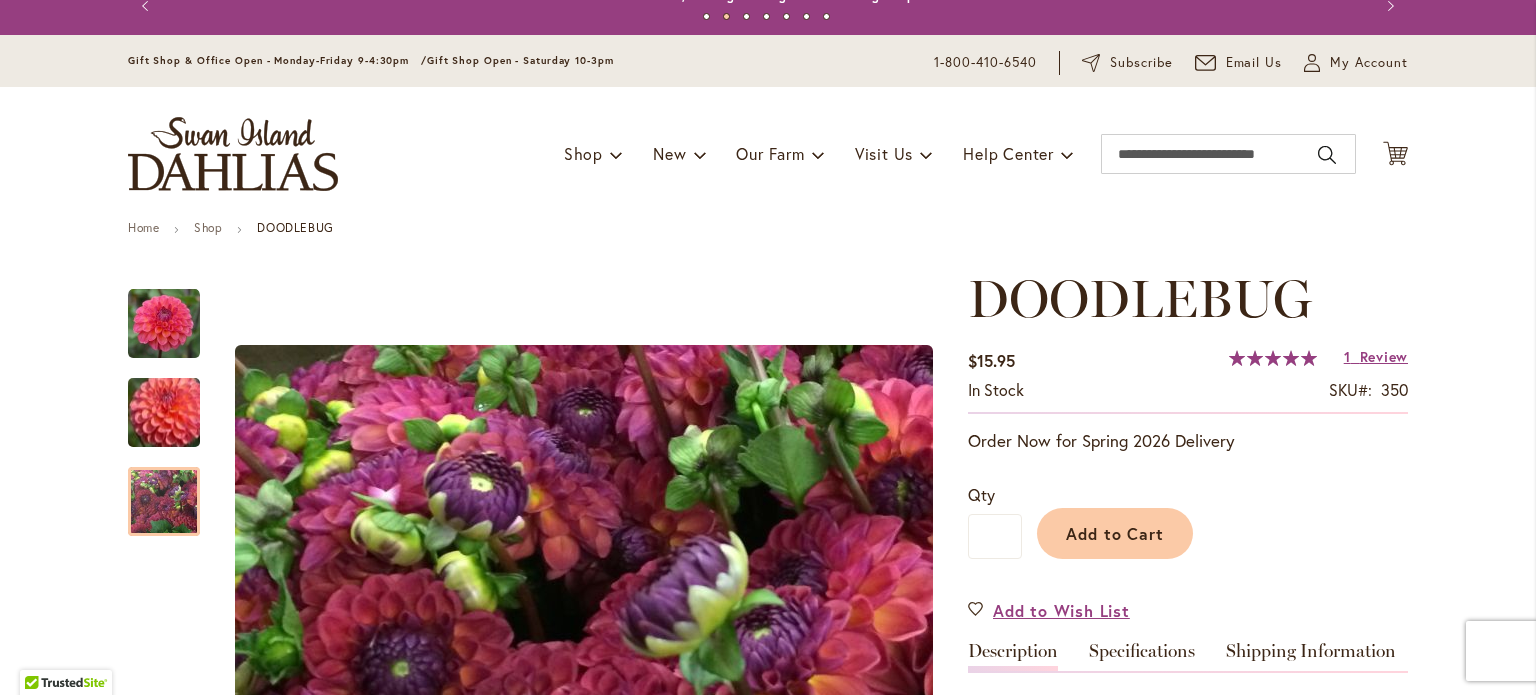 scroll, scrollTop: 0, scrollLeft: 0, axis: both 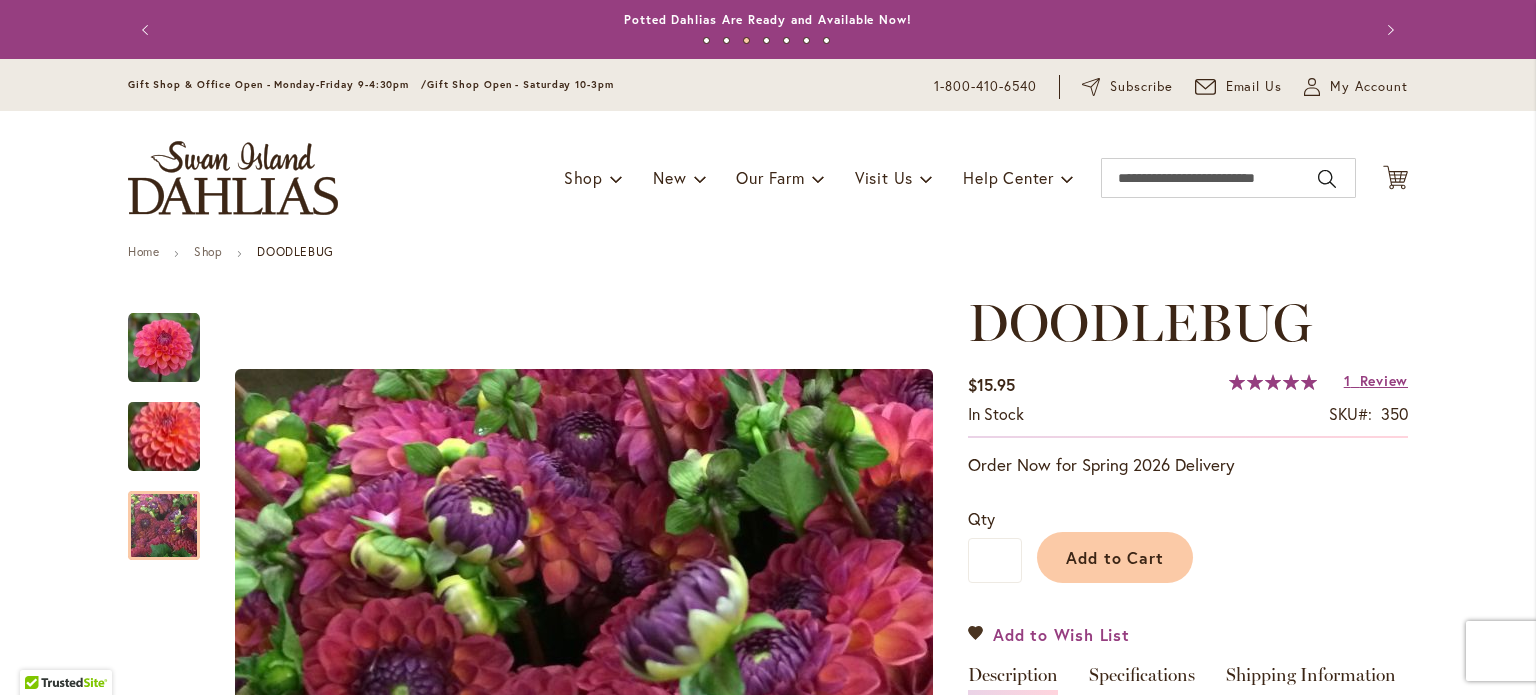 click on "Add to Wish List" at bounding box center [1049, 634] 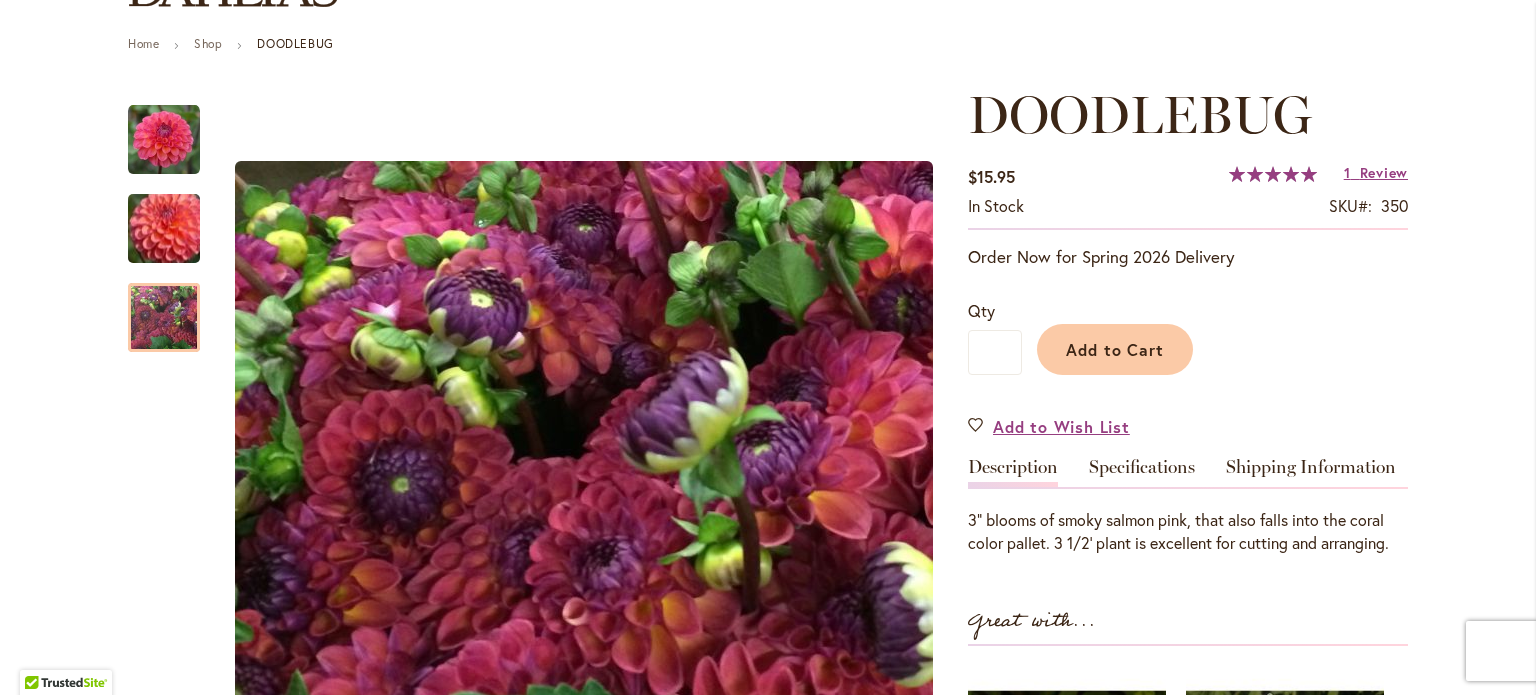 scroll, scrollTop: 300, scrollLeft: 0, axis: vertical 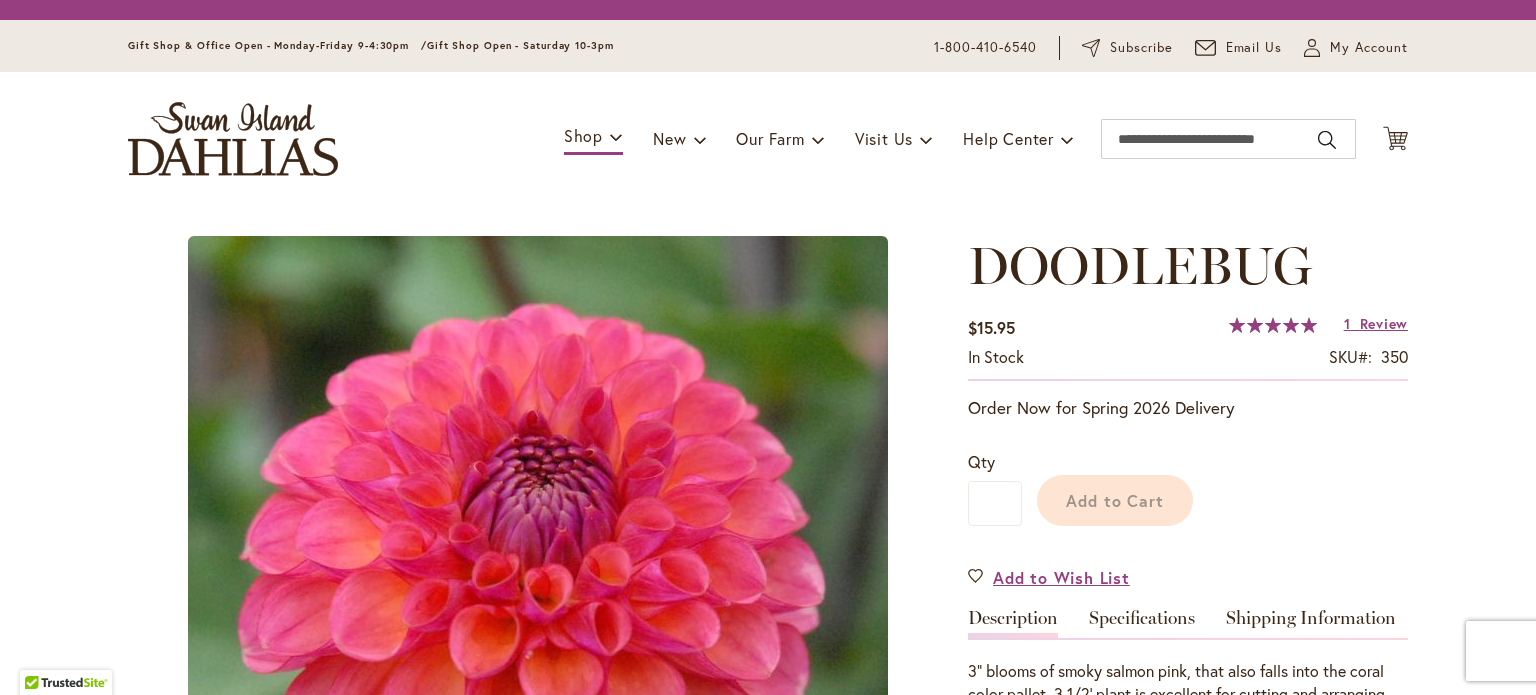 type on "********" 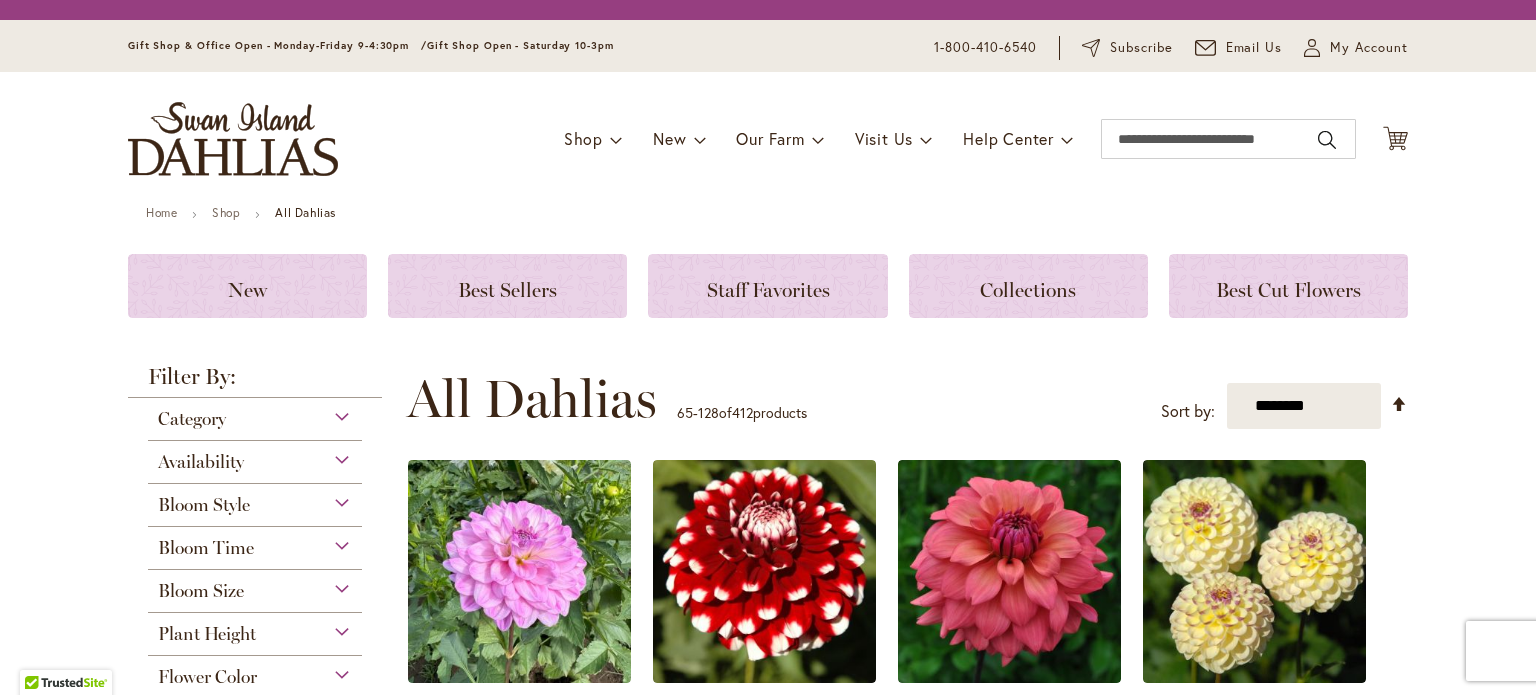 scroll, scrollTop: 0, scrollLeft: 0, axis: both 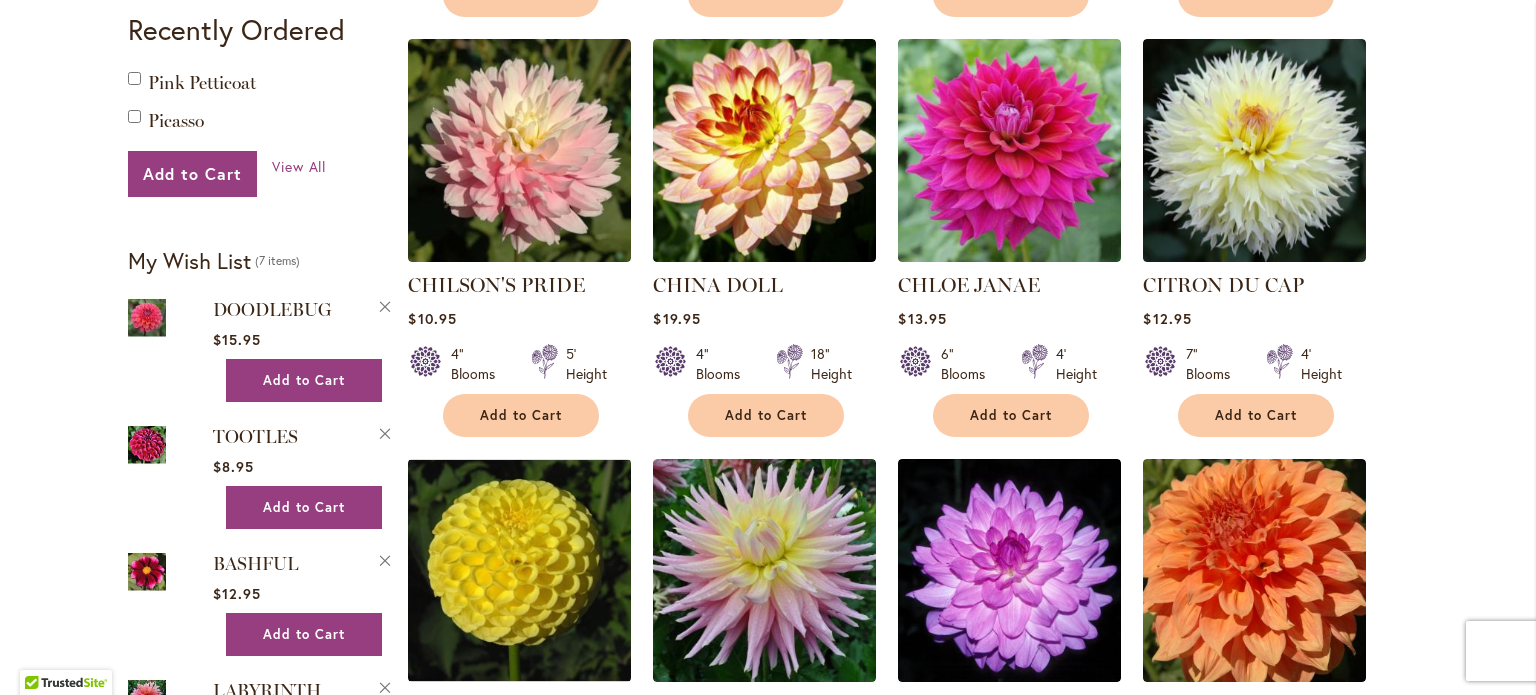 type on "**********" 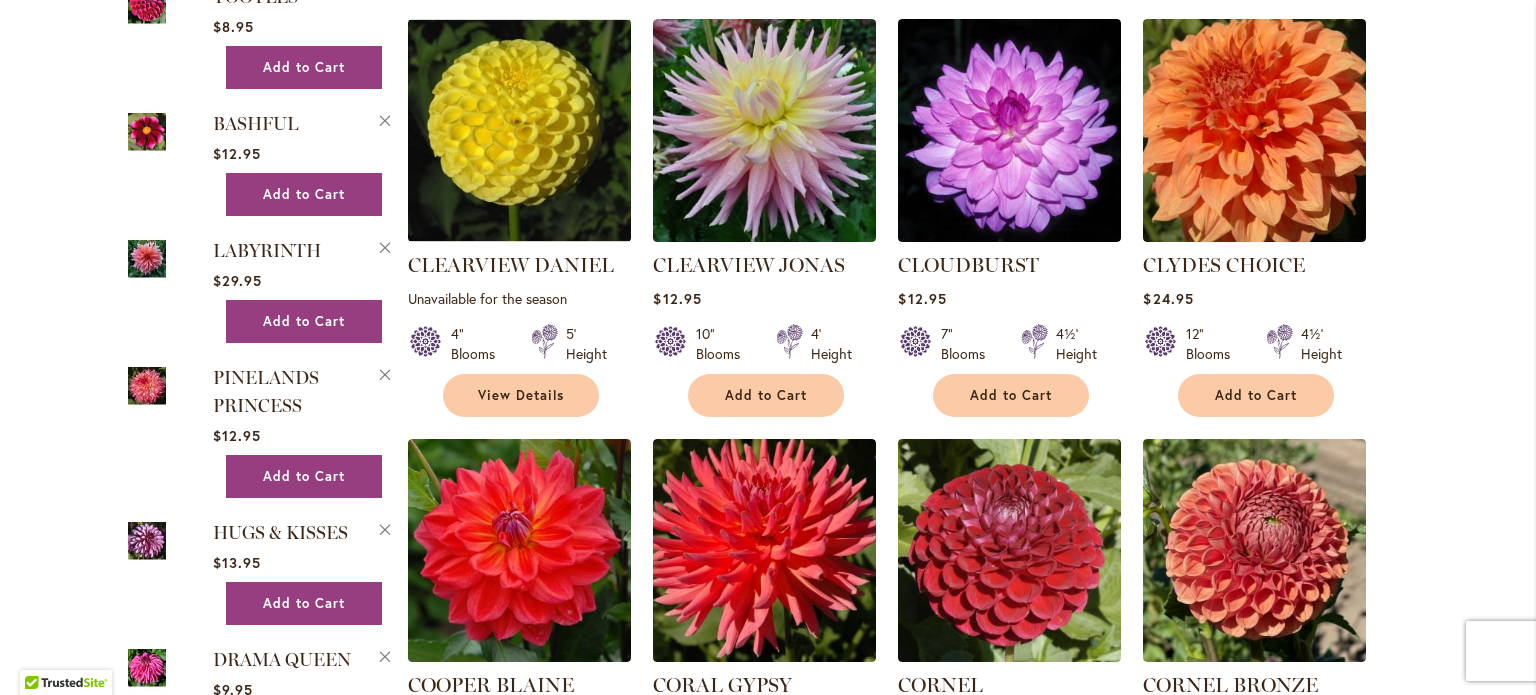 scroll, scrollTop: 1708, scrollLeft: 0, axis: vertical 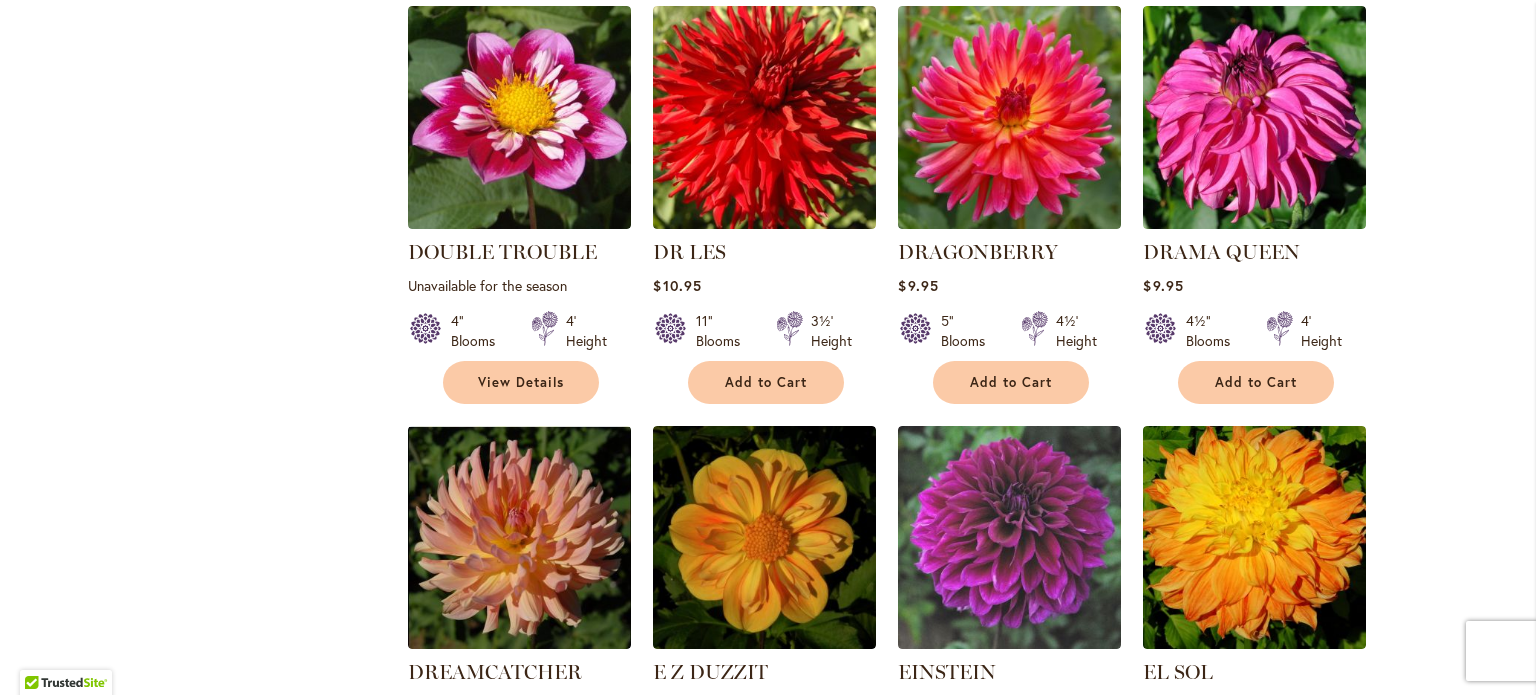 drag, startPoint x: 1530, startPoint y: 509, endPoint x: 1441, endPoint y: 540, distance: 94.24436 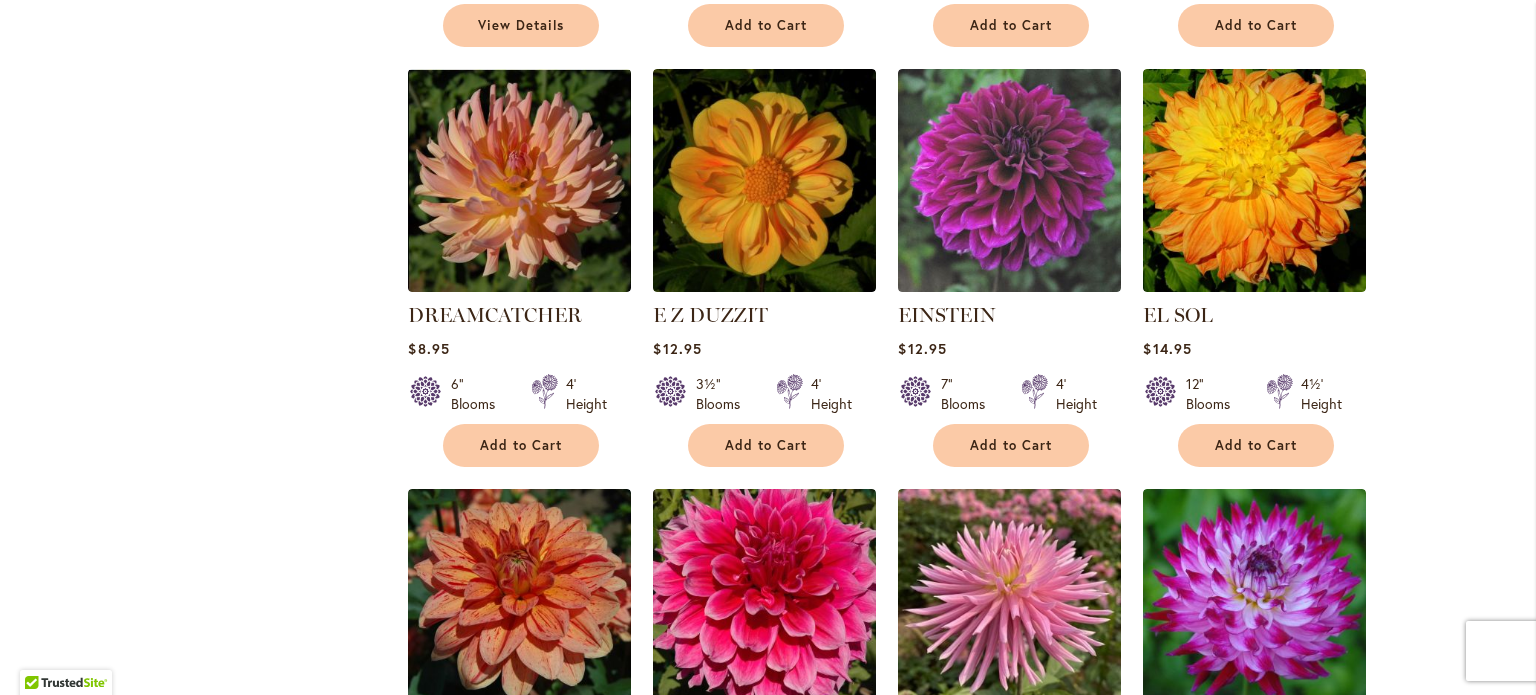 scroll, scrollTop: 5141, scrollLeft: 0, axis: vertical 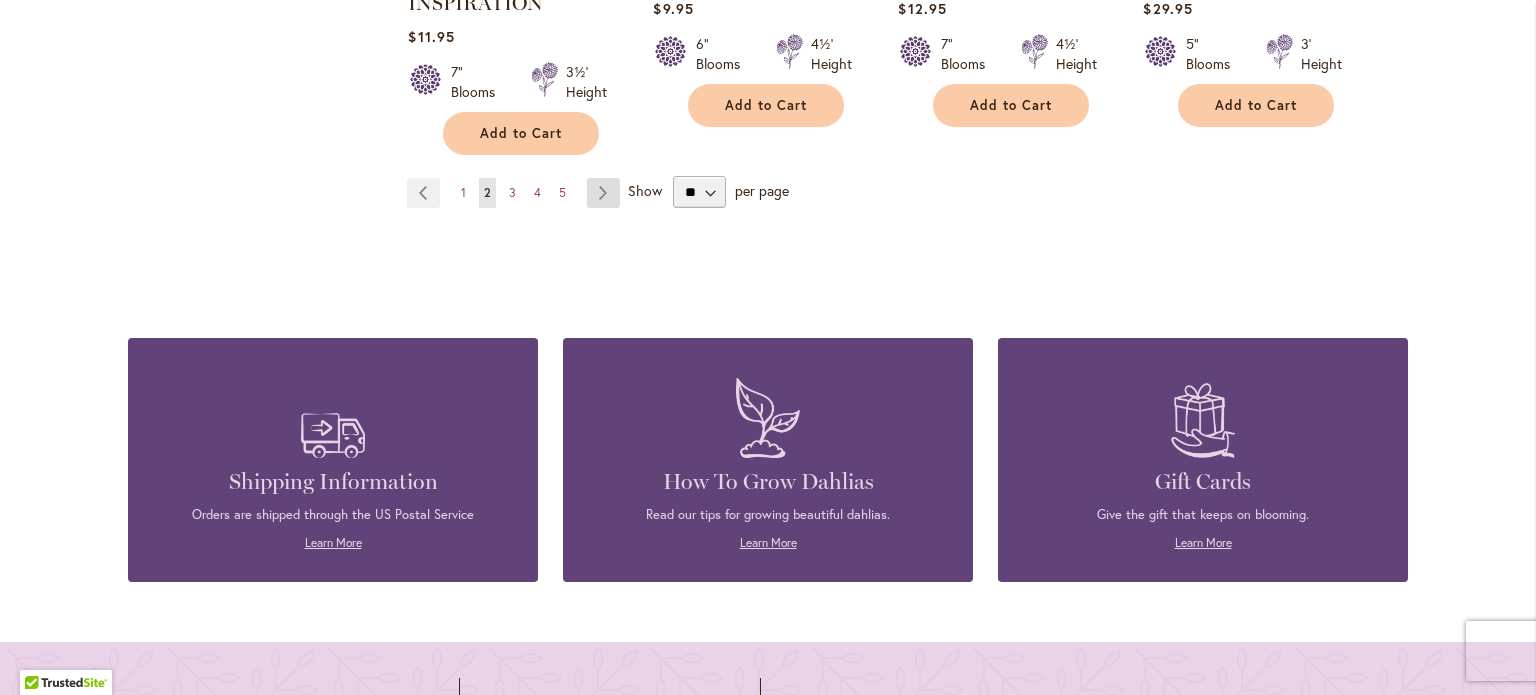 click on "Page
Next" at bounding box center (603, 193) 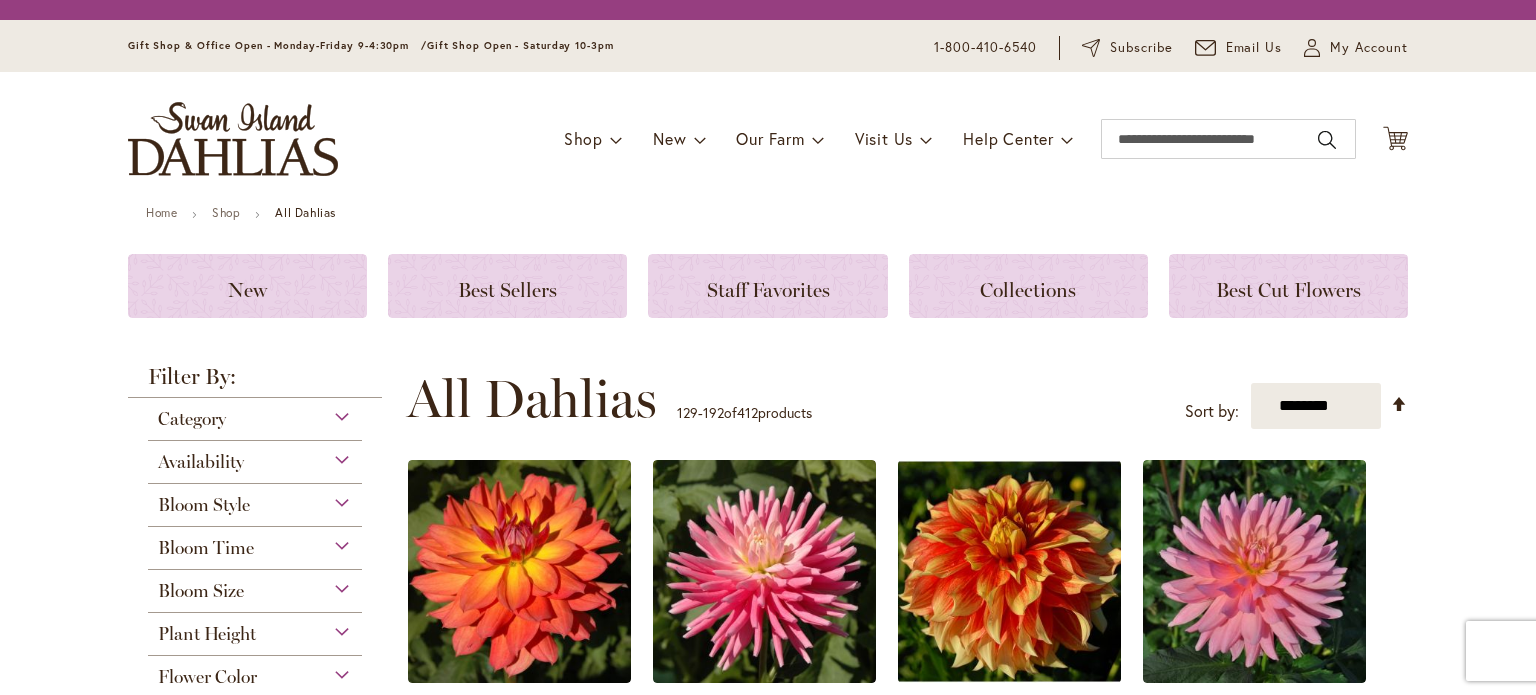 scroll, scrollTop: 0, scrollLeft: 0, axis: both 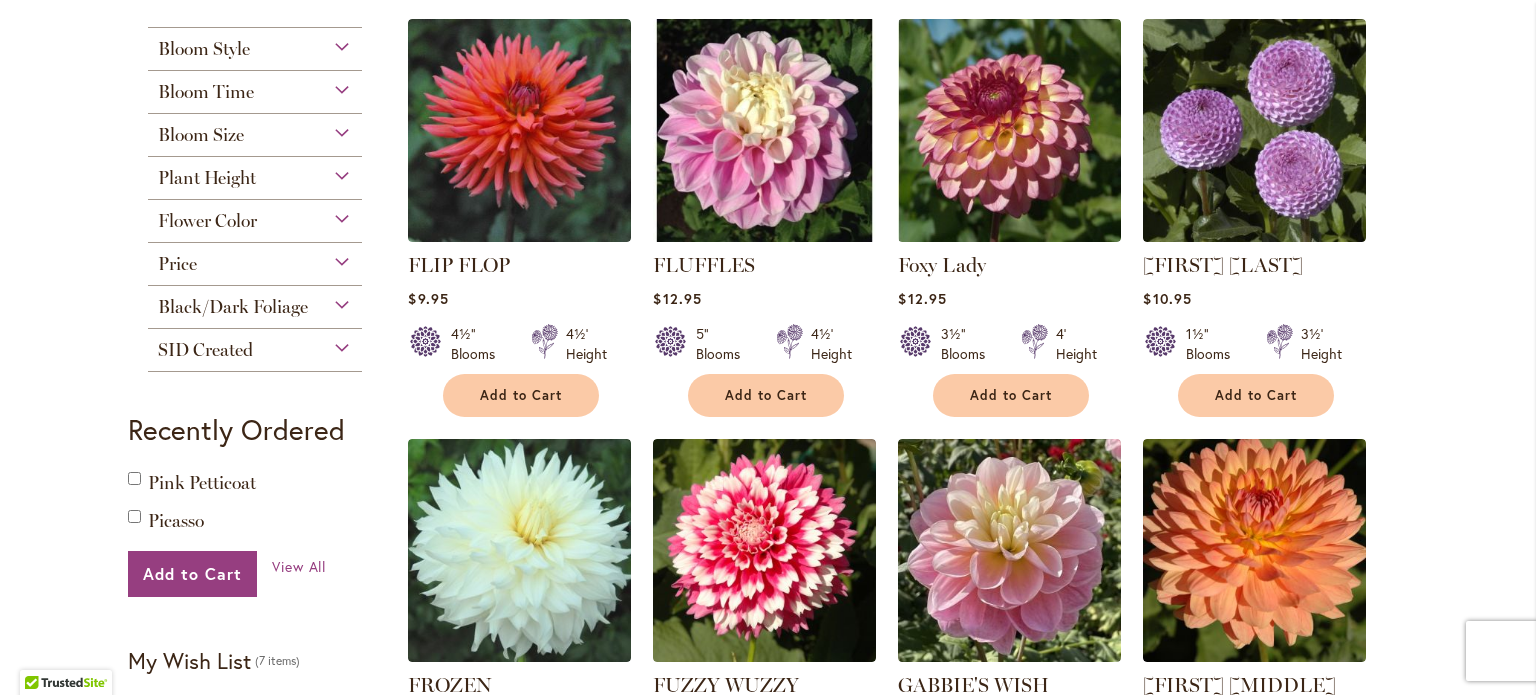 type on "**********" 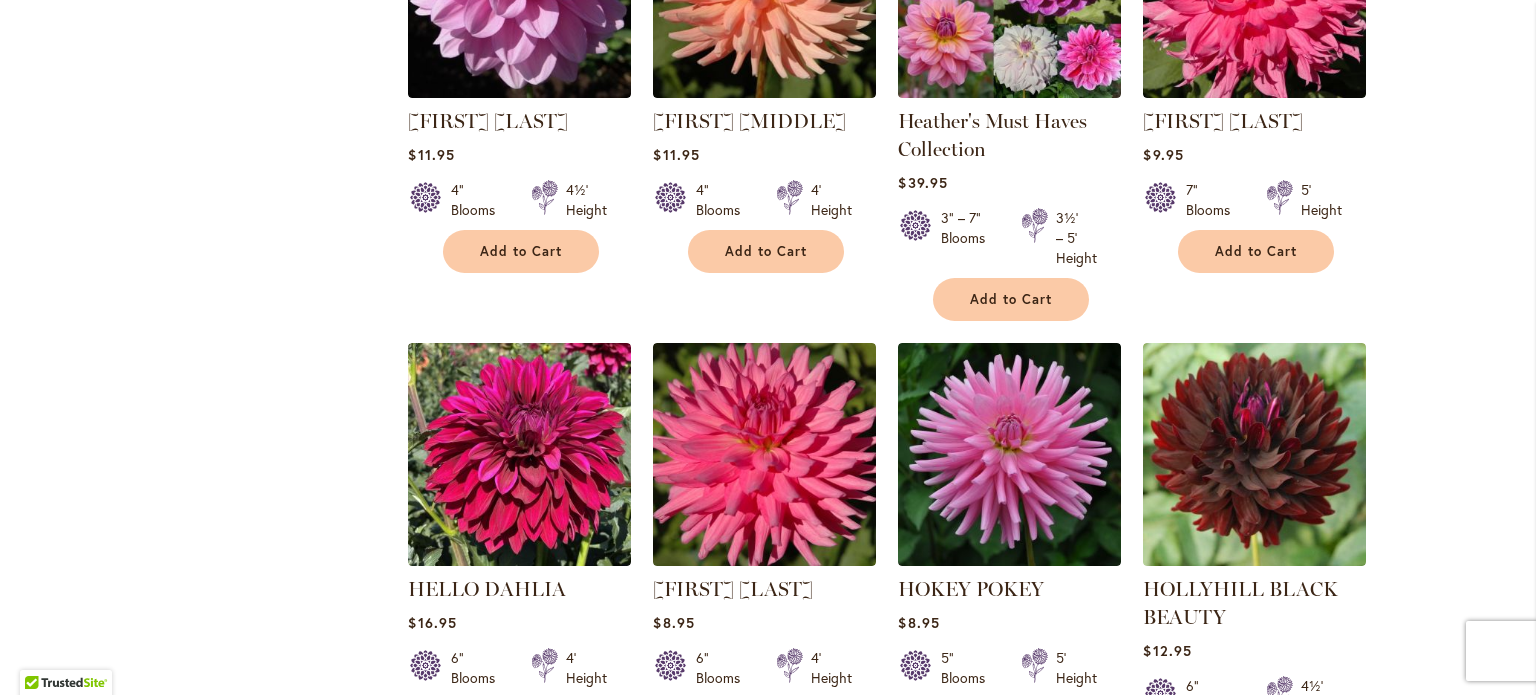 scroll, scrollTop: 4908, scrollLeft: 0, axis: vertical 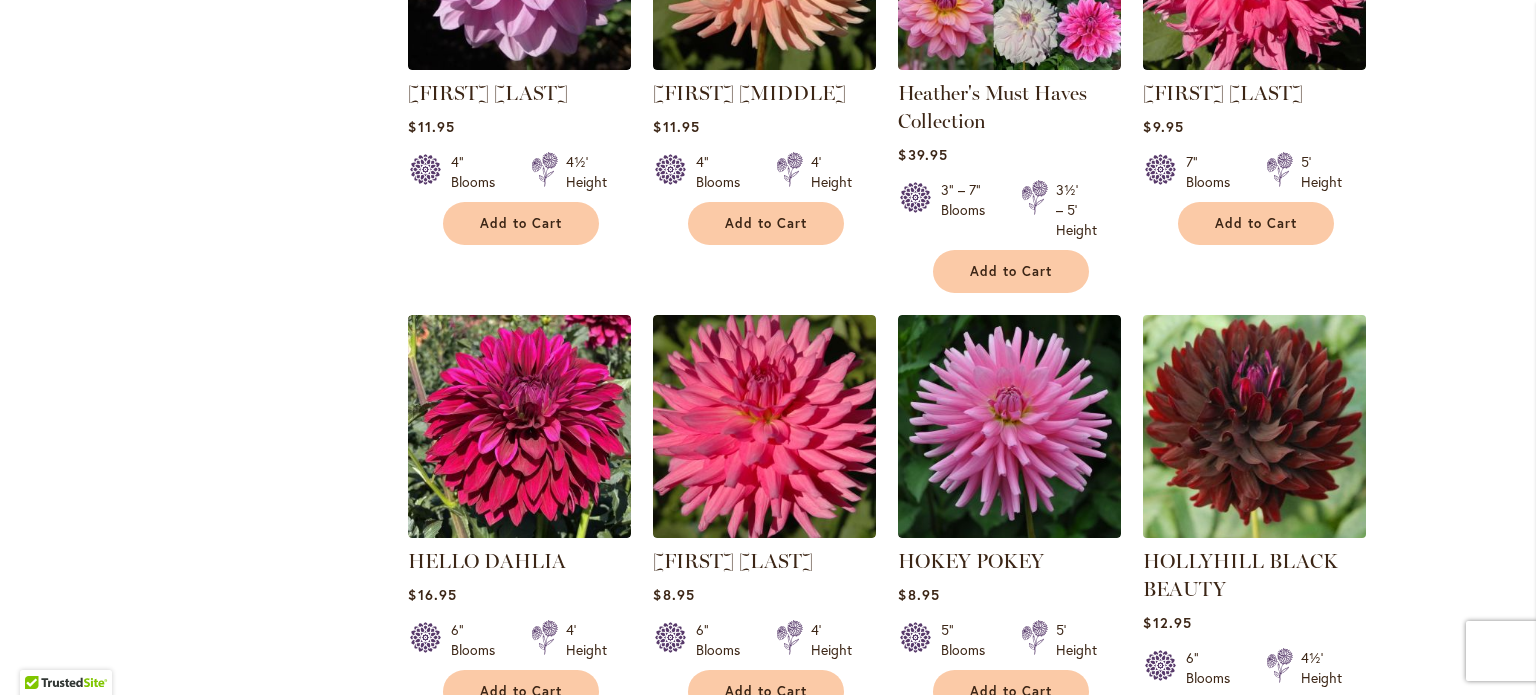 click at bounding box center (1255, 427) 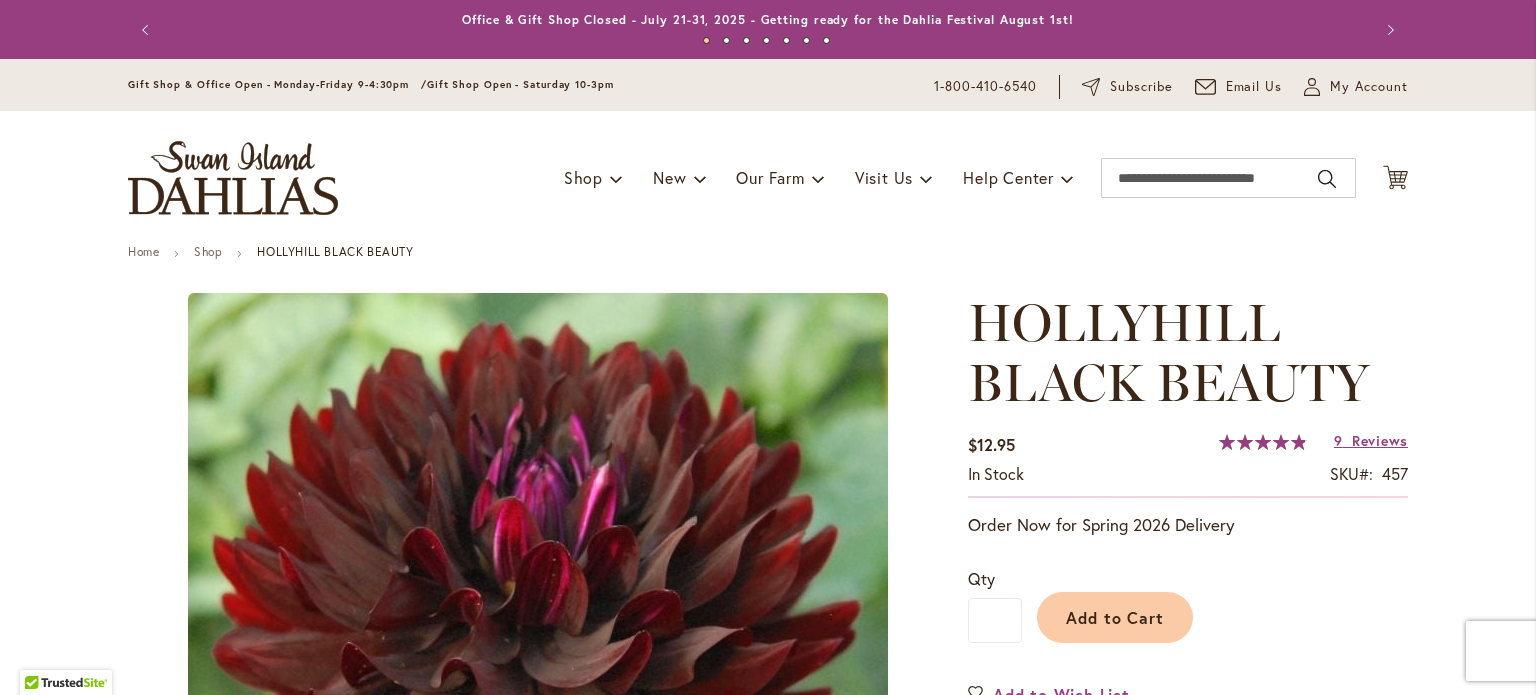 scroll, scrollTop: 0, scrollLeft: 0, axis: both 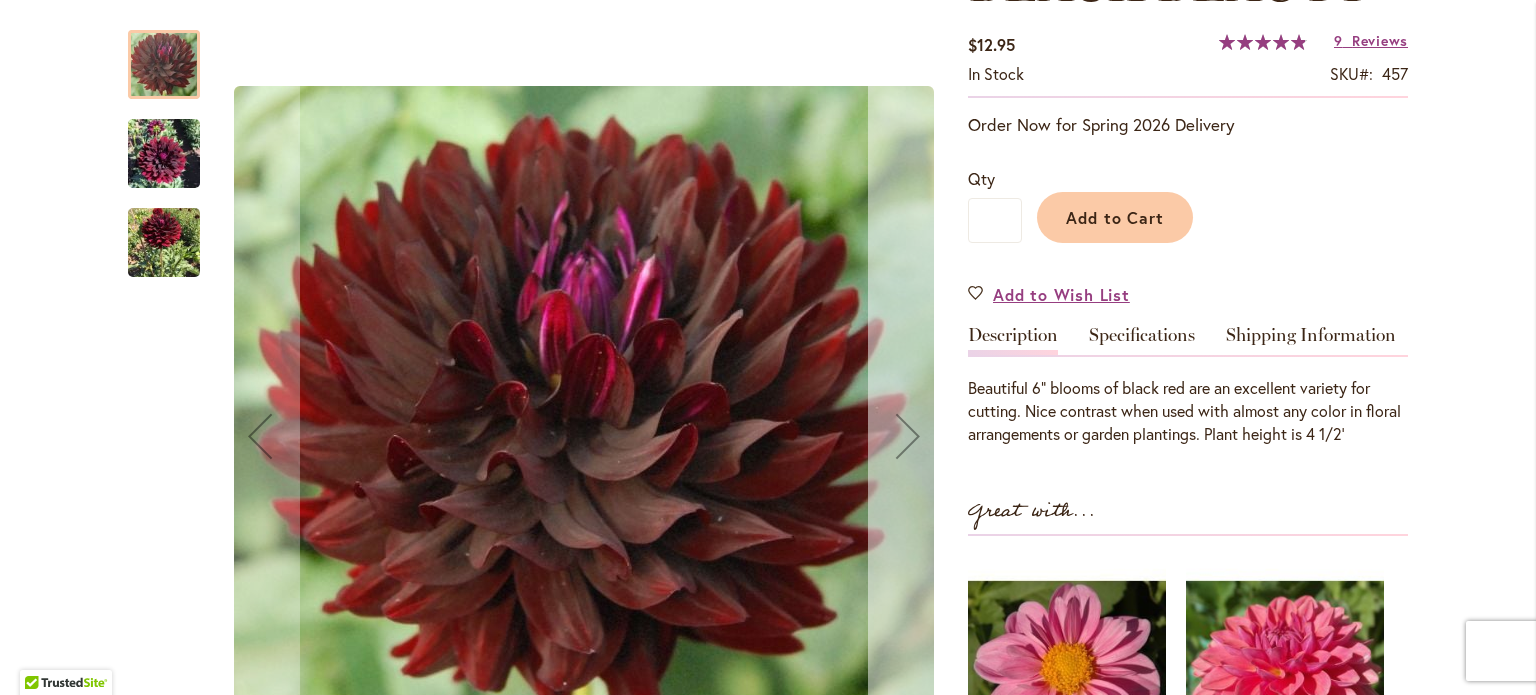 type on "**********" 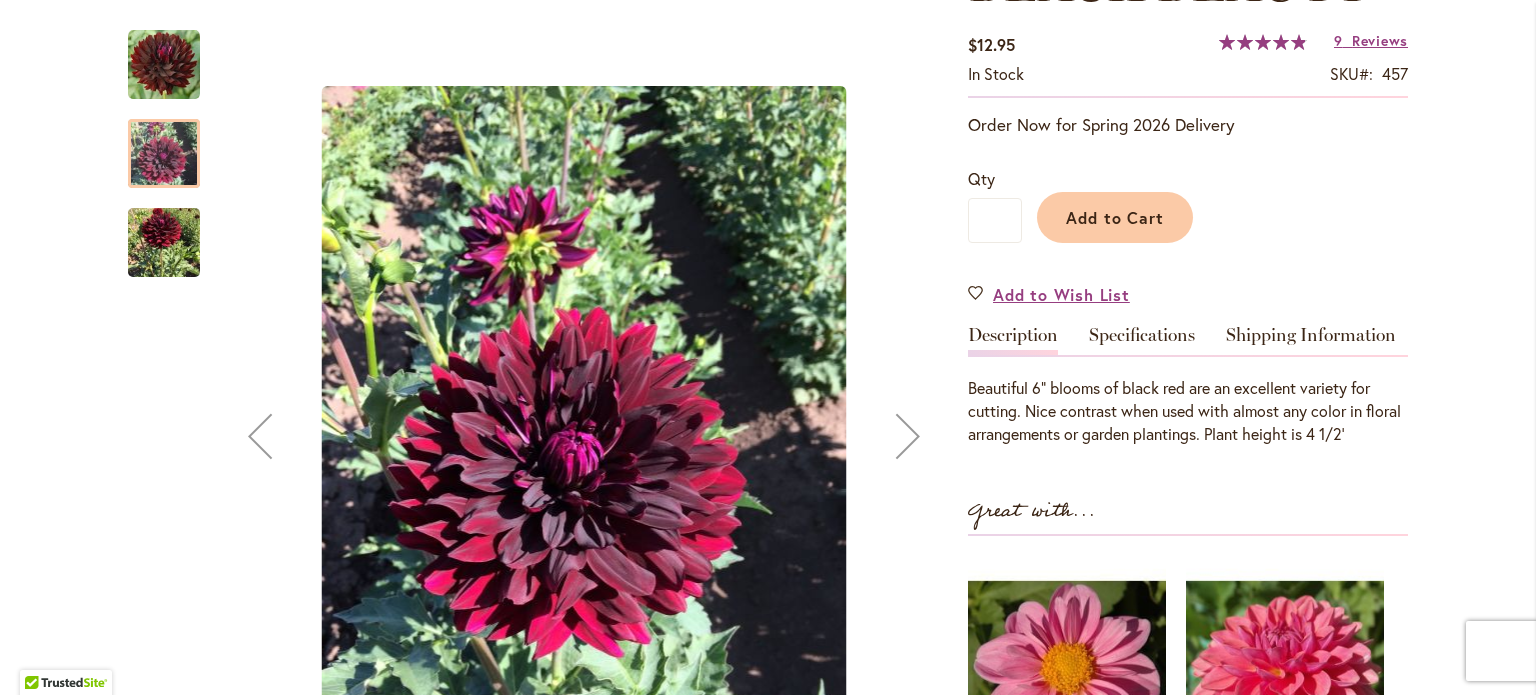 click at bounding box center (908, 436) 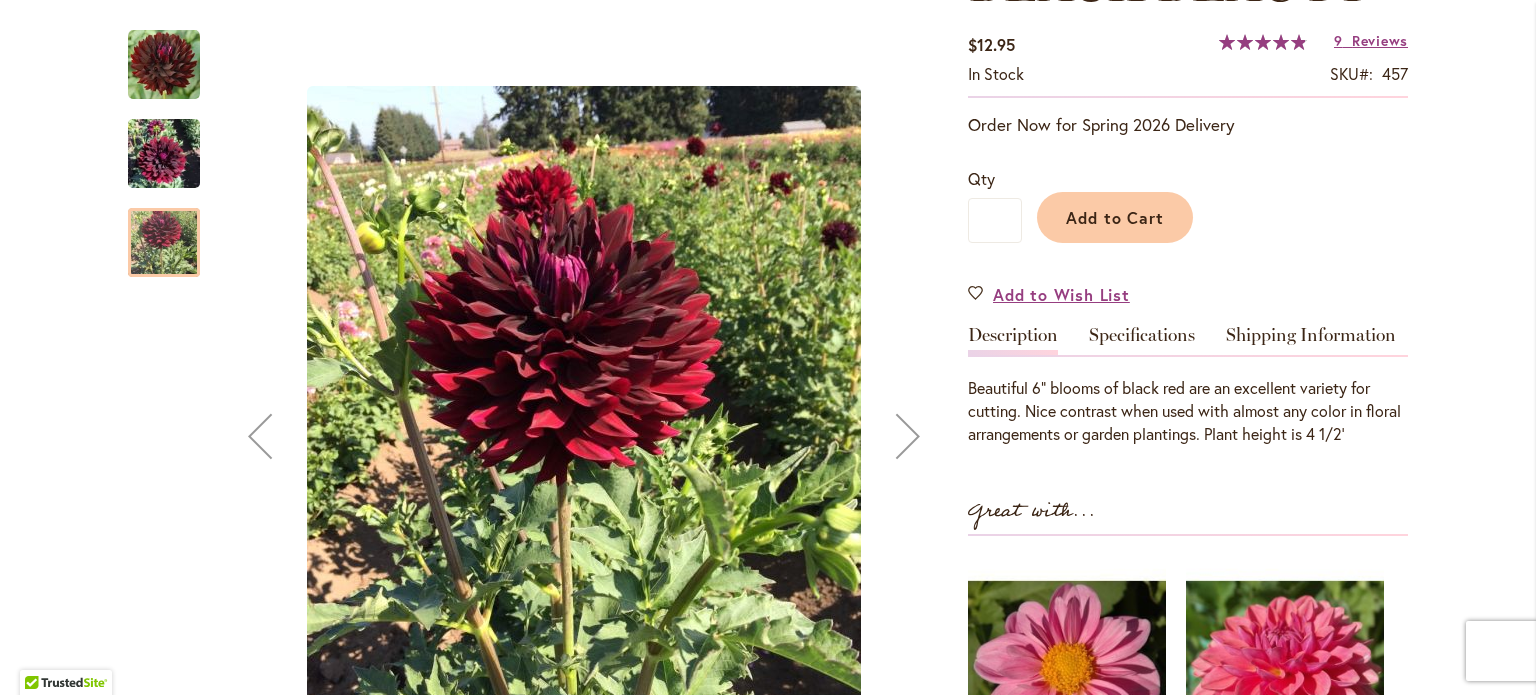 click at bounding box center (908, 436) 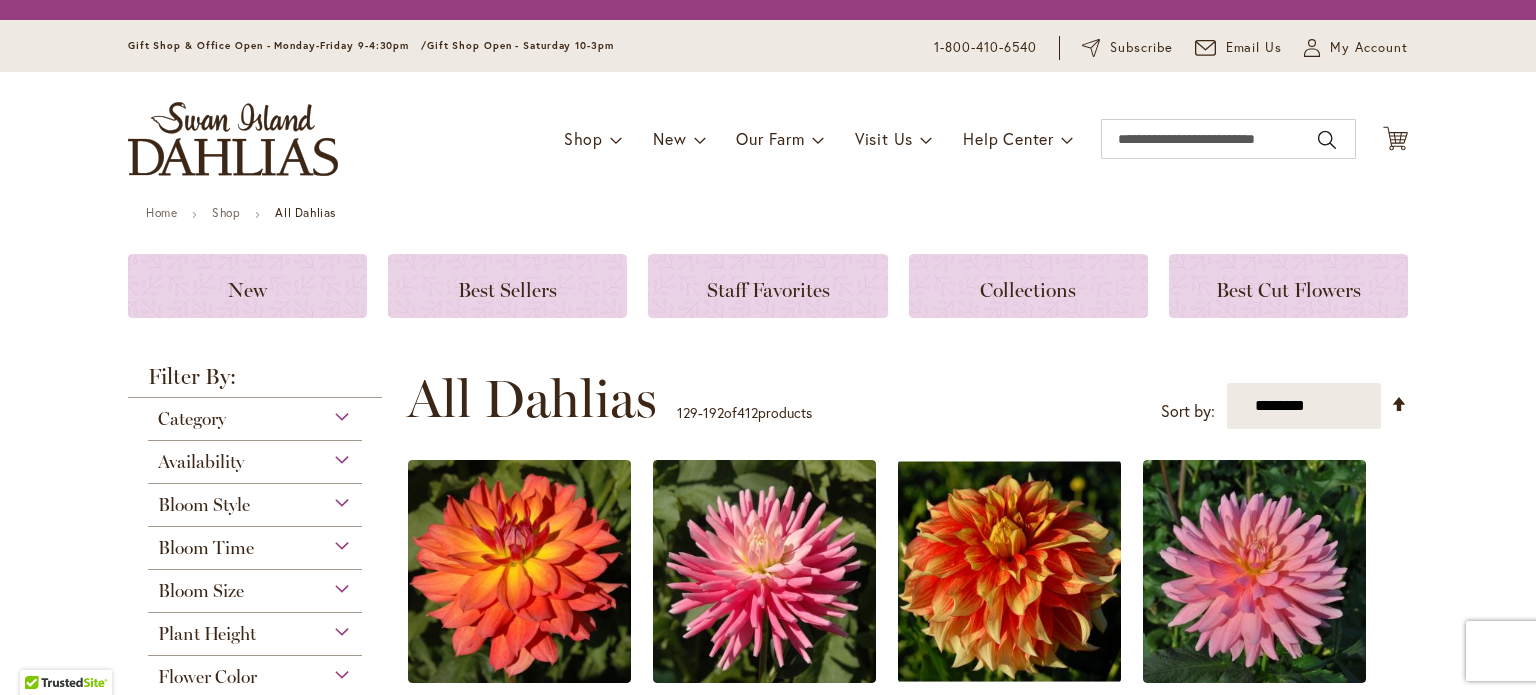 scroll, scrollTop: 0, scrollLeft: 0, axis: both 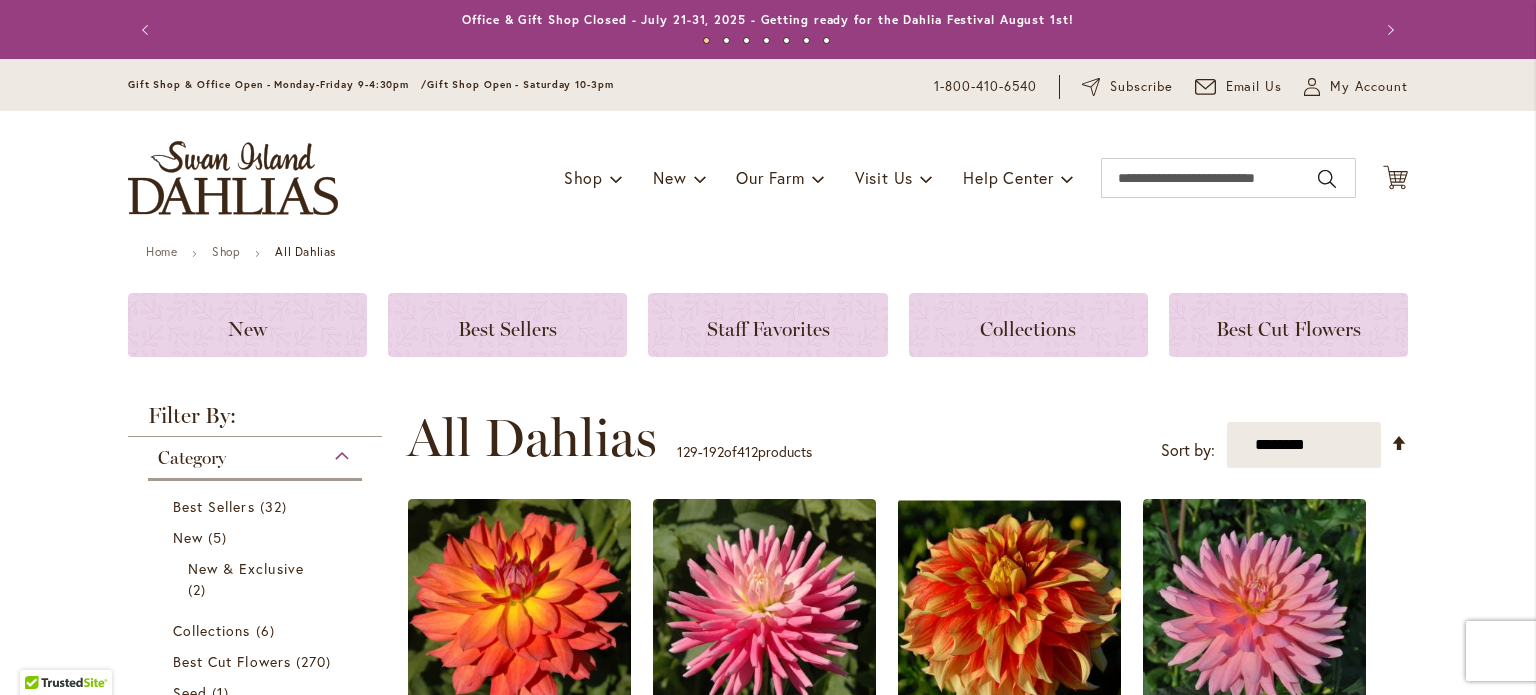 type on "**********" 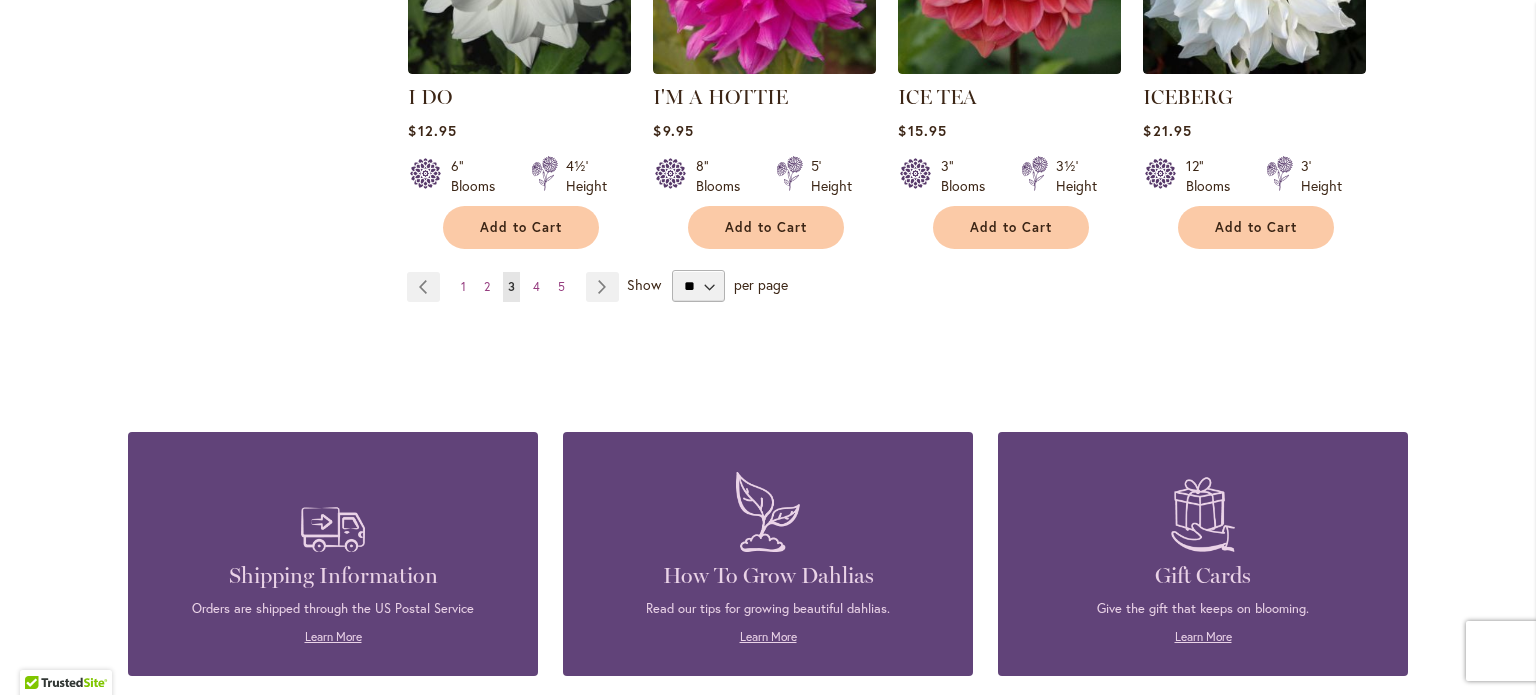 scroll, scrollTop: 7058, scrollLeft: 0, axis: vertical 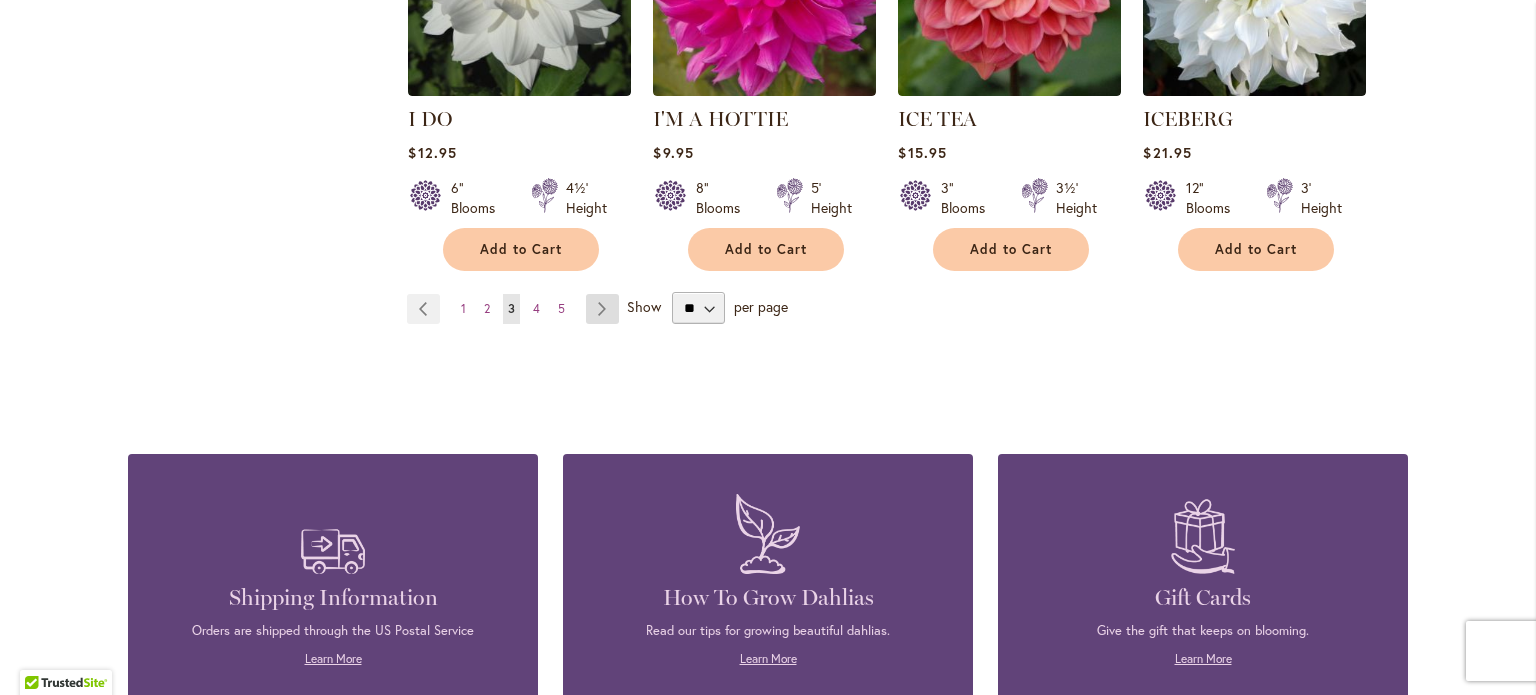 click on "Page
Next" at bounding box center (602, 309) 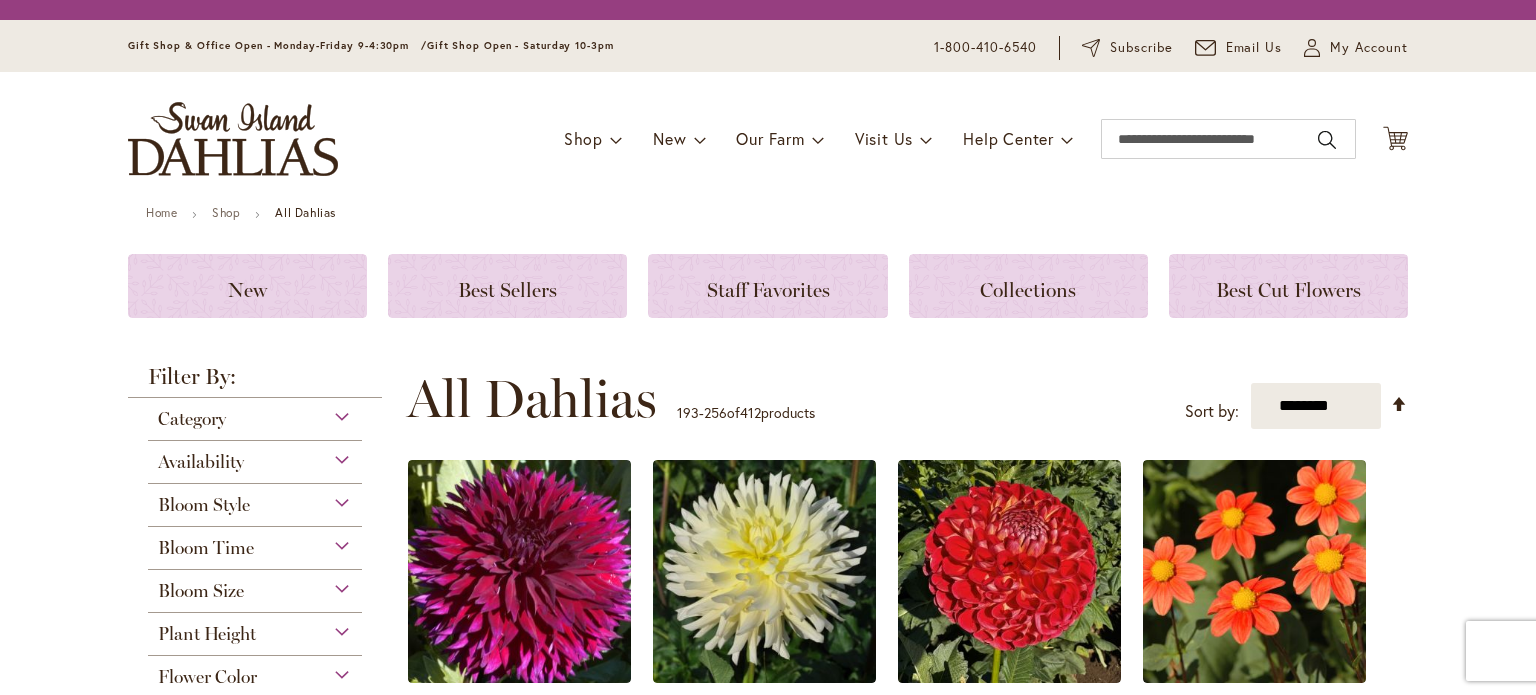 scroll, scrollTop: 0, scrollLeft: 0, axis: both 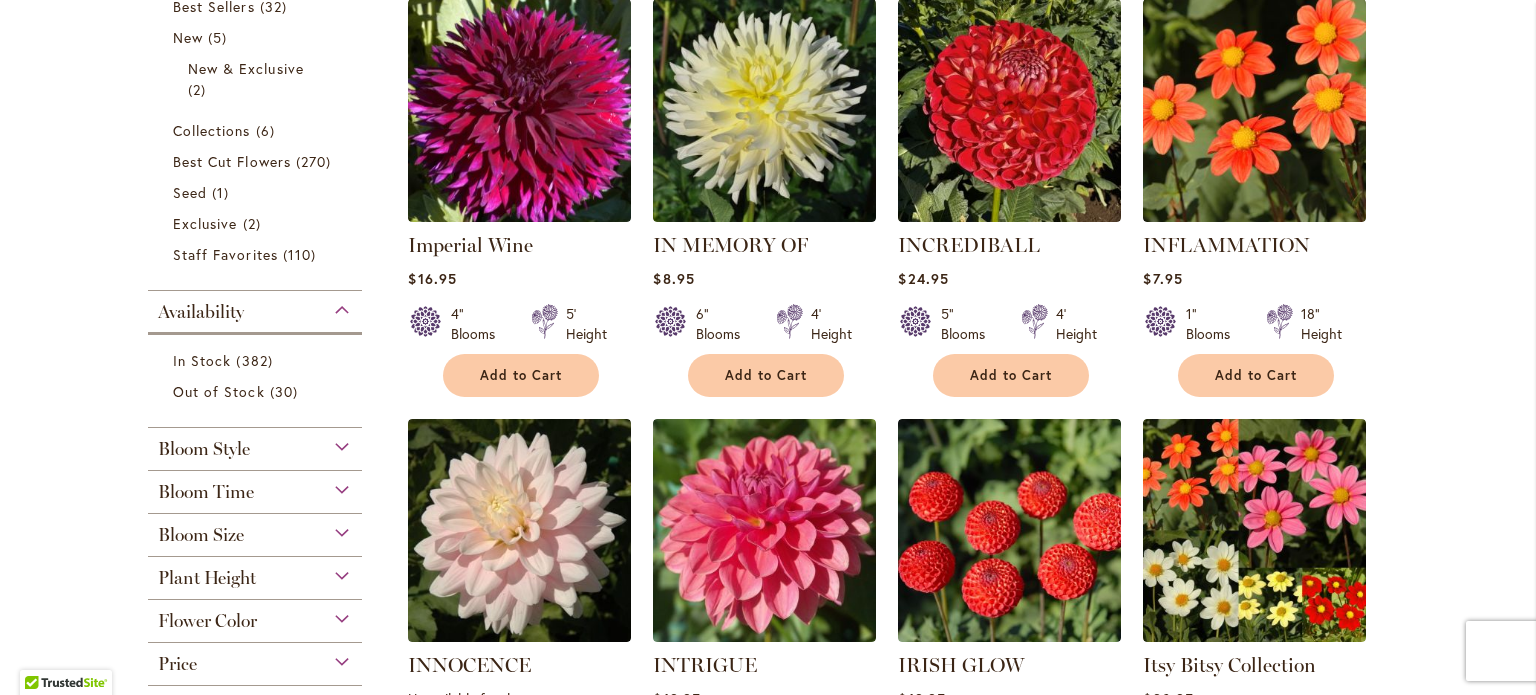 type on "**********" 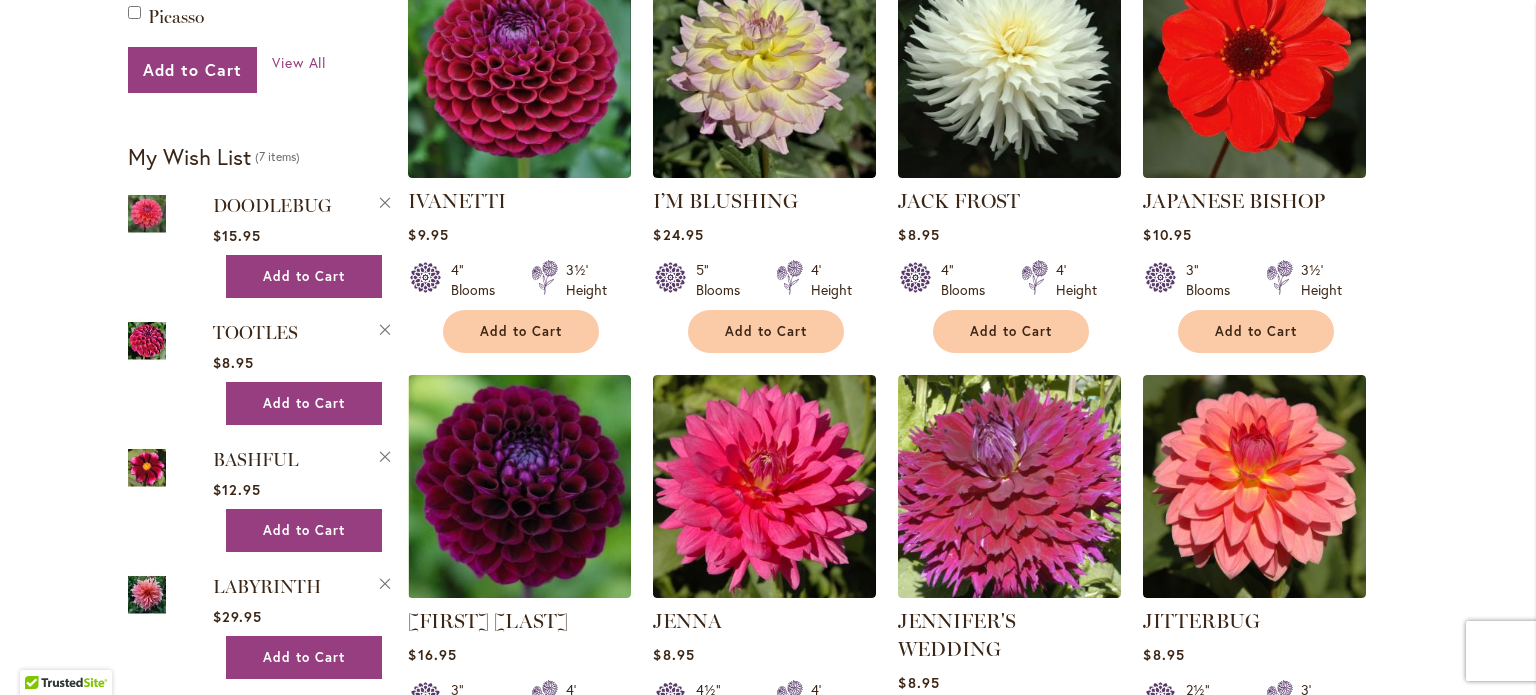 scroll, scrollTop: 1408, scrollLeft: 0, axis: vertical 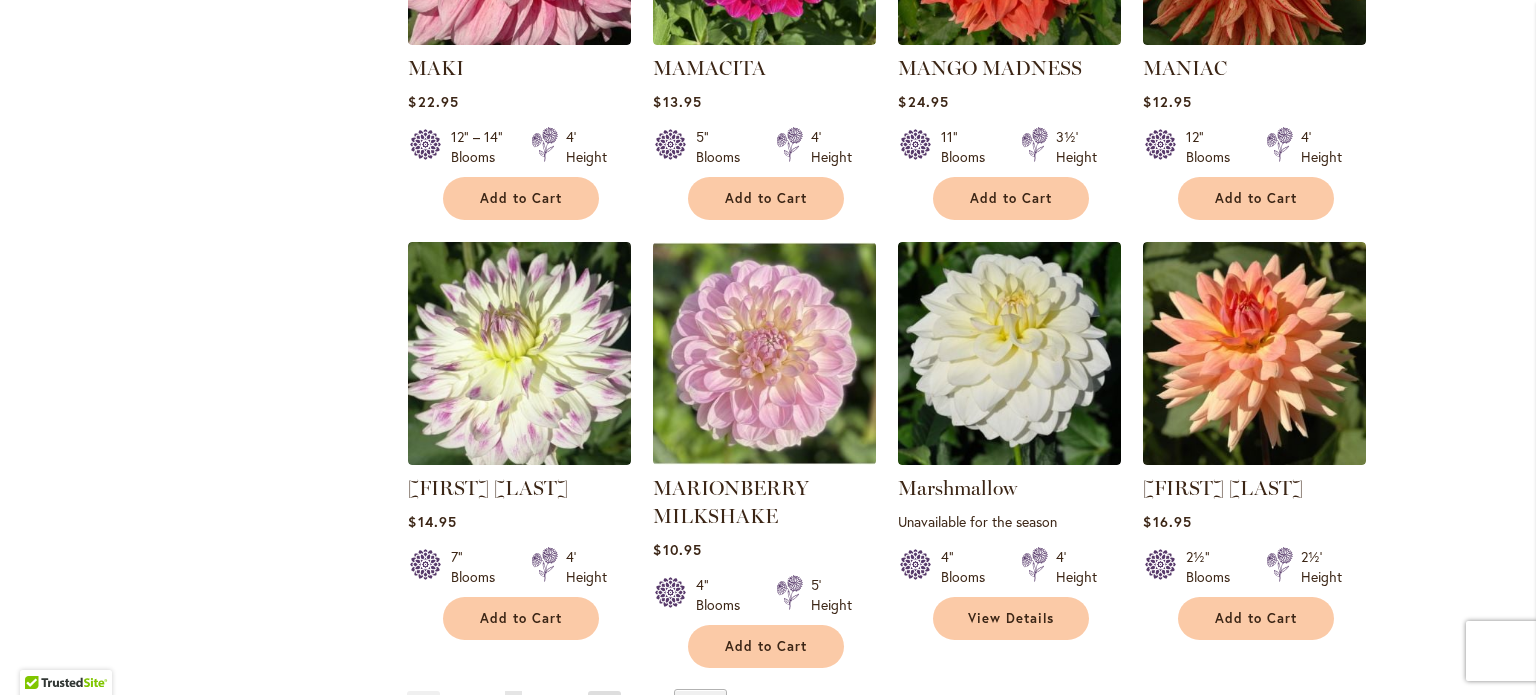 click on "Page
Next" at bounding box center [604, 706] 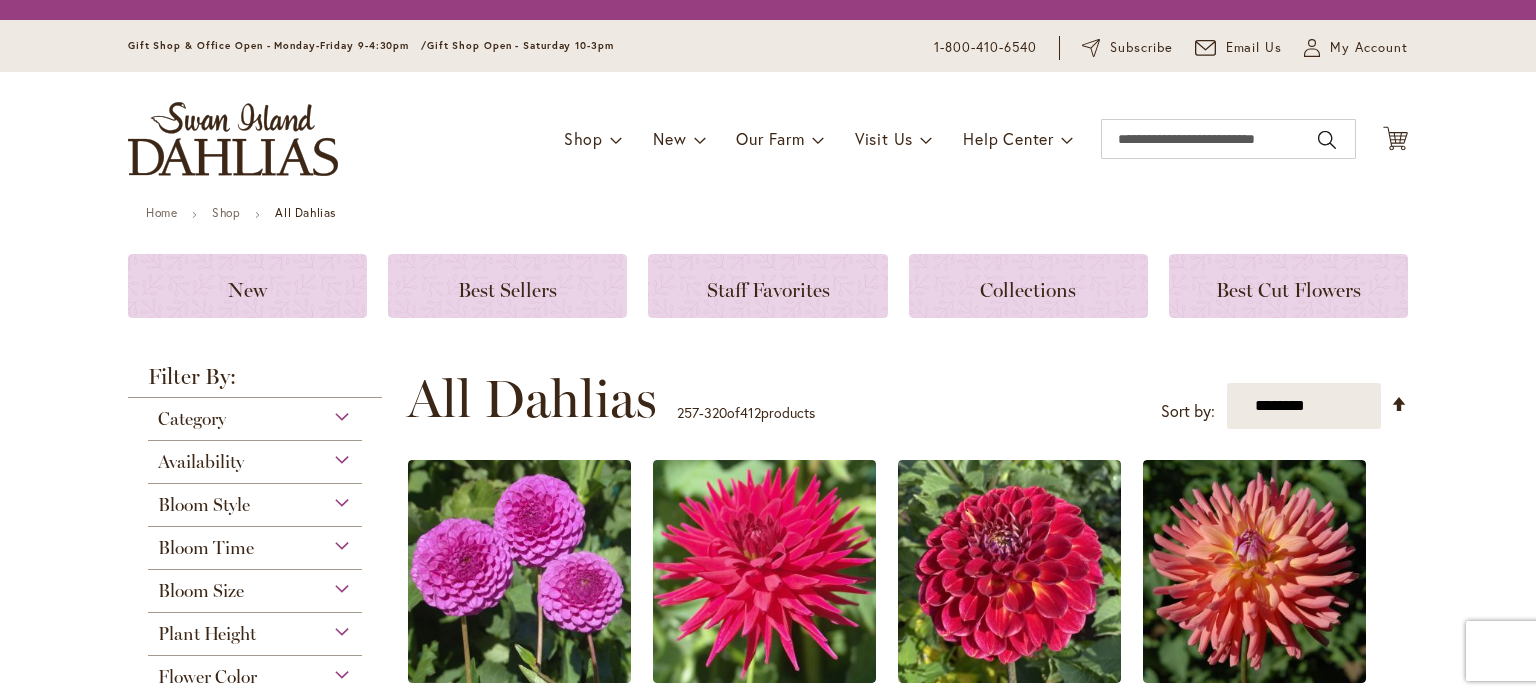 scroll, scrollTop: 0, scrollLeft: 0, axis: both 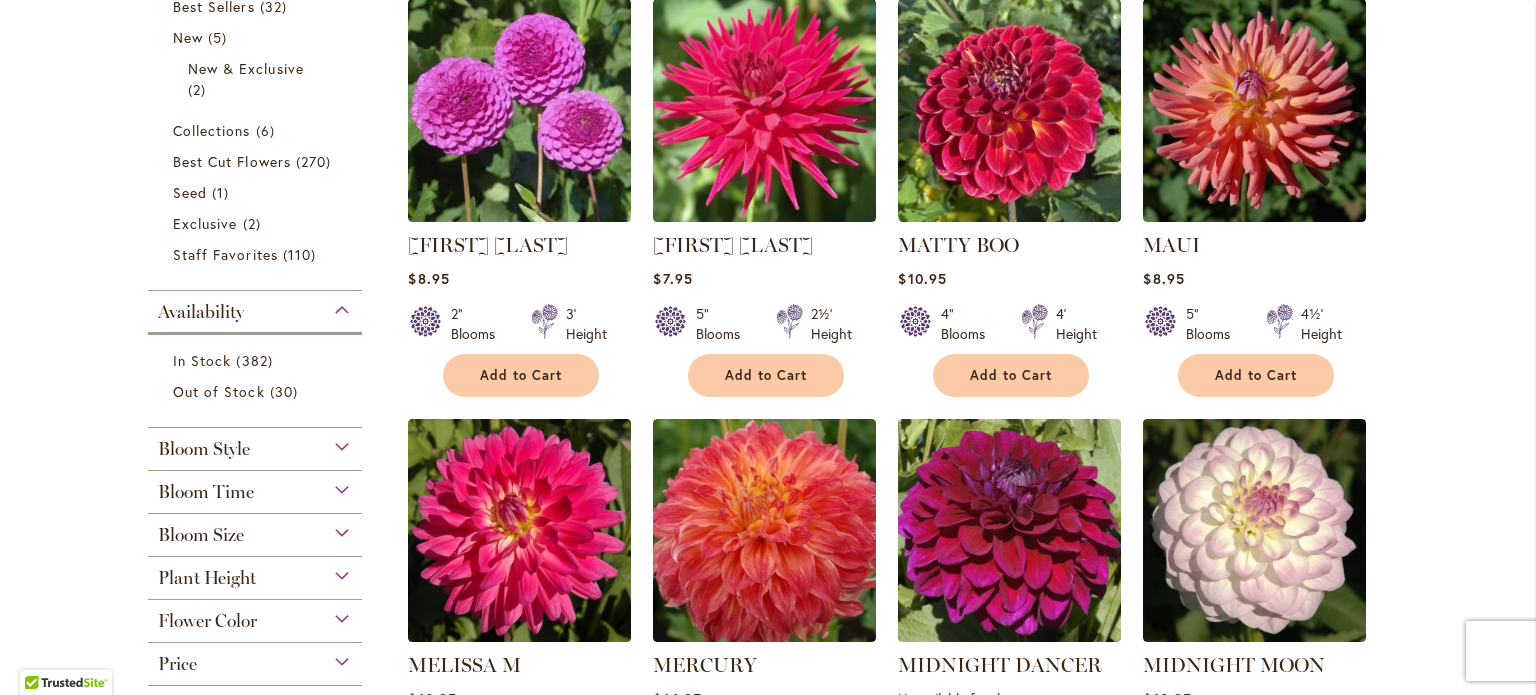 type on "**********" 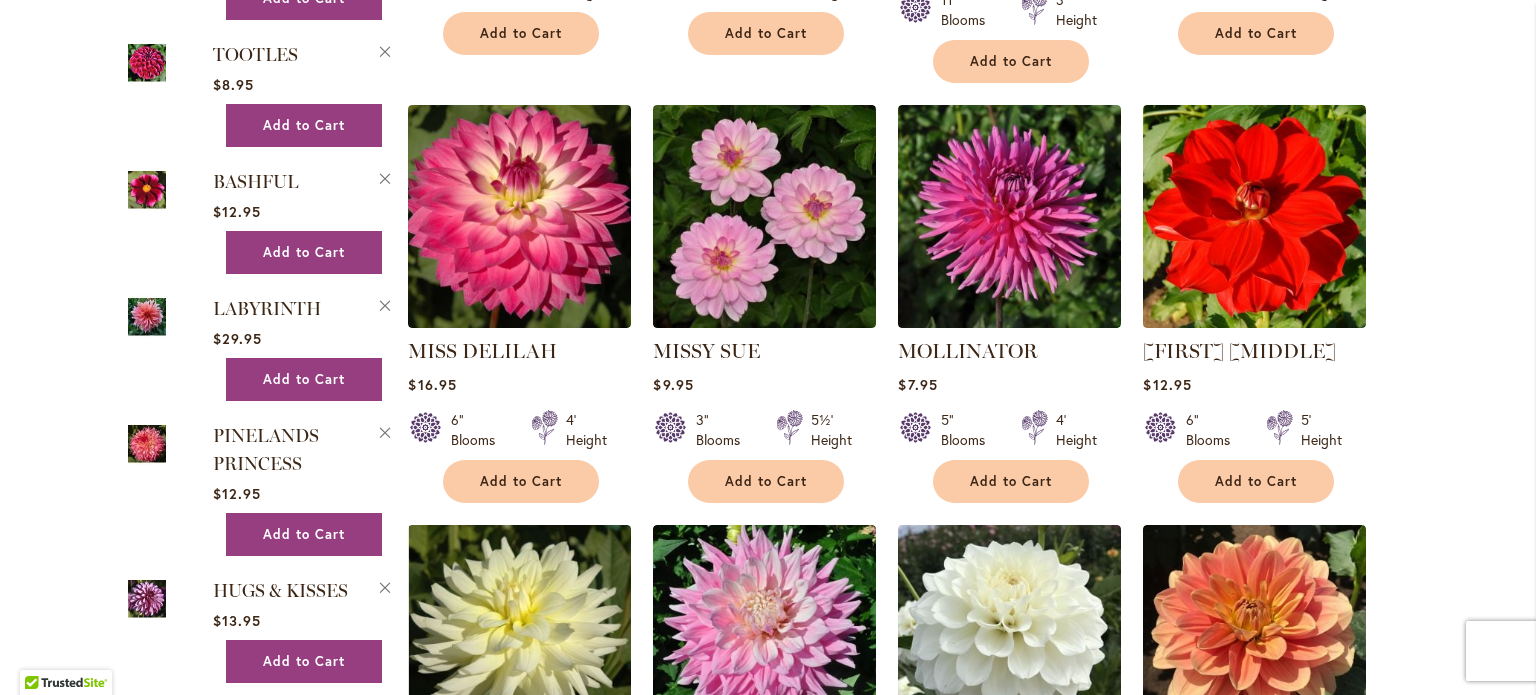 scroll, scrollTop: 1708, scrollLeft: 0, axis: vertical 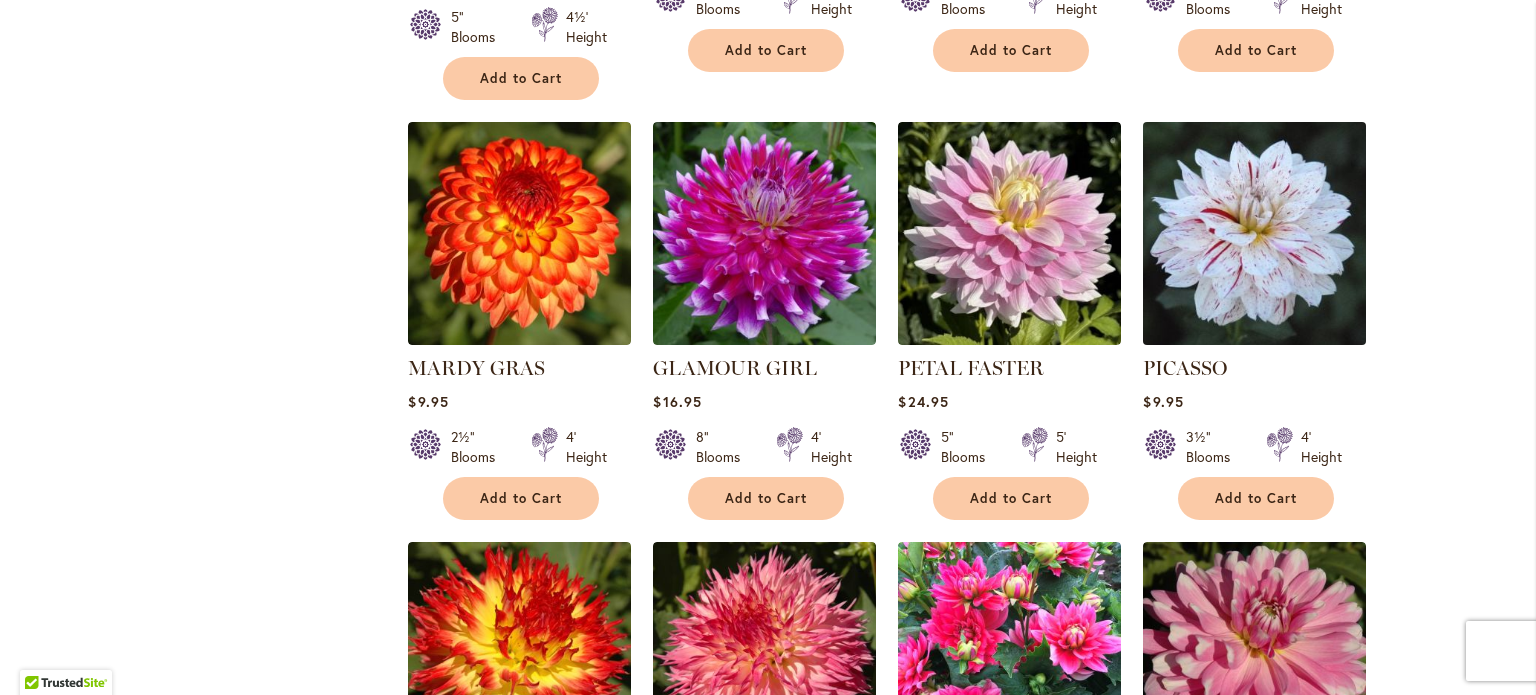 click at bounding box center [1255, 234] 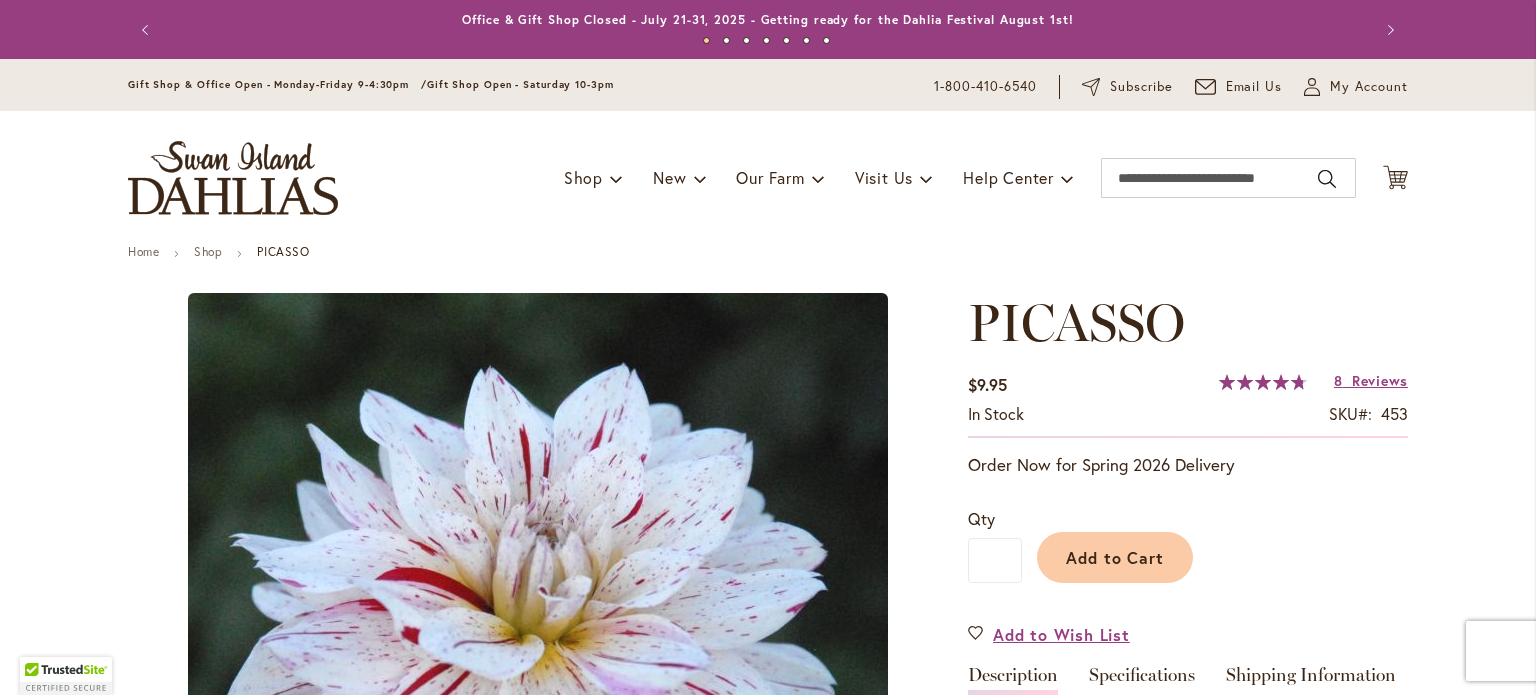 scroll, scrollTop: 0, scrollLeft: 0, axis: both 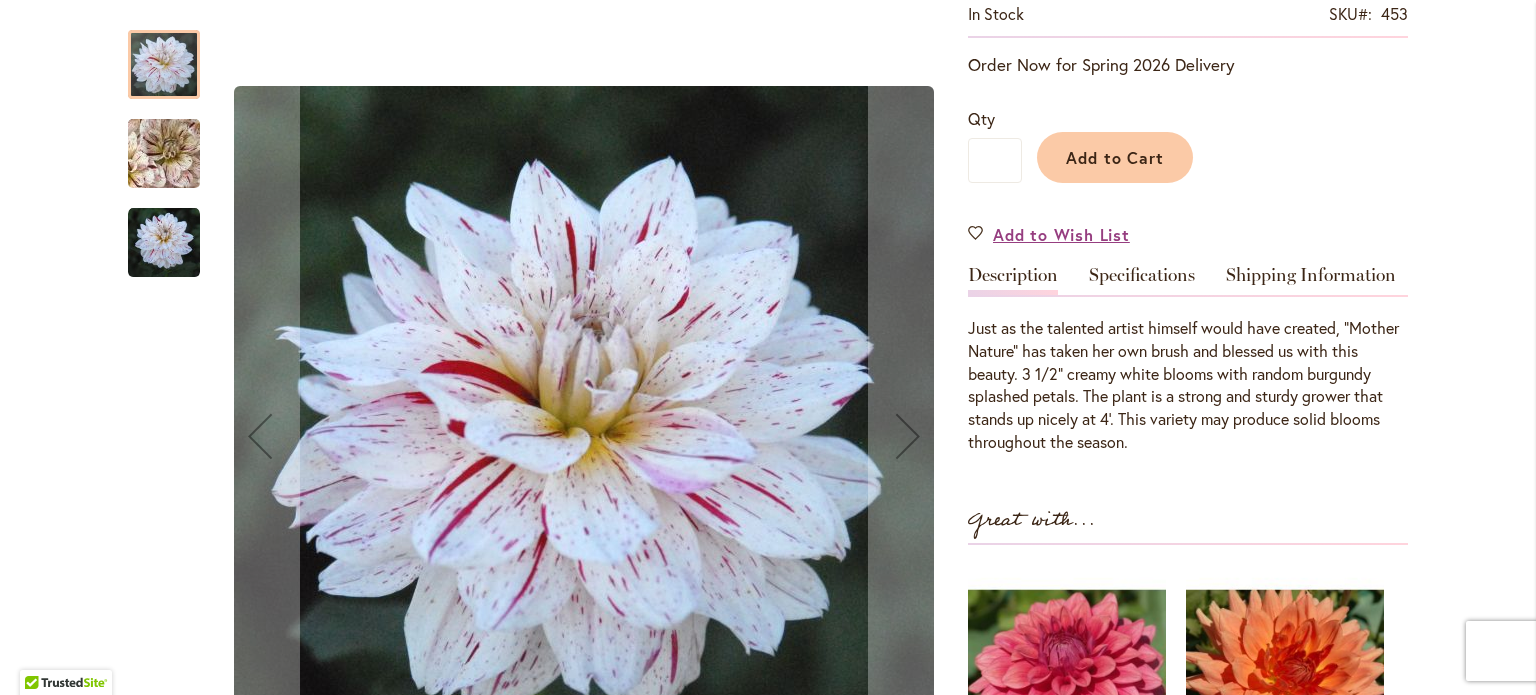 type on "**********" 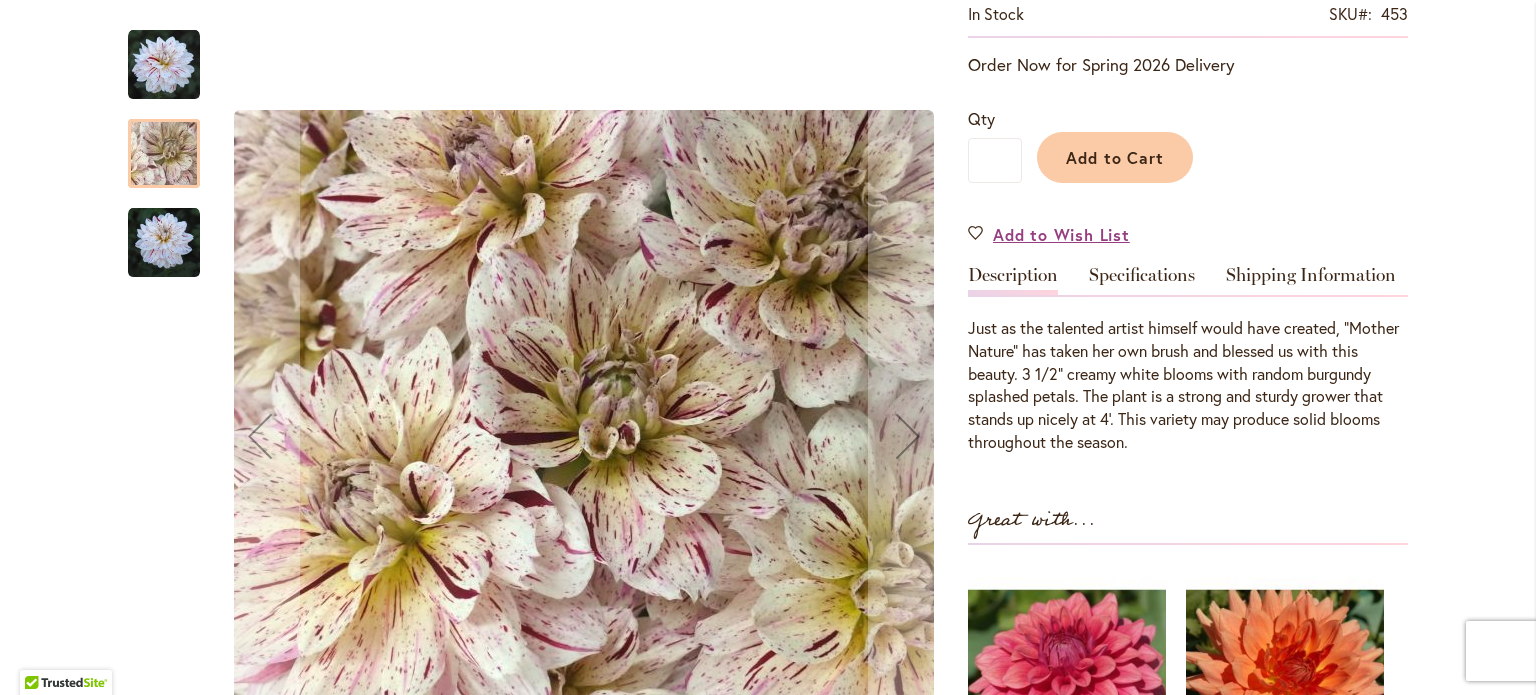 click at bounding box center (164, 243) 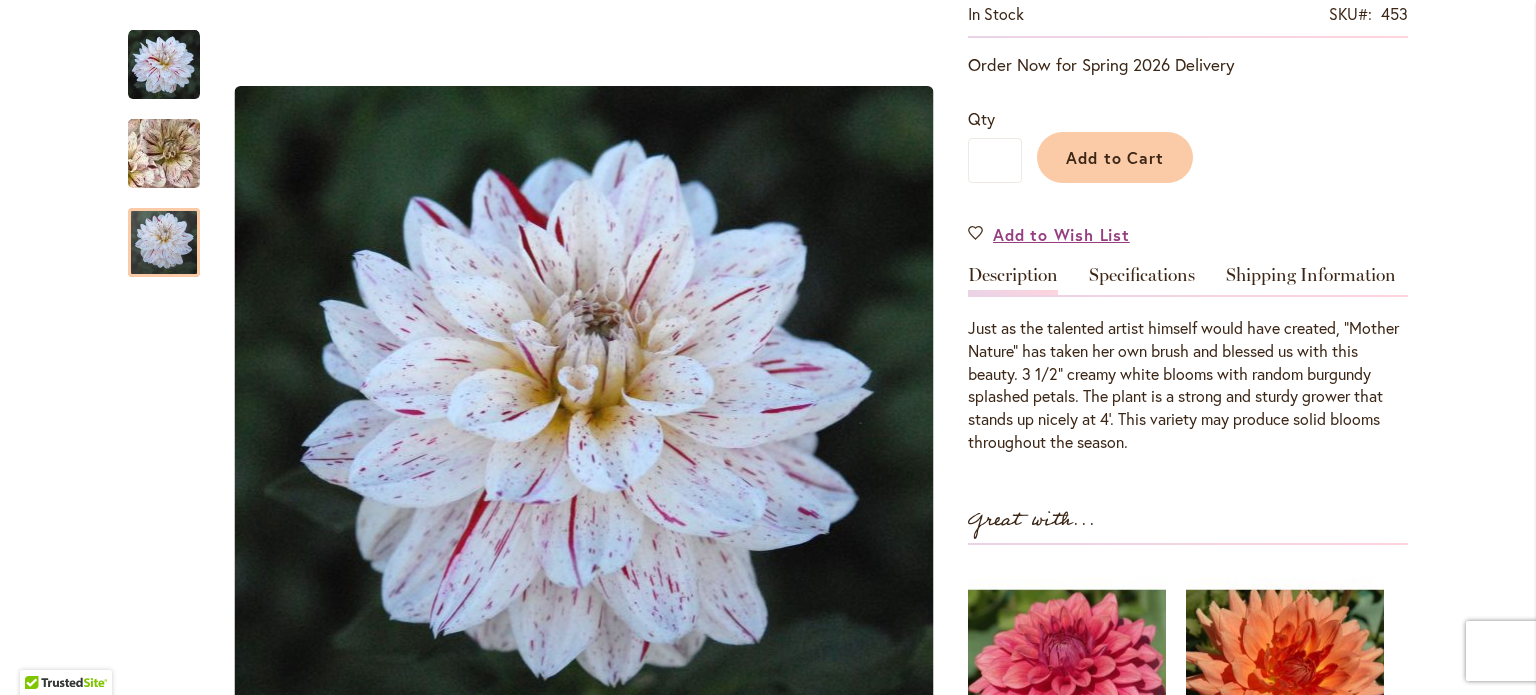 scroll, scrollTop: 500, scrollLeft: 0, axis: vertical 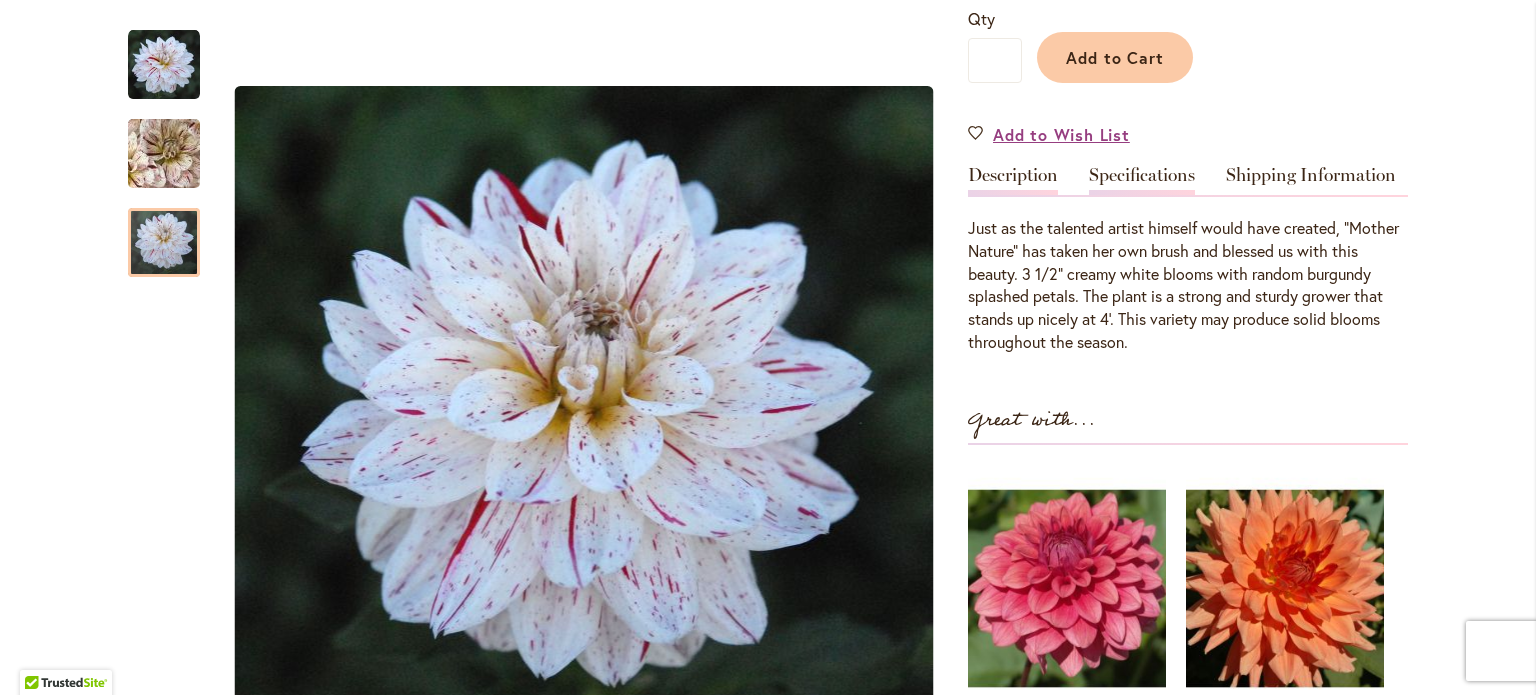 click on "Specifications" at bounding box center [1142, 180] 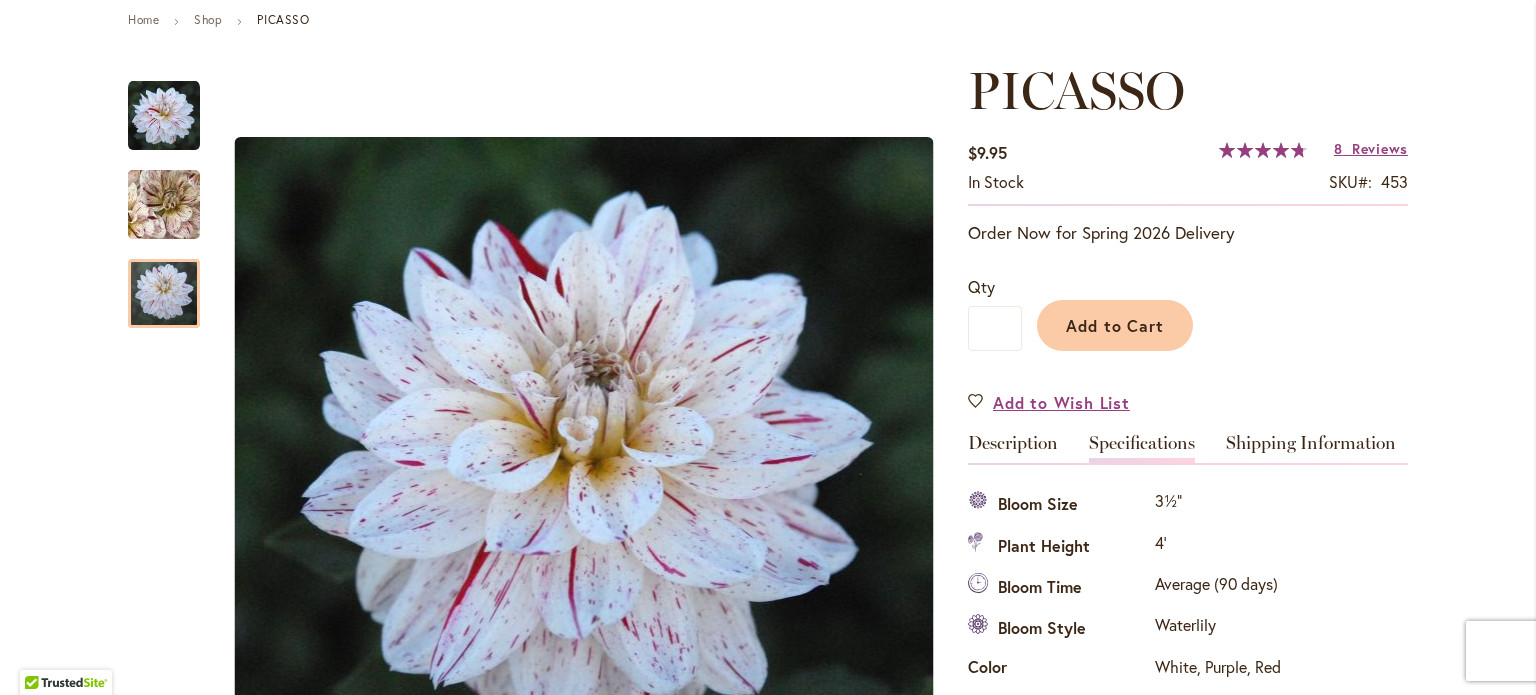 scroll, scrollTop: 200, scrollLeft: 0, axis: vertical 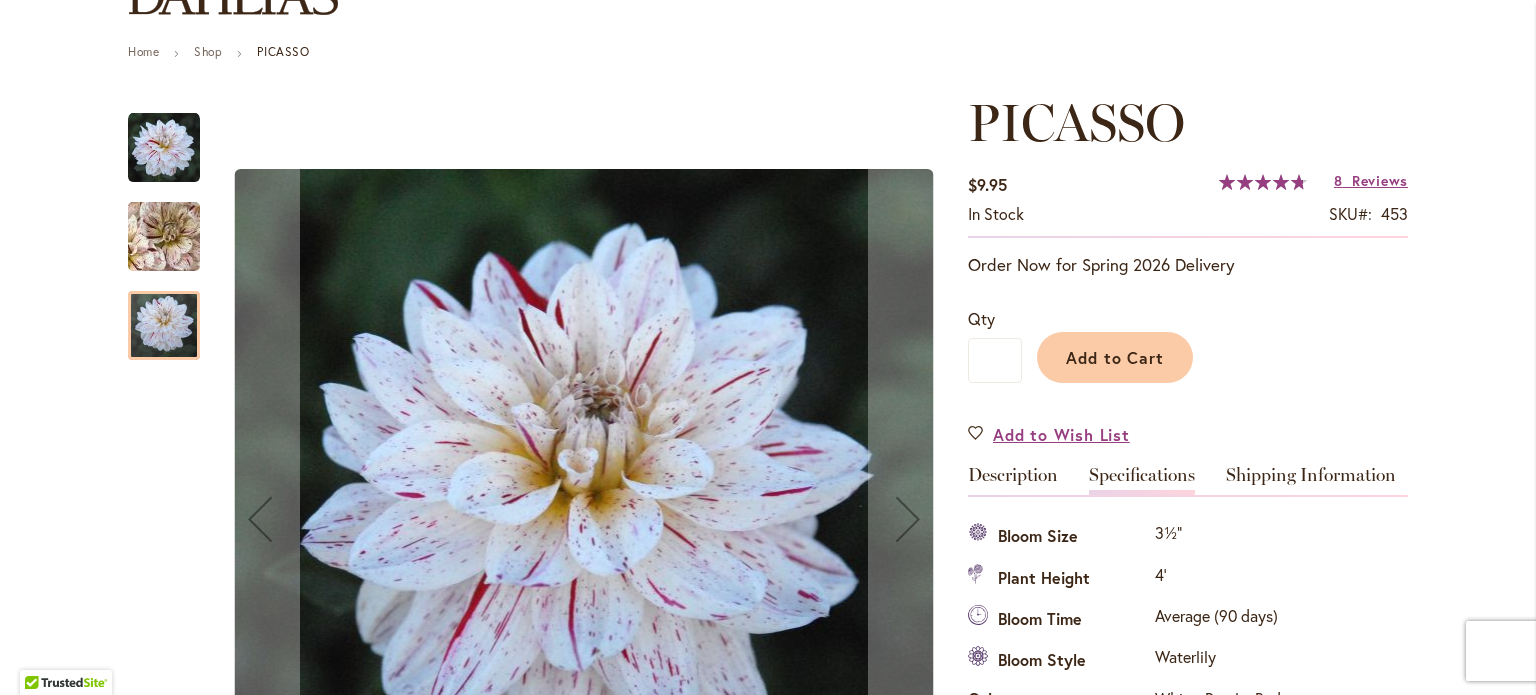 click at bounding box center [164, 148] 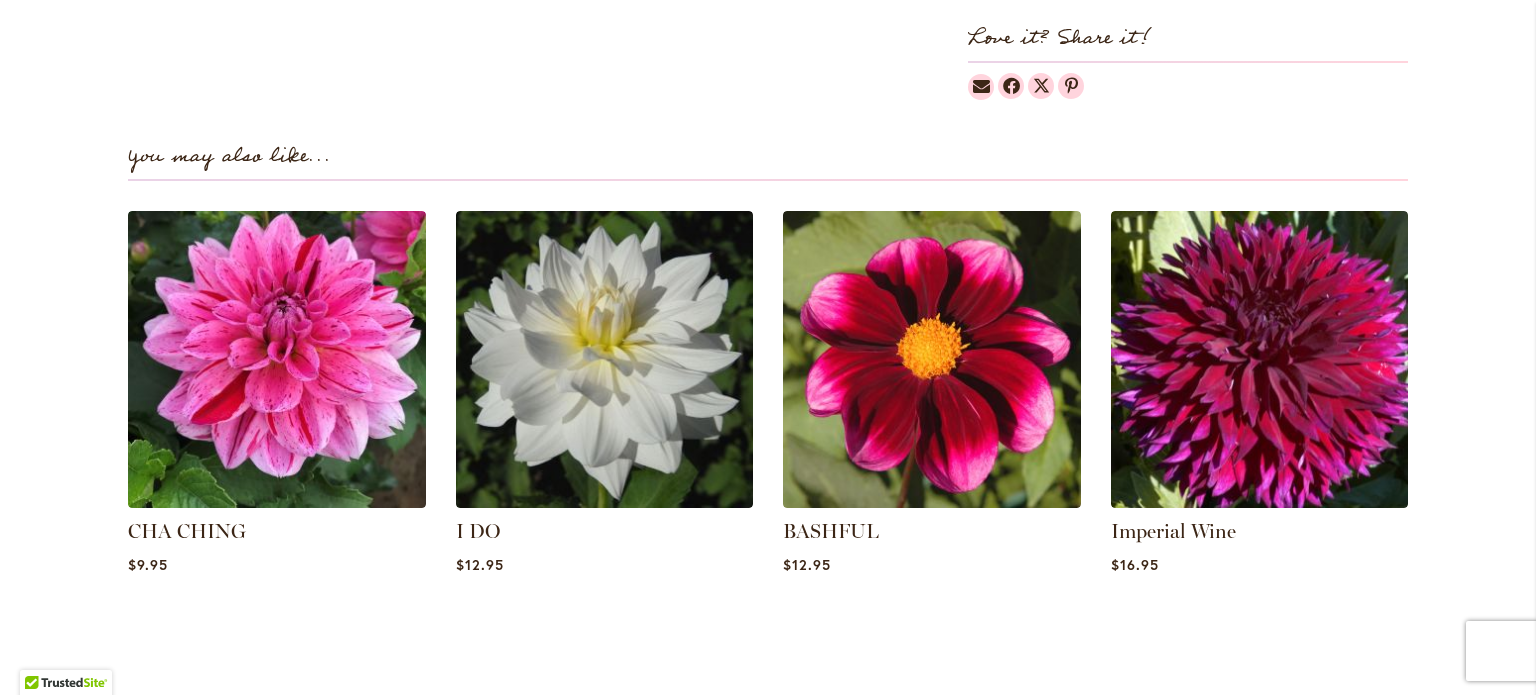 scroll, scrollTop: 1500, scrollLeft: 0, axis: vertical 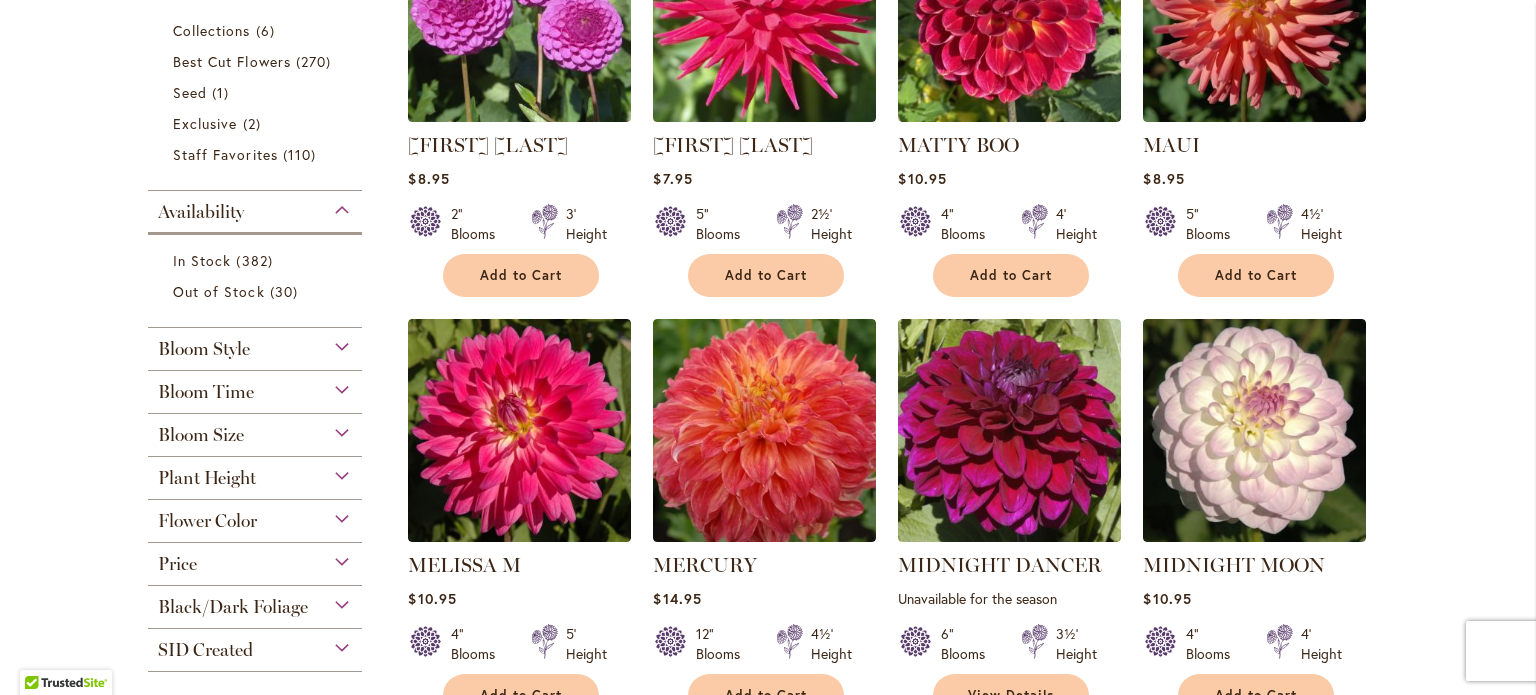 type on "**********" 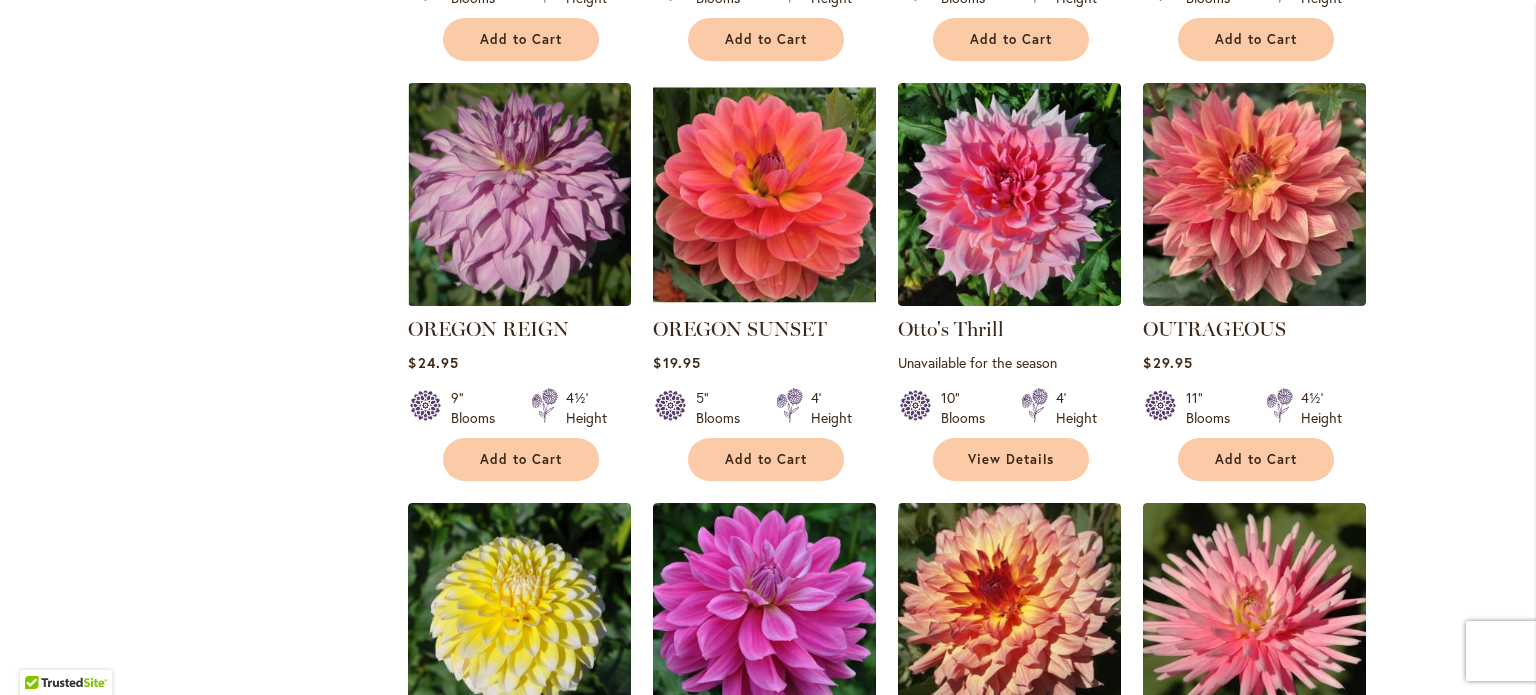 scroll, scrollTop: 4258, scrollLeft: 0, axis: vertical 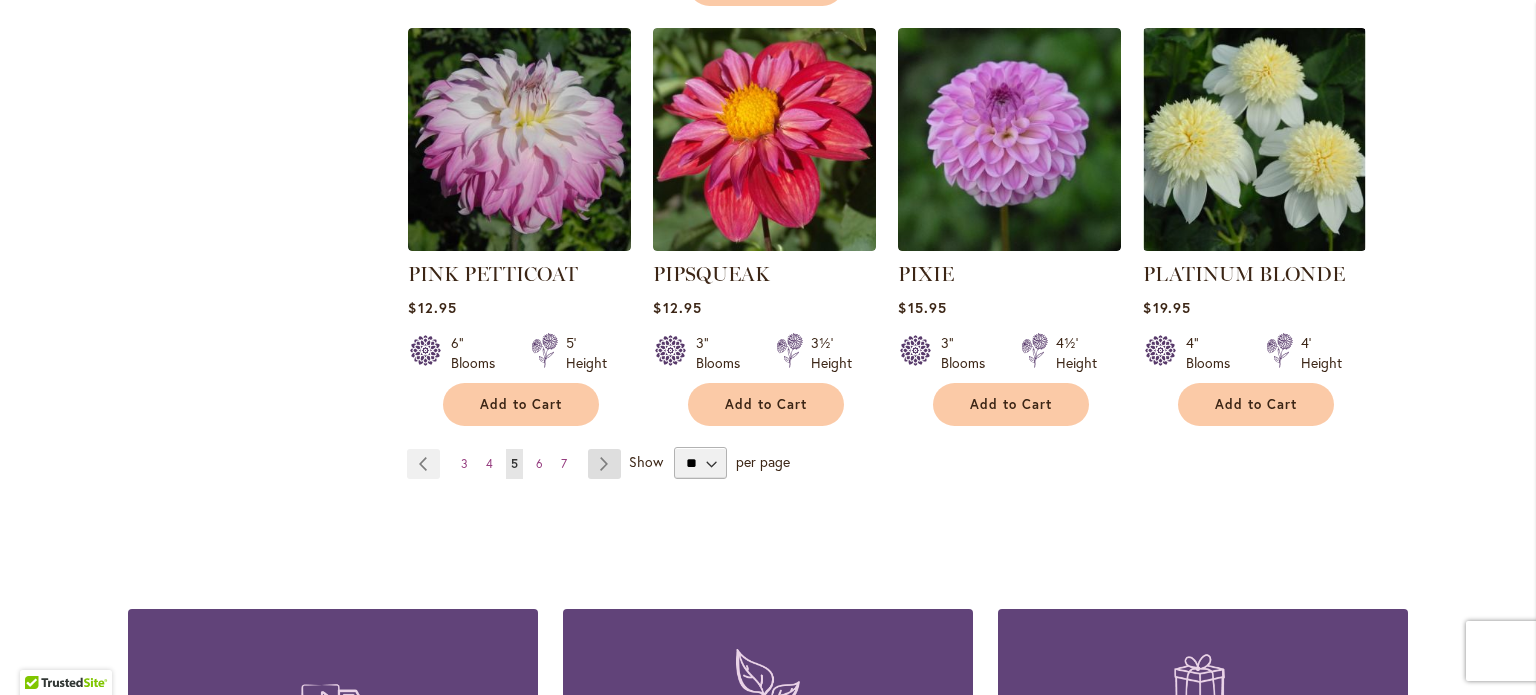 click on "Page
Next" at bounding box center (604, 464) 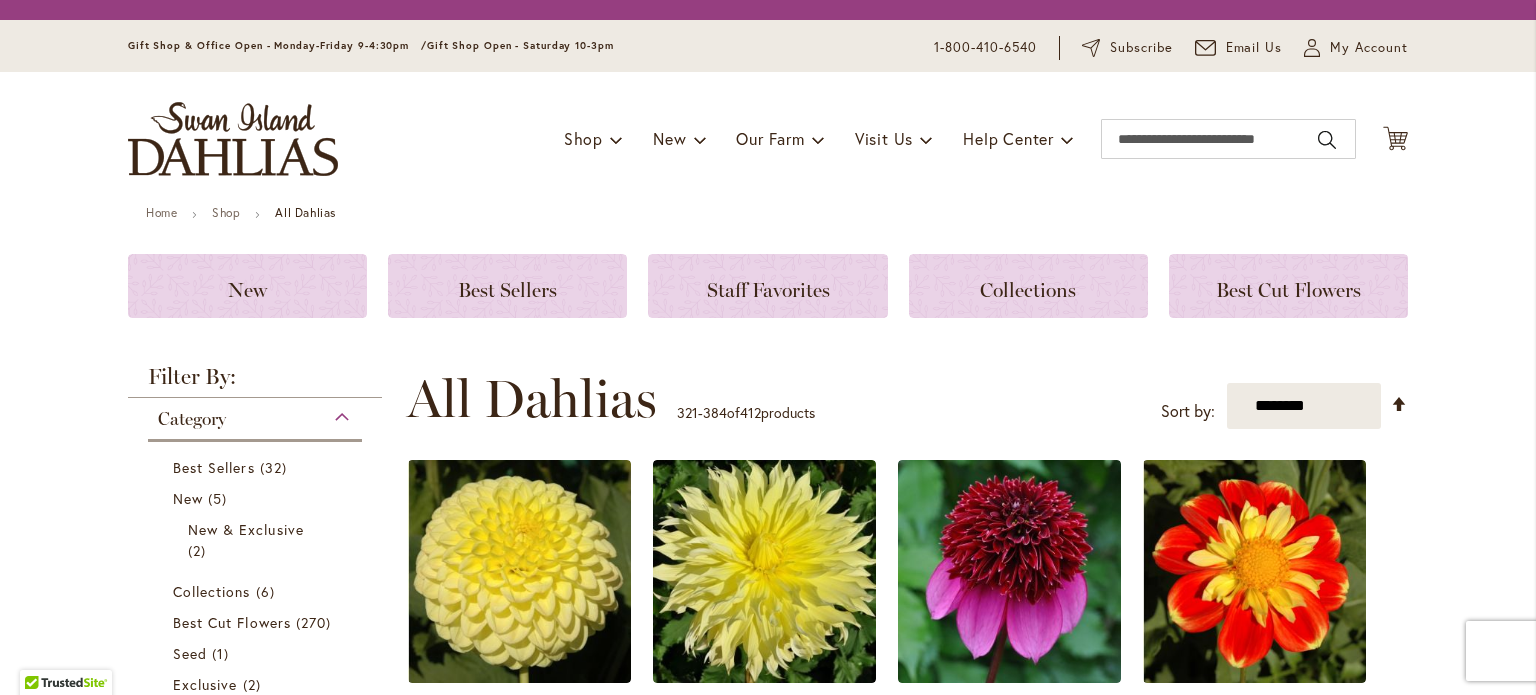 scroll, scrollTop: 0, scrollLeft: 0, axis: both 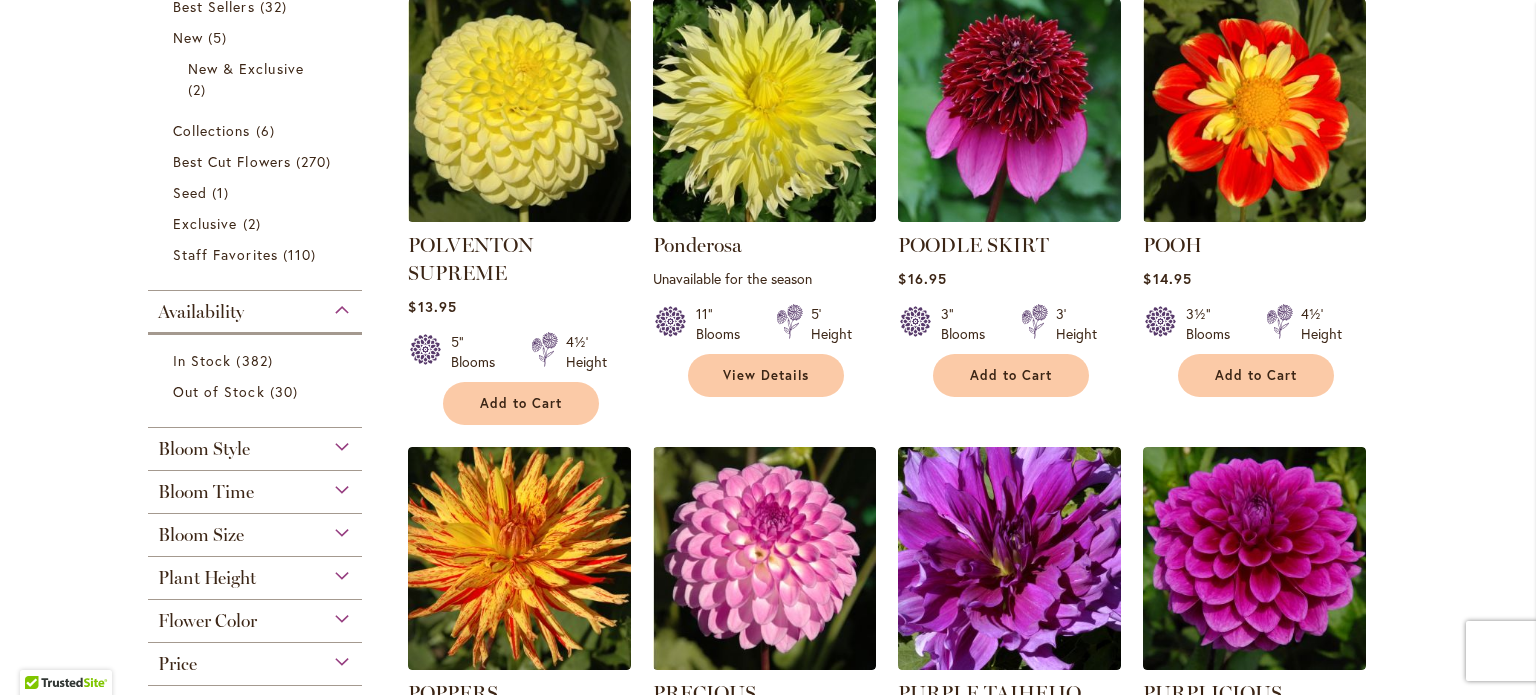 type on "**********" 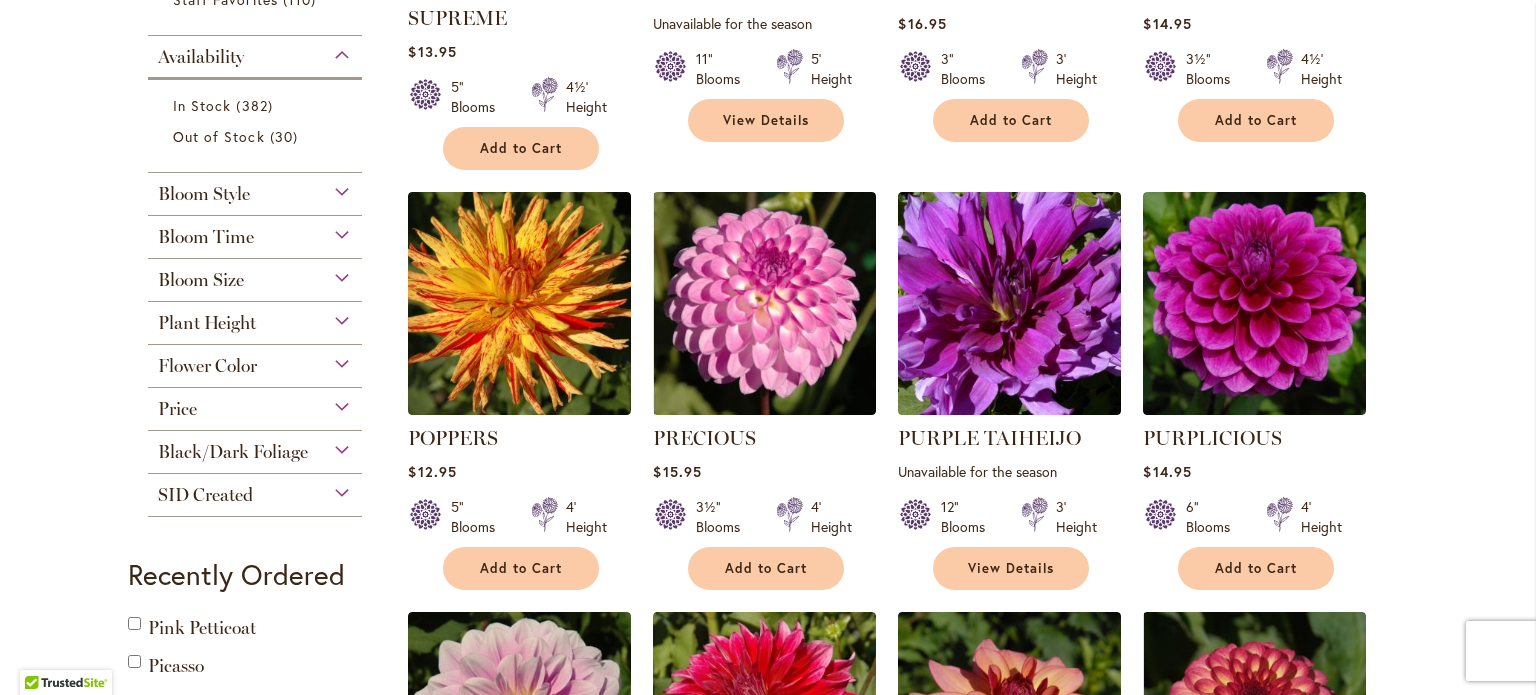 scroll, scrollTop: 908, scrollLeft: 0, axis: vertical 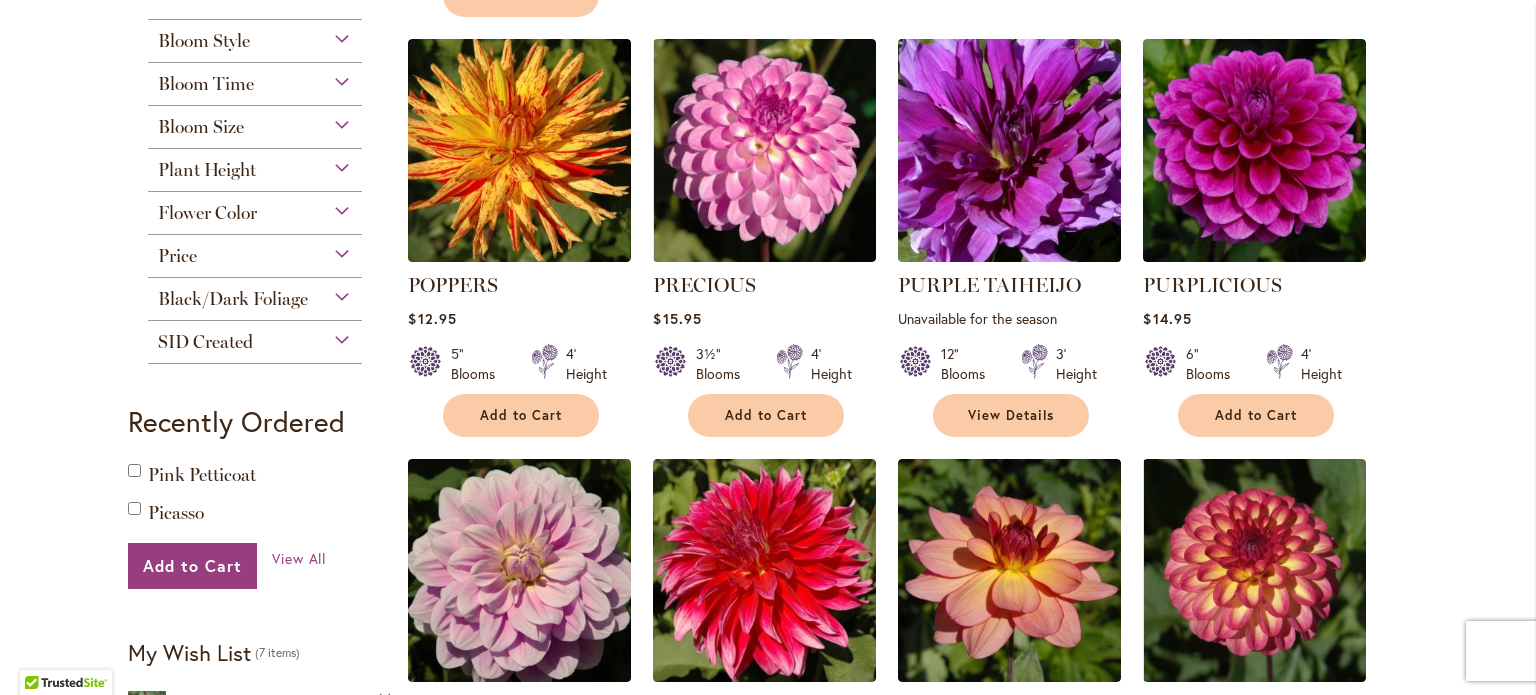 click at bounding box center (1010, 151) 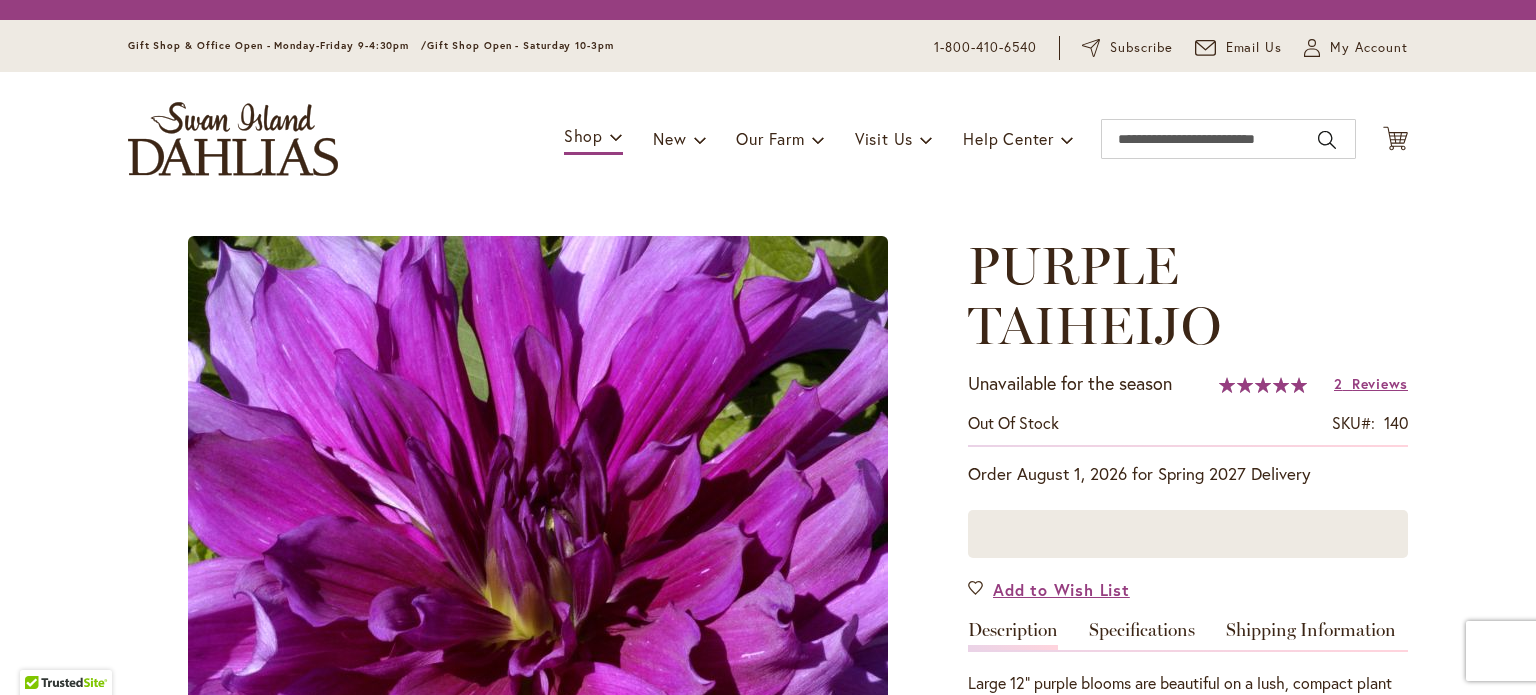 scroll, scrollTop: 0, scrollLeft: 0, axis: both 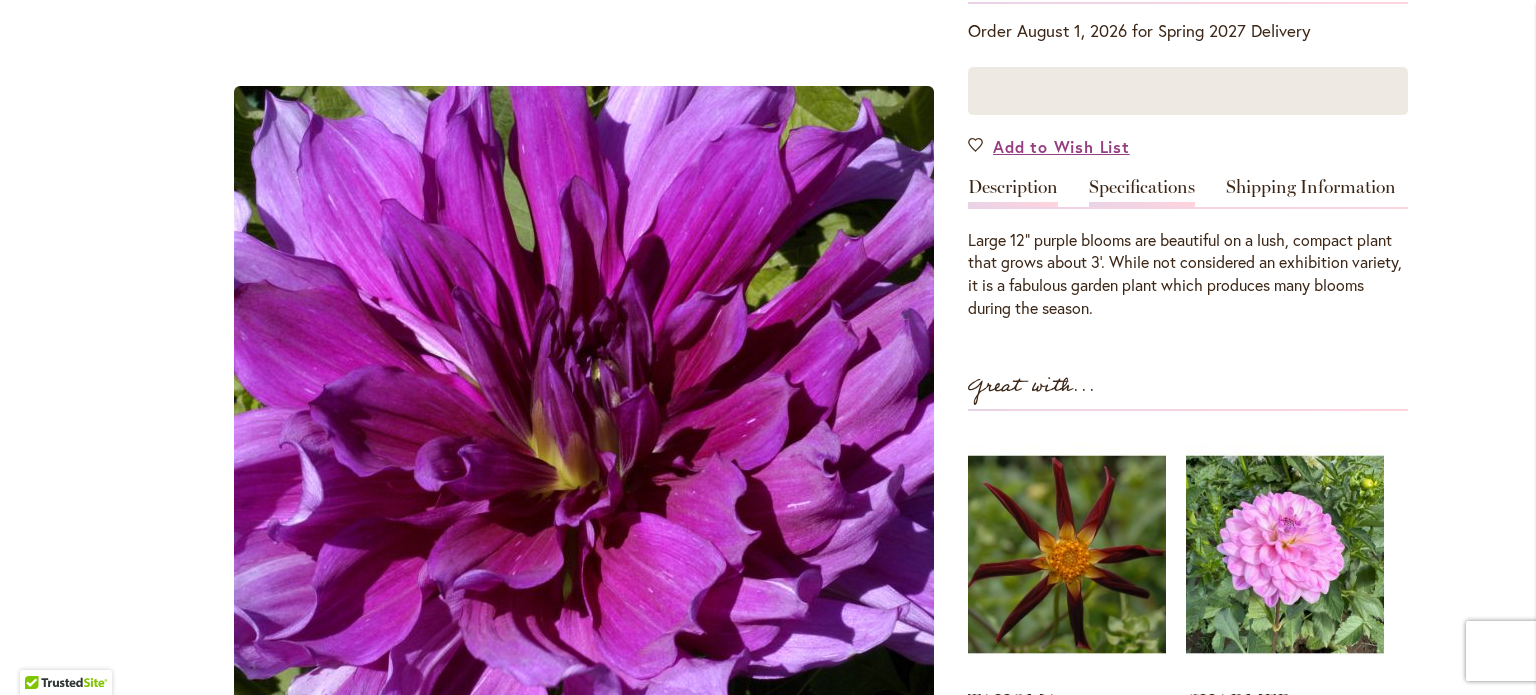 type on "**********" 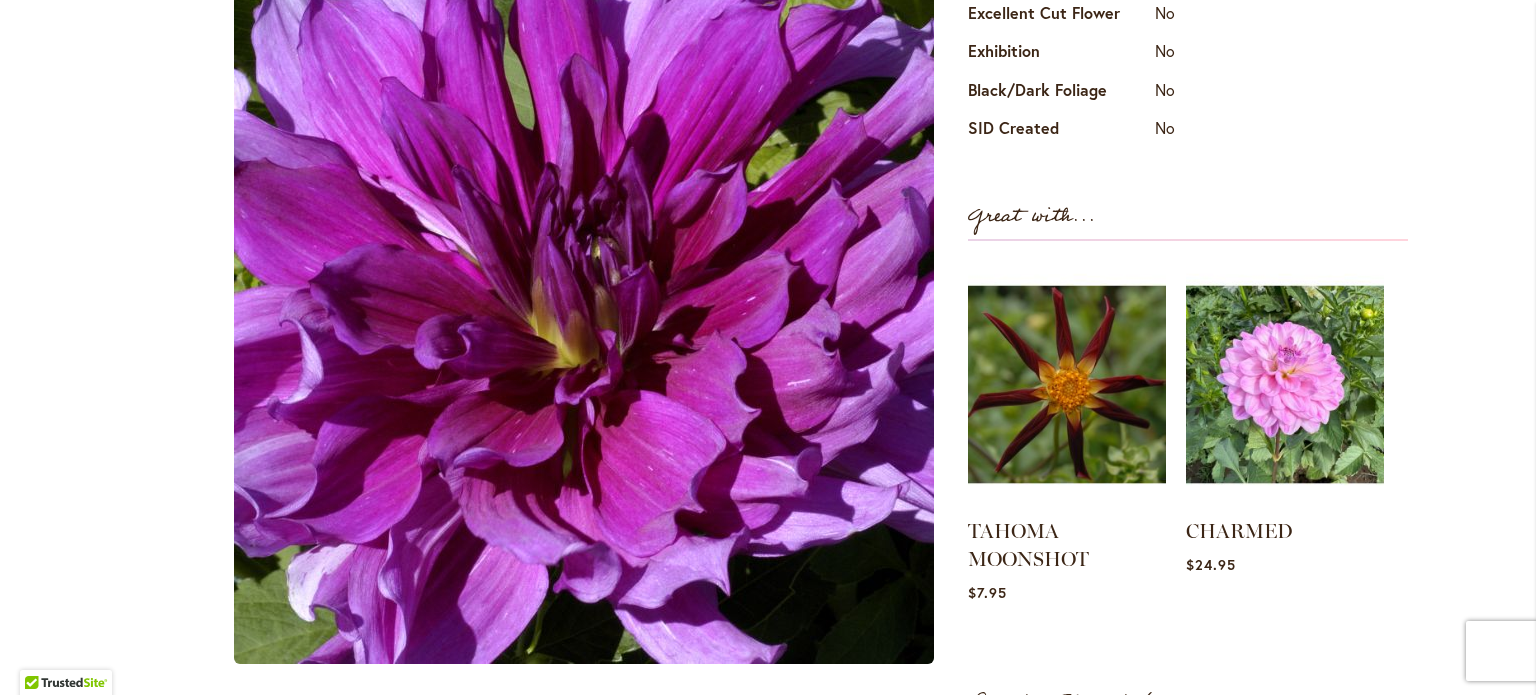 scroll, scrollTop: 1000, scrollLeft: 0, axis: vertical 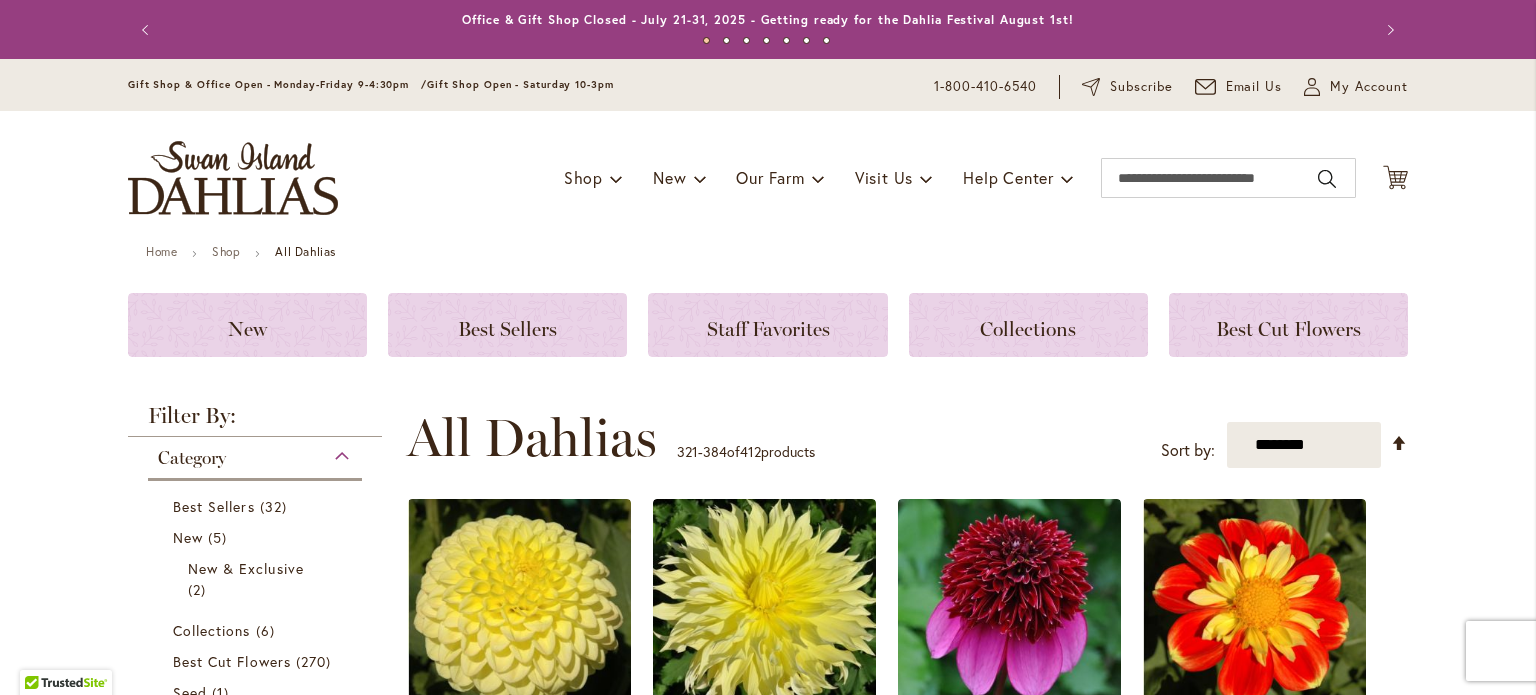 type on "**********" 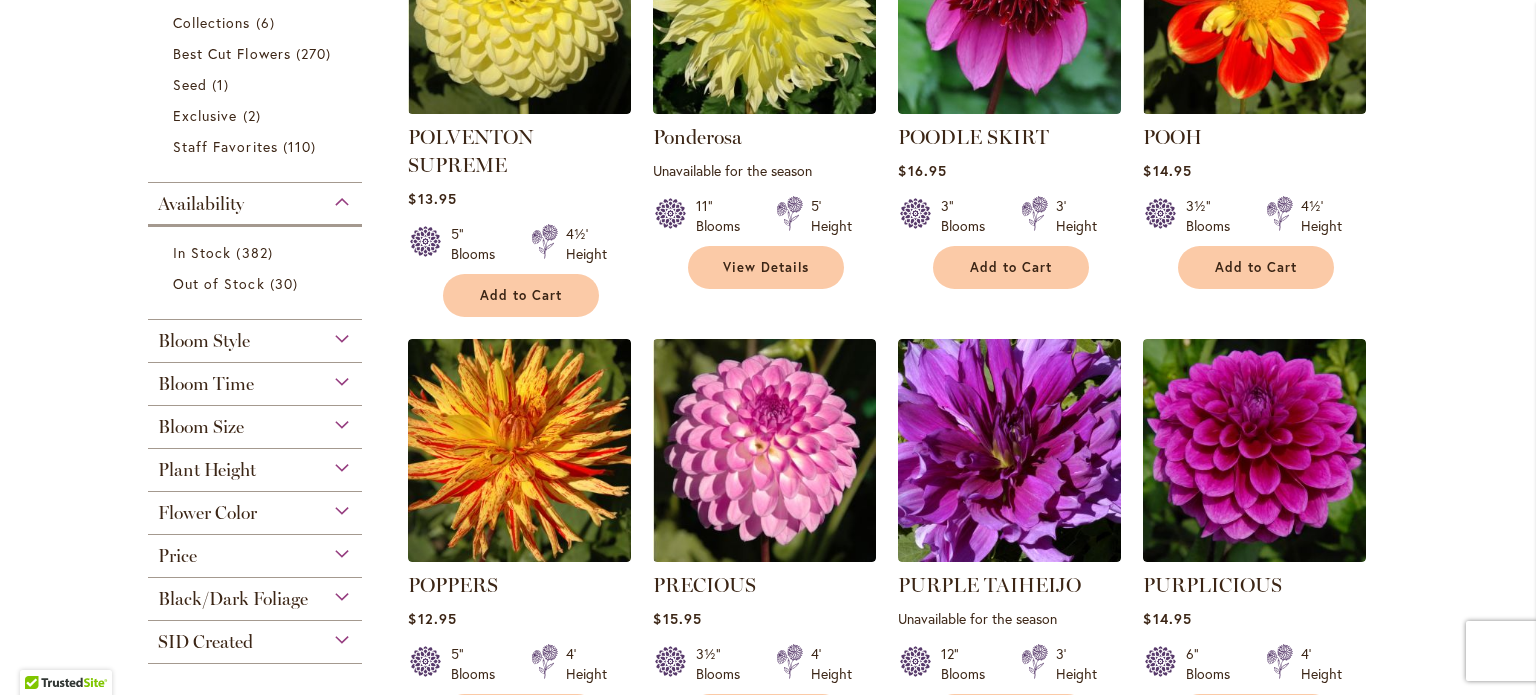 scroll, scrollTop: 1216, scrollLeft: 0, axis: vertical 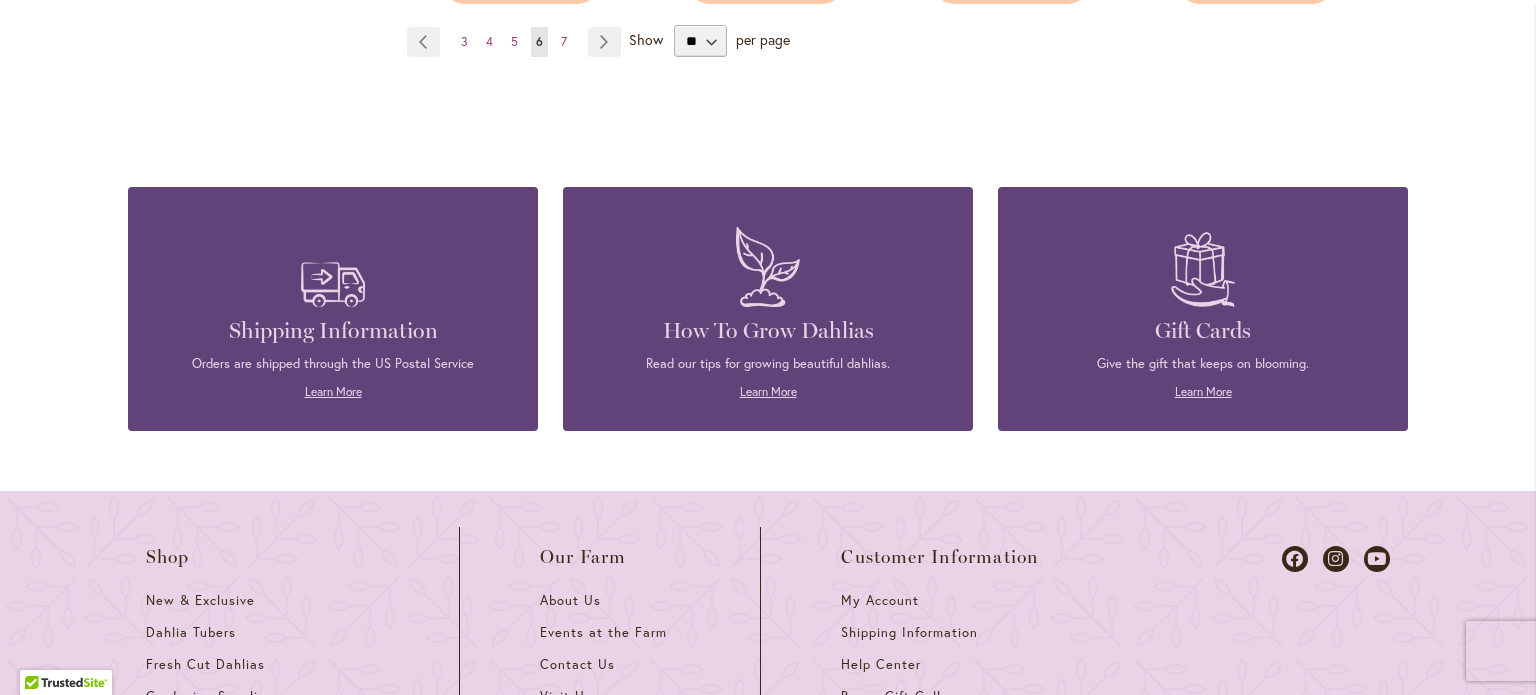 drag, startPoint x: 584, startPoint y: 12, endPoint x: 719, endPoint y: 56, distance: 141.98944 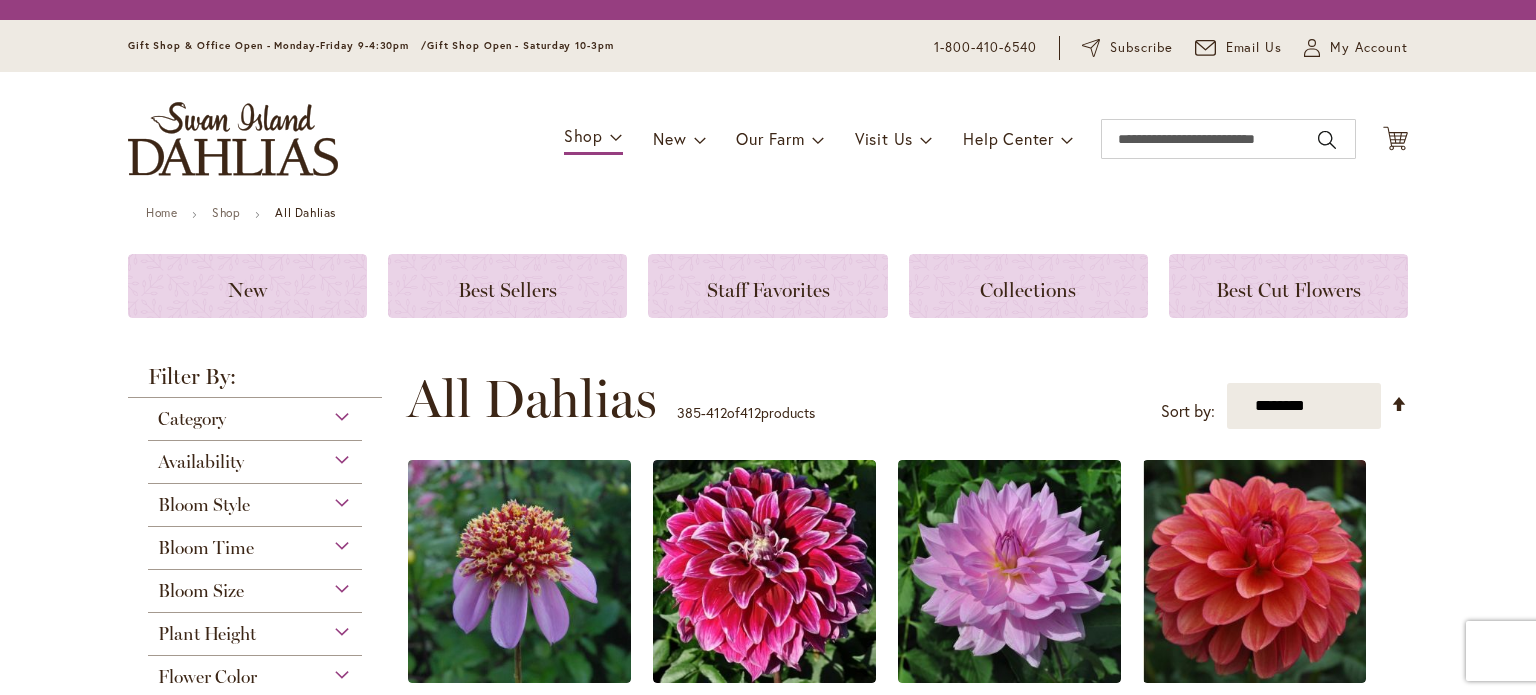 scroll, scrollTop: 0, scrollLeft: 0, axis: both 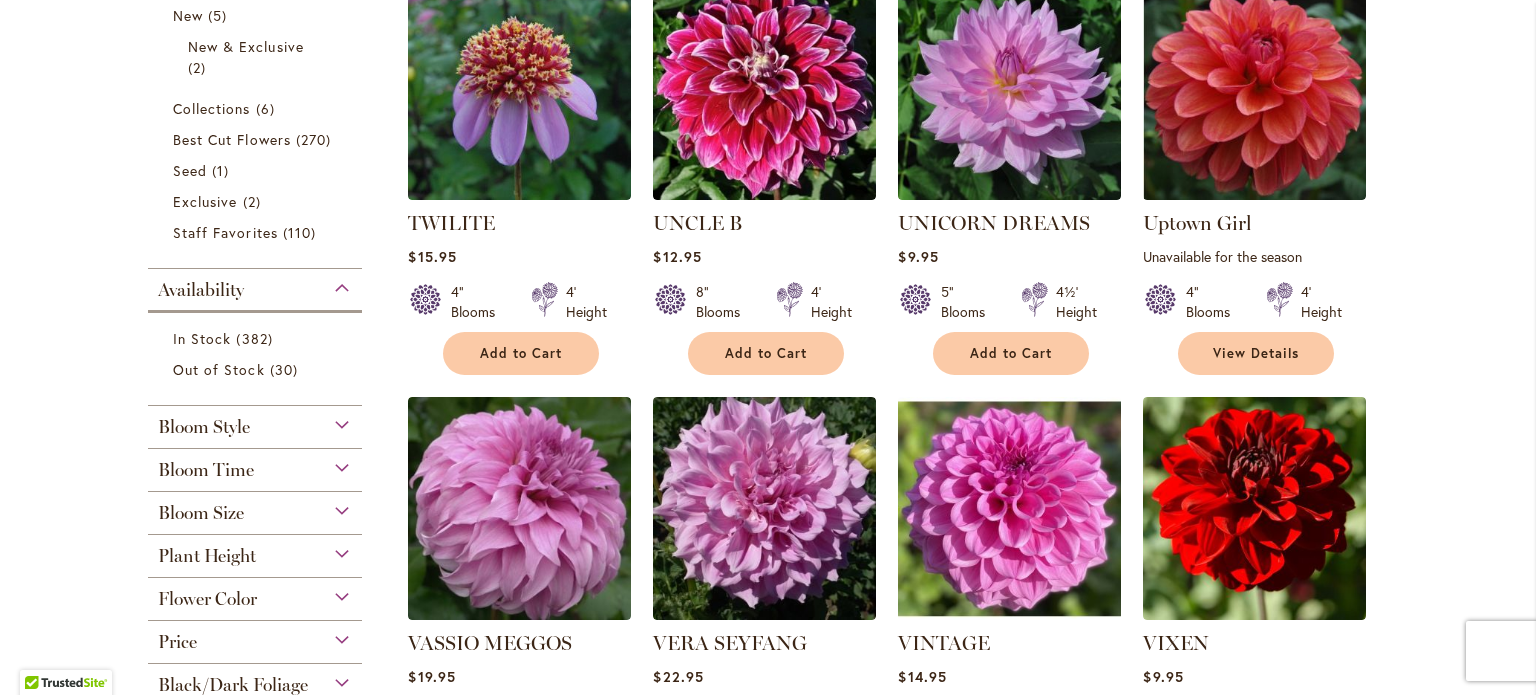 type on "**********" 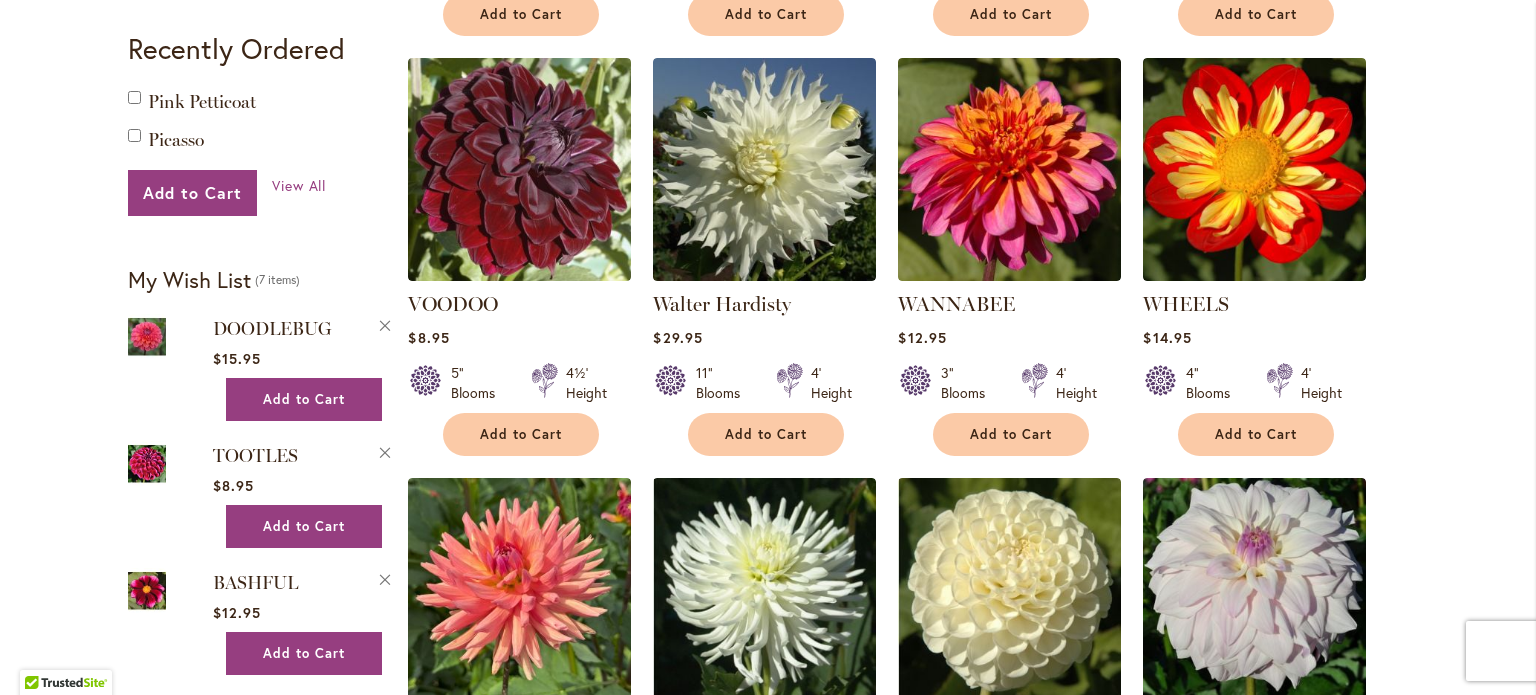 scroll, scrollTop: 1330, scrollLeft: 0, axis: vertical 